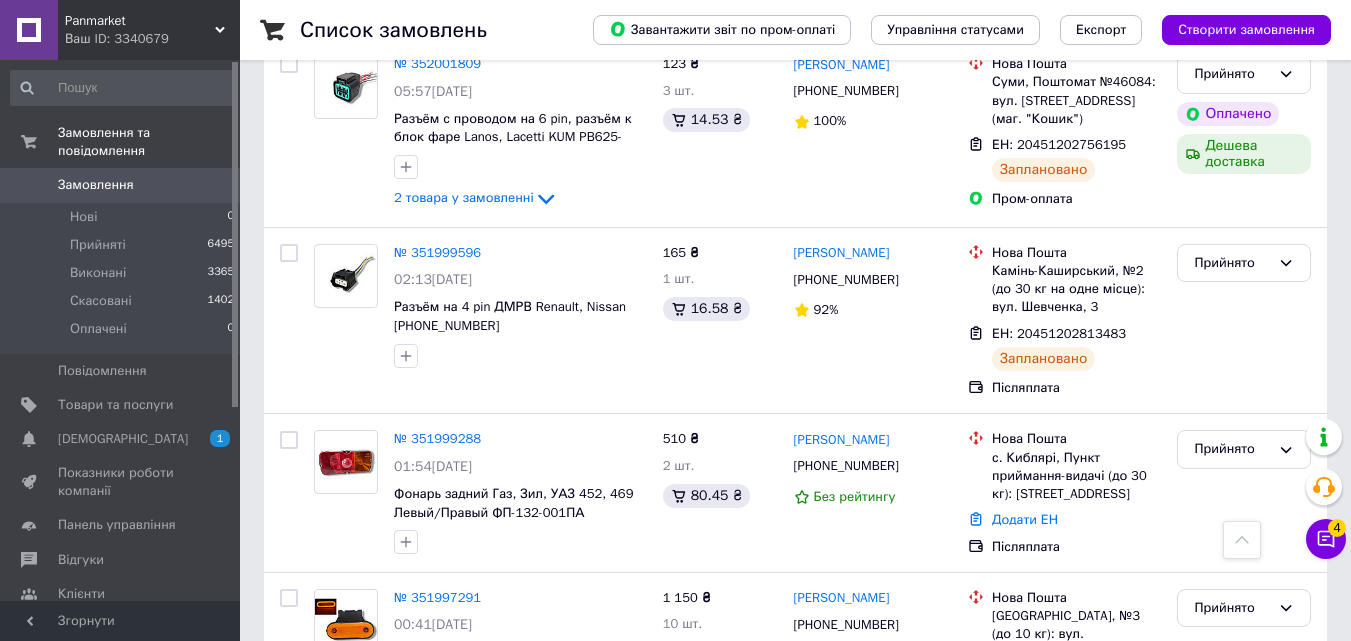 scroll, scrollTop: 1300, scrollLeft: 0, axis: vertical 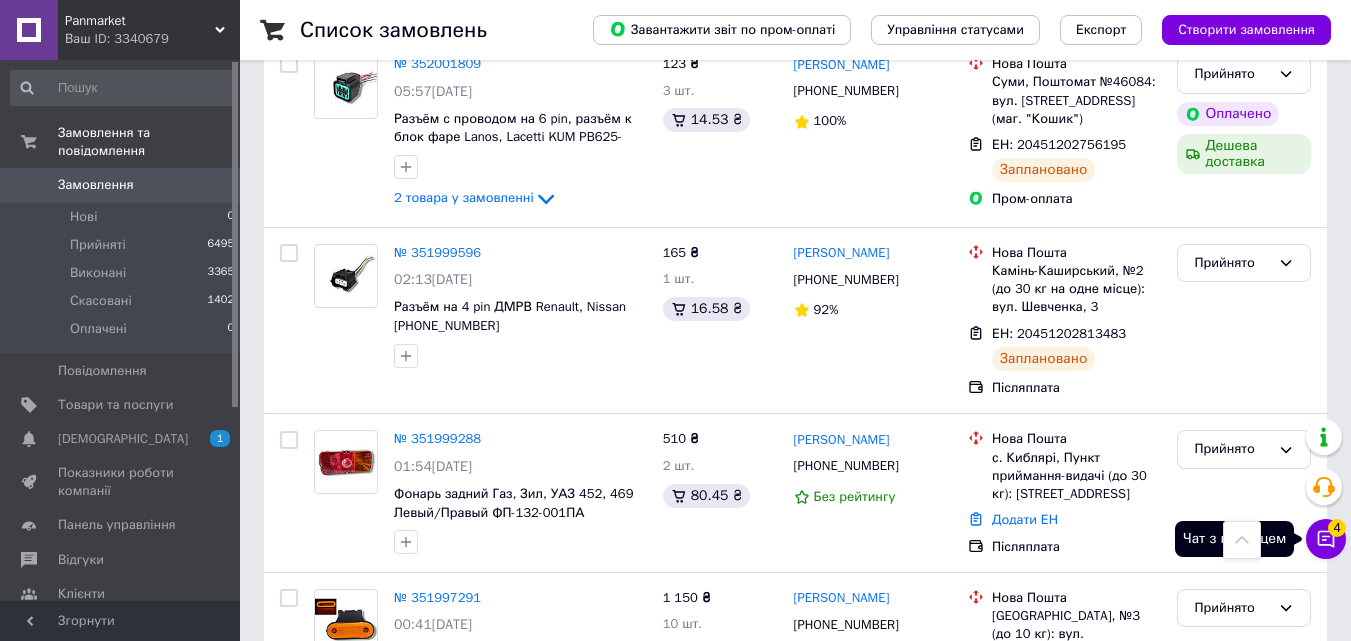 click on "Чат з покупцем 4" at bounding box center [1326, 539] 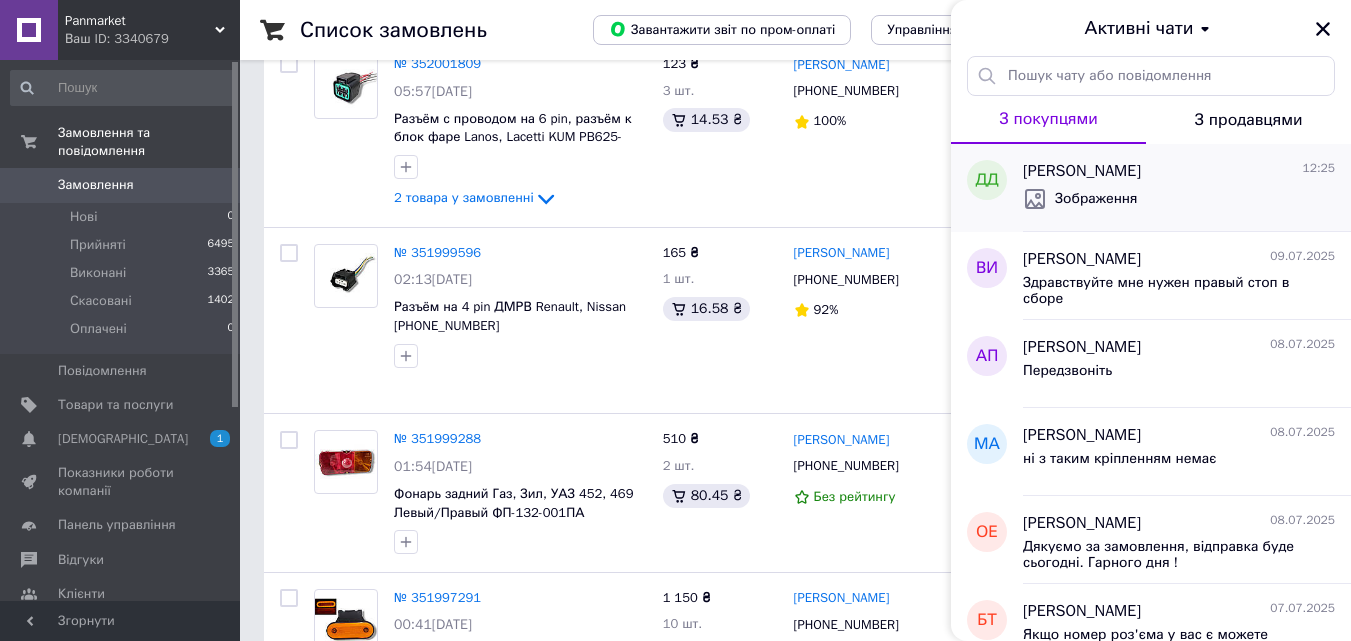 click on "Зображення" at bounding box center (1179, 199) 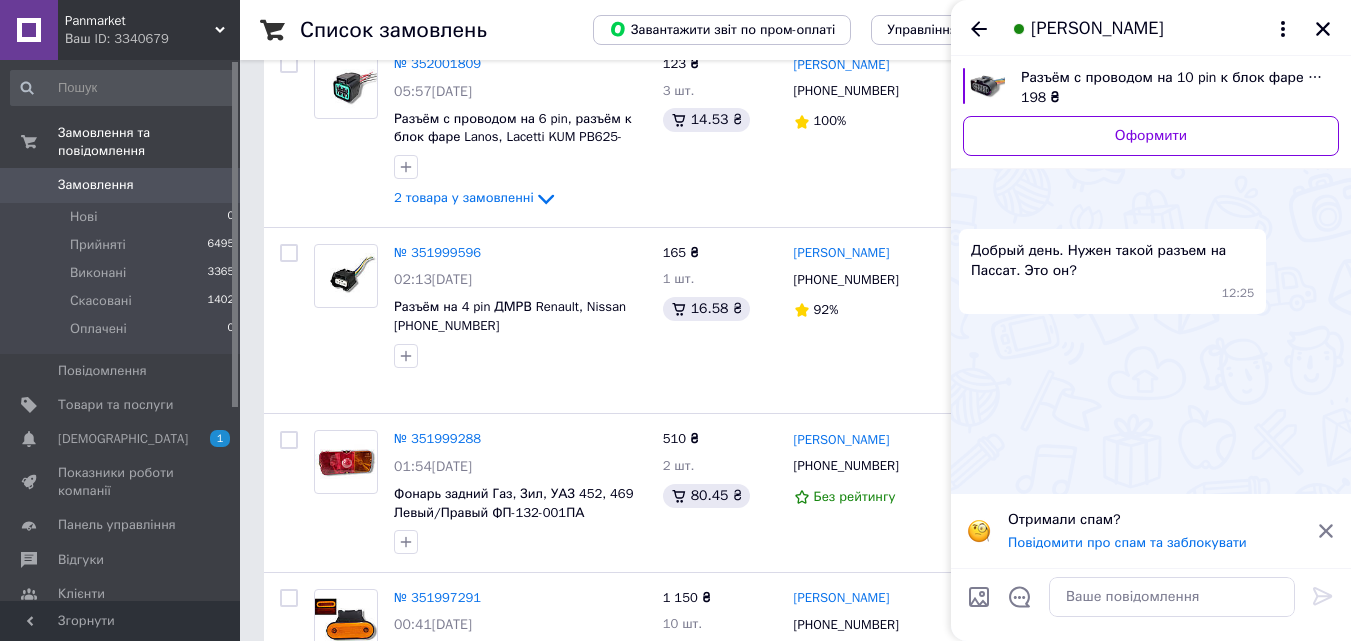 scroll, scrollTop: 443, scrollLeft: 0, axis: vertical 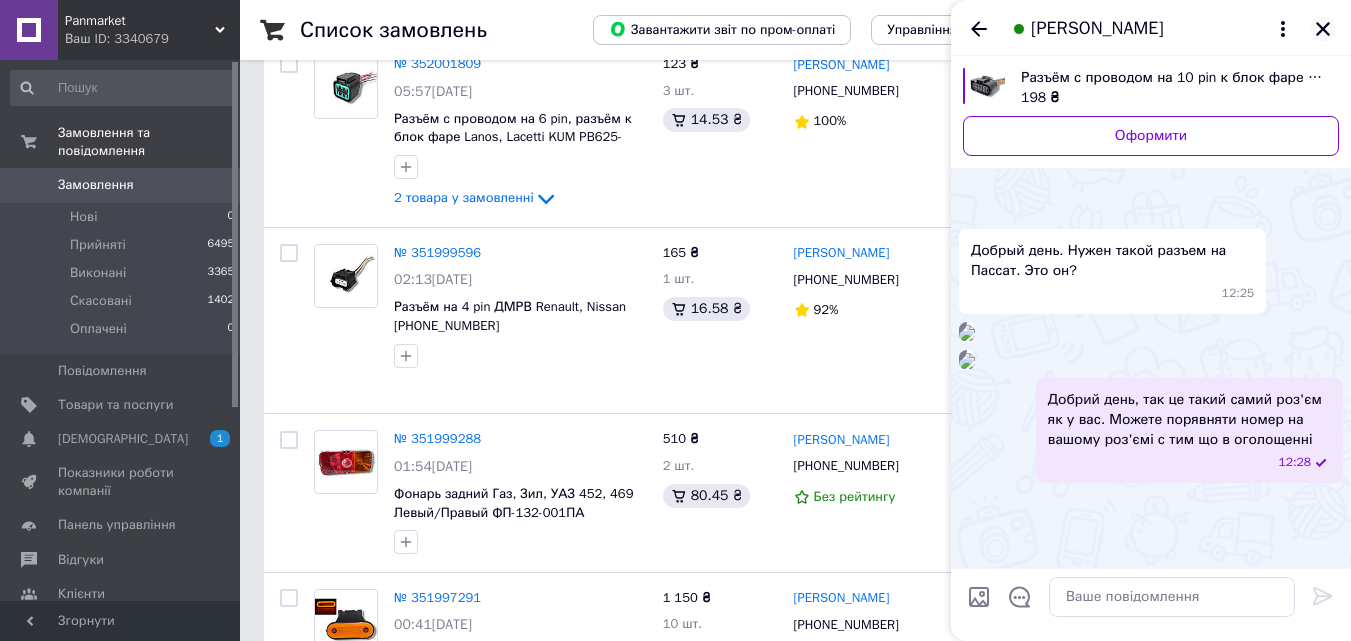 click 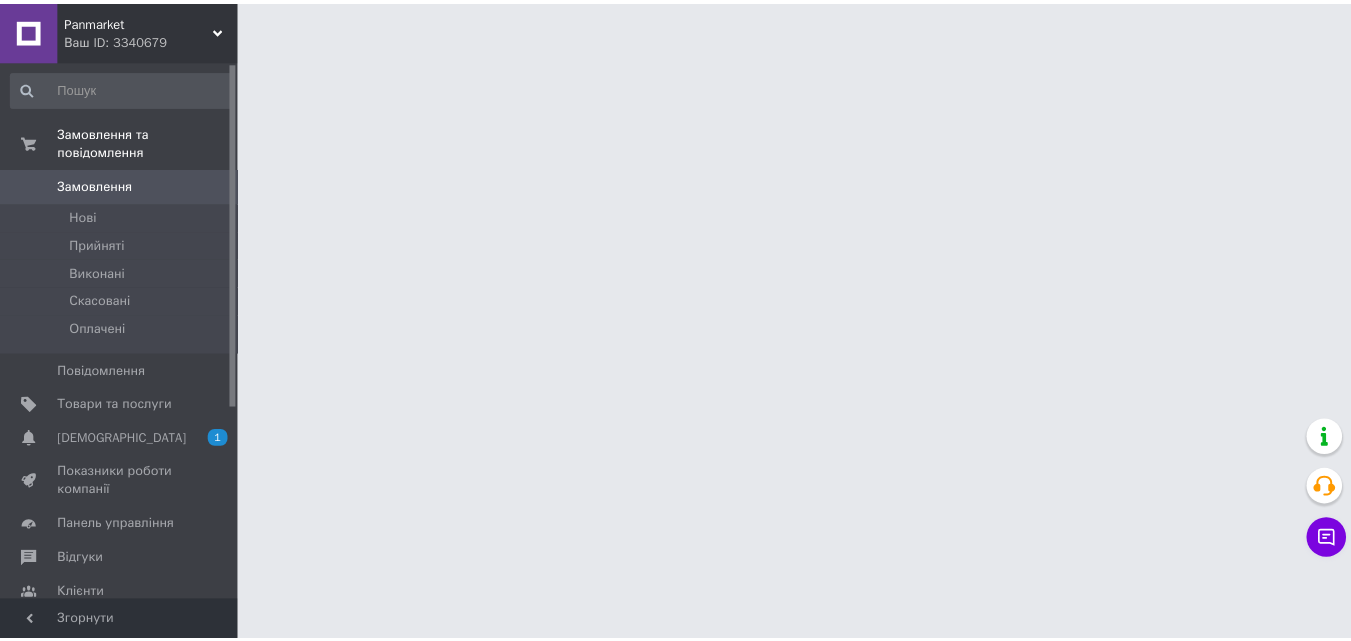 scroll, scrollTop: 0, scrollLeft: 0, axis: both 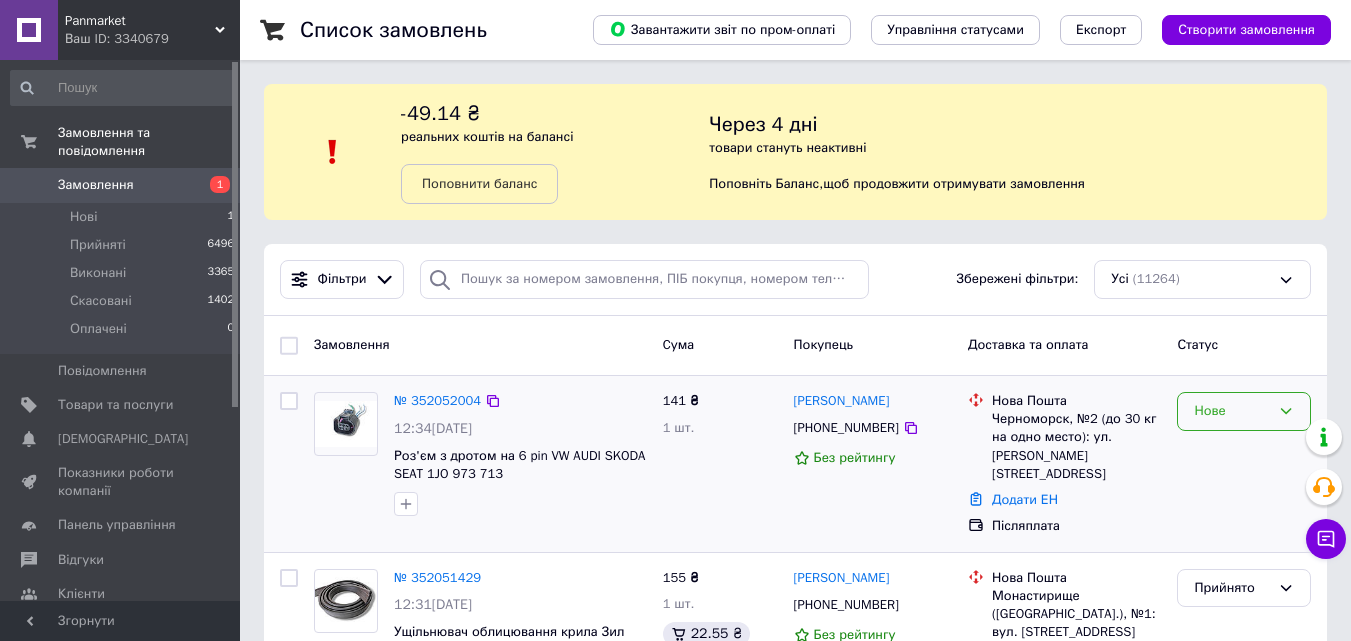click on "Нове" at bounding box center (1244, 411) 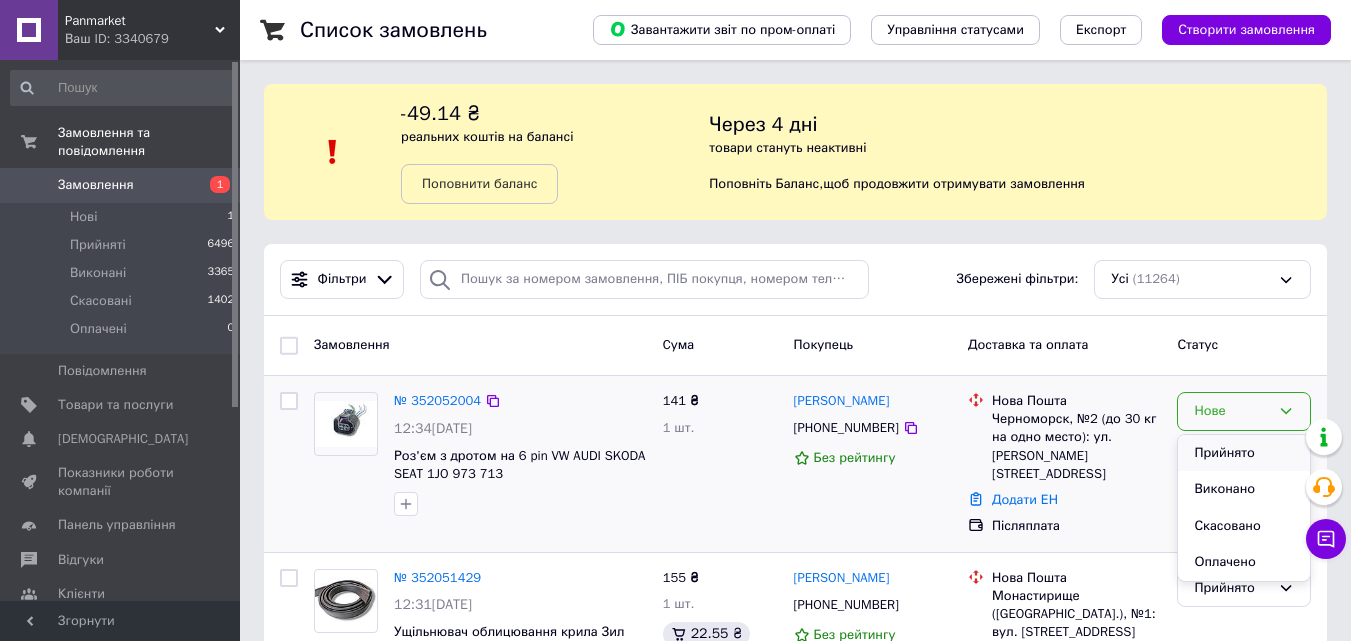 click on "Прийнято" at bounding box center [1244, 453] 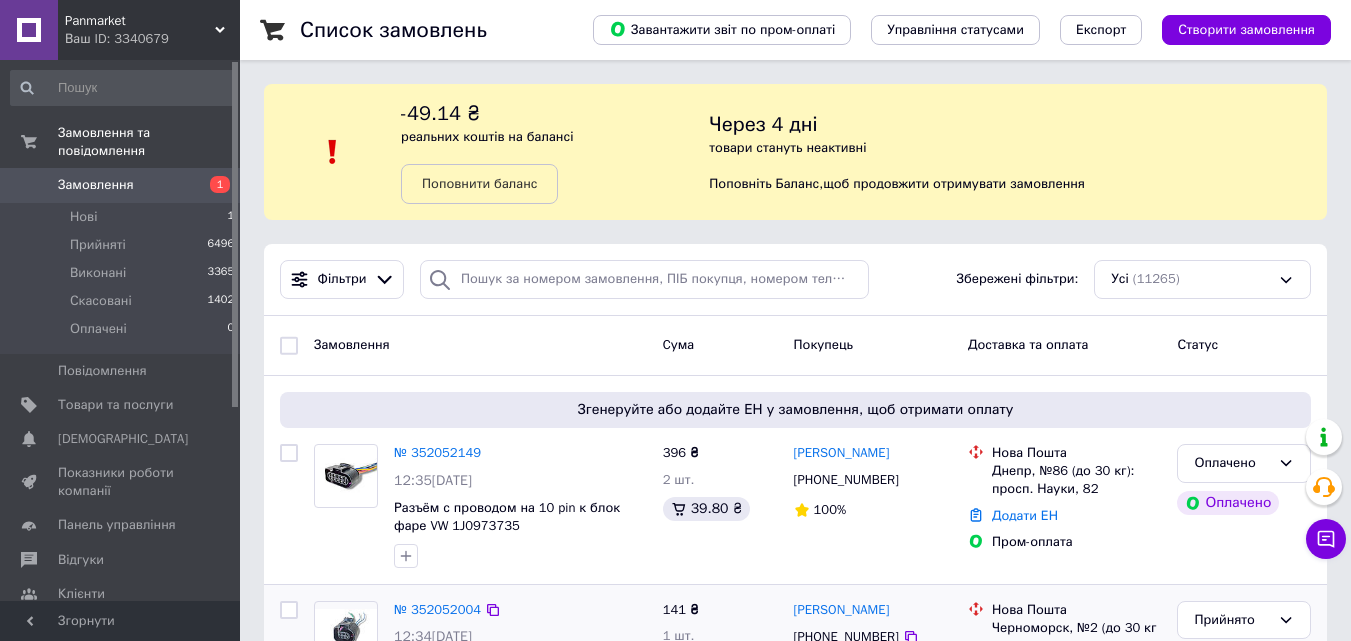 scroll, scrollTop: 100, scrollLeft: 0, axis: vertical 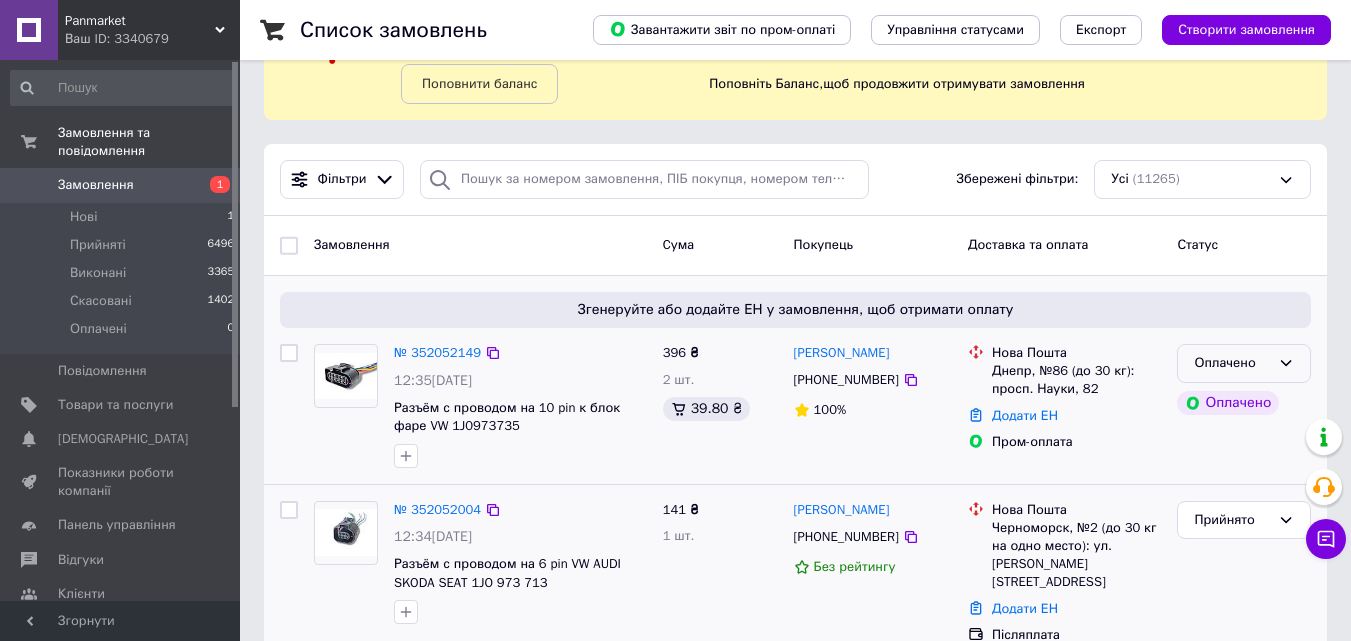 click on "Оплачено" at bounding box center [1232, 363] 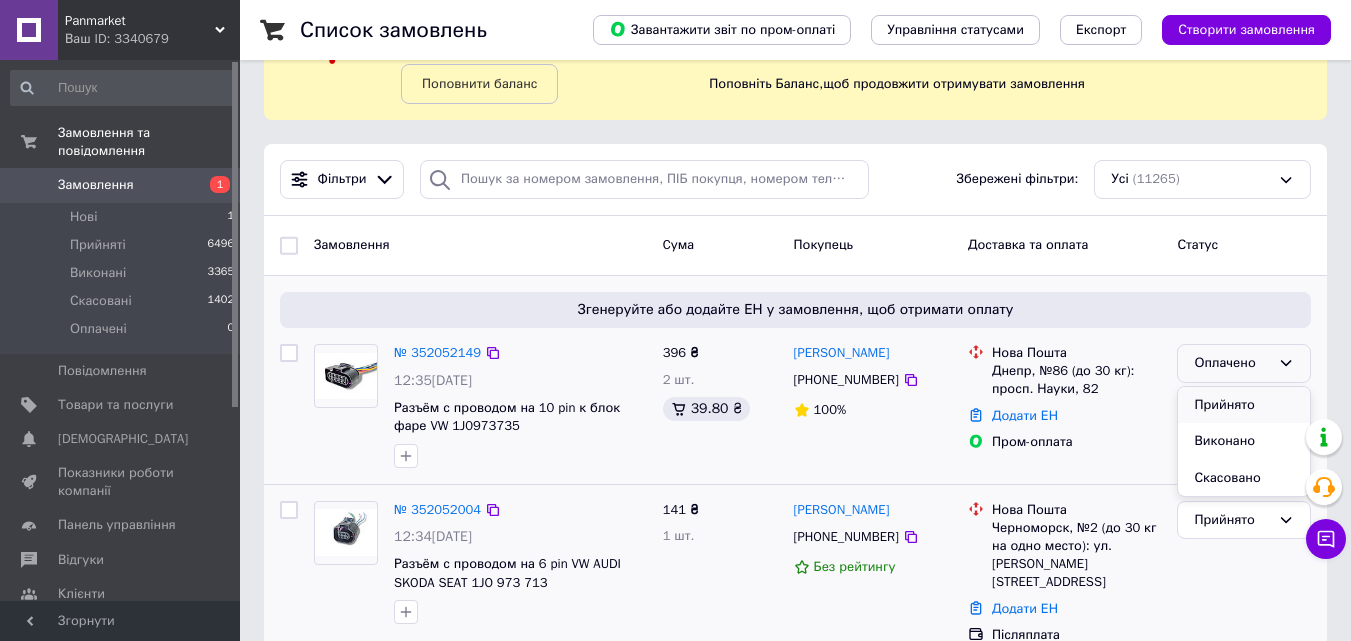 click on "Прийнято" at bounding box center [1244, 405] 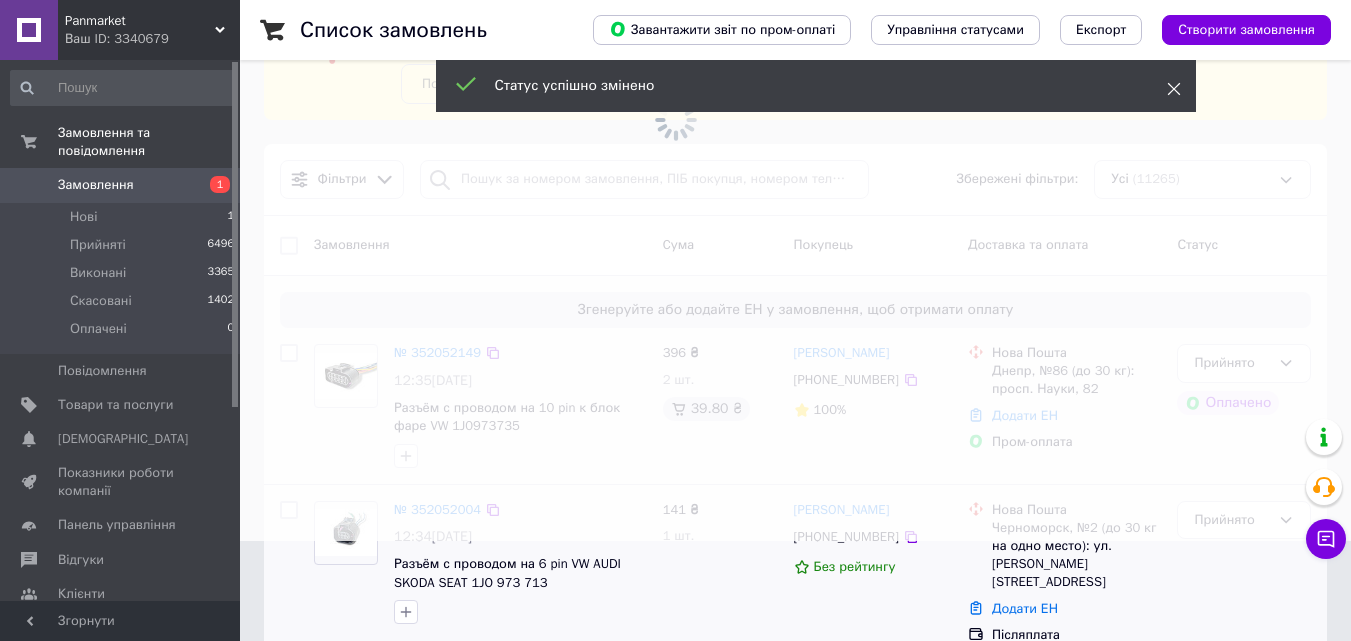 click 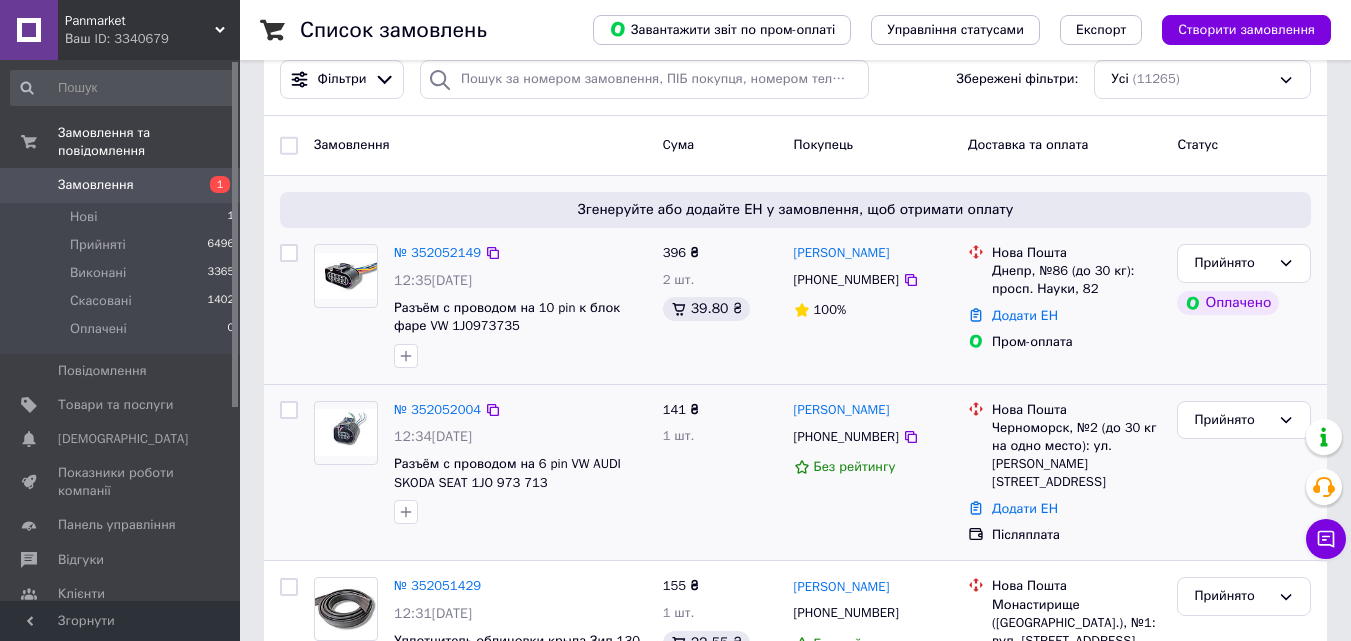 scroll, scrollTop: 300, scrollLeft: 0, axis: vertical 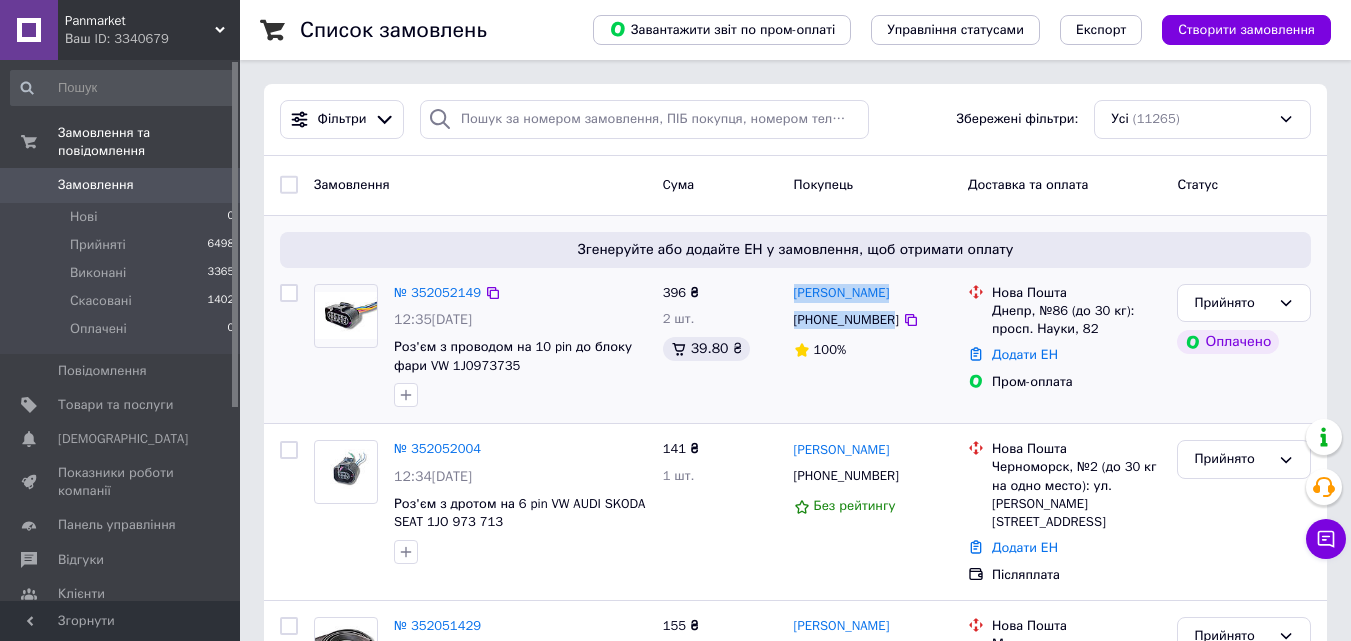 drag, startPoint x: 788, startPoint y: 300, endPoint x: 886, endPoint y: 327, distance: 101.65137 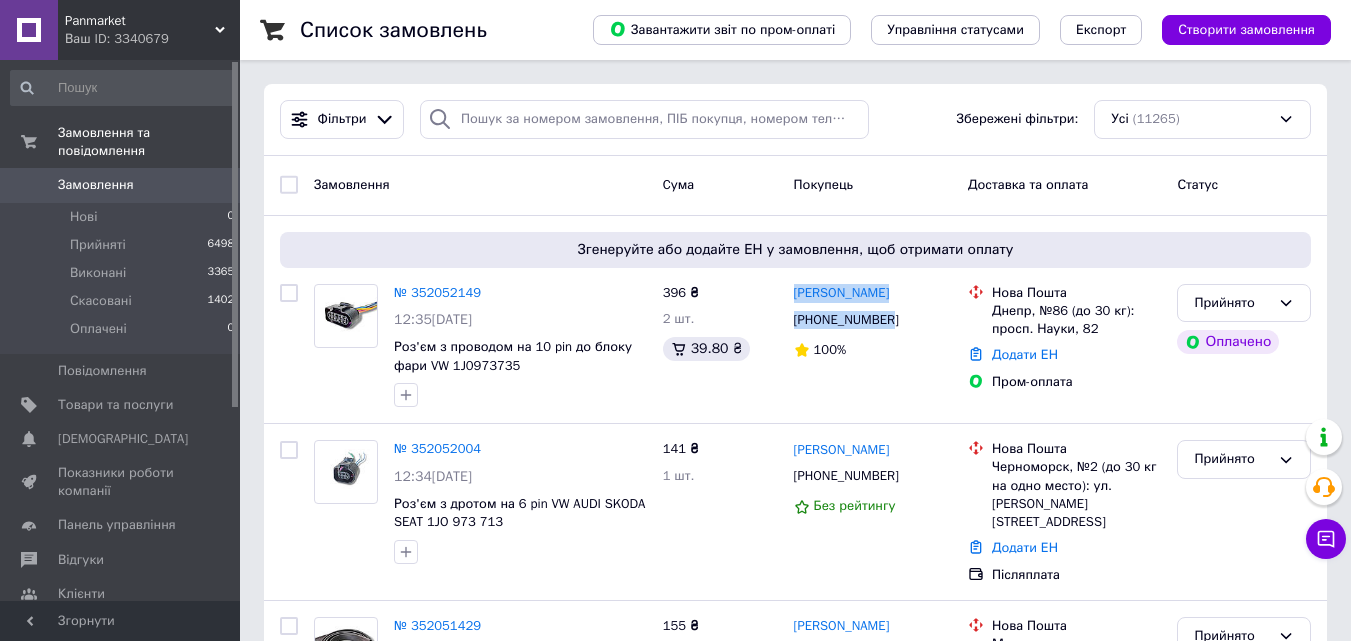 copy on "Дмитрий Демидов +380666267042" 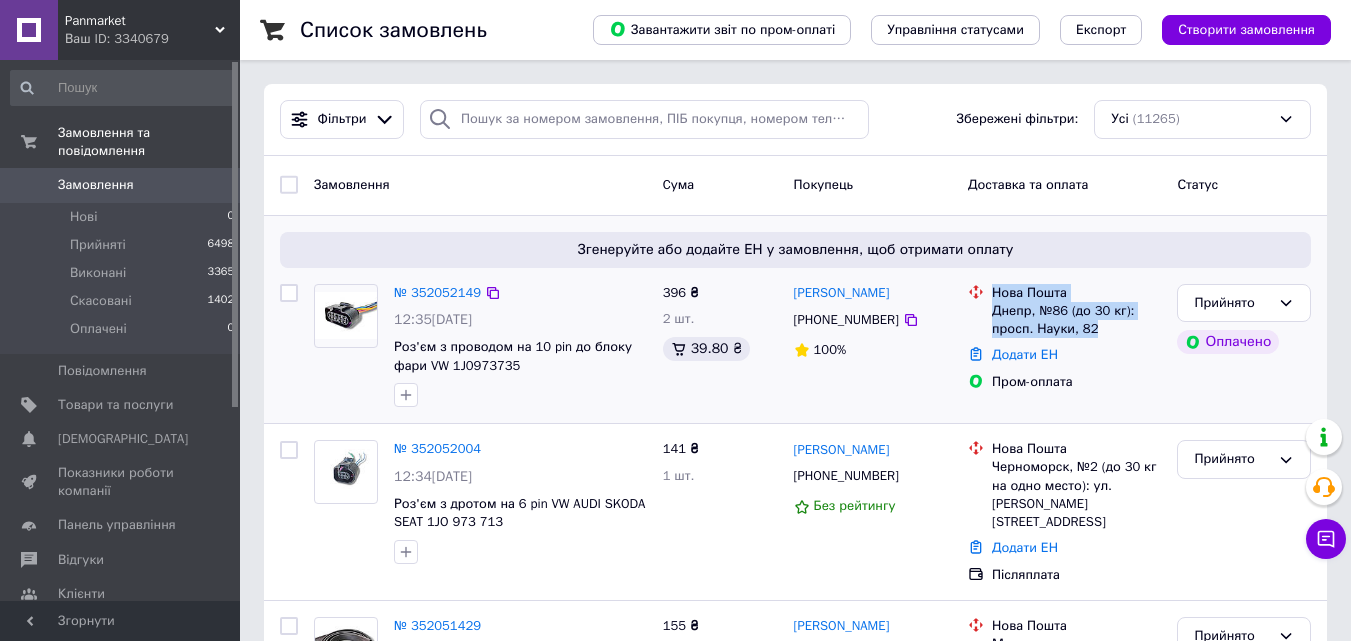 drag, startPoint x: 993, startPoint y: 295, endPoint x: 1109, endPoint y: 330, distance: 121.16518 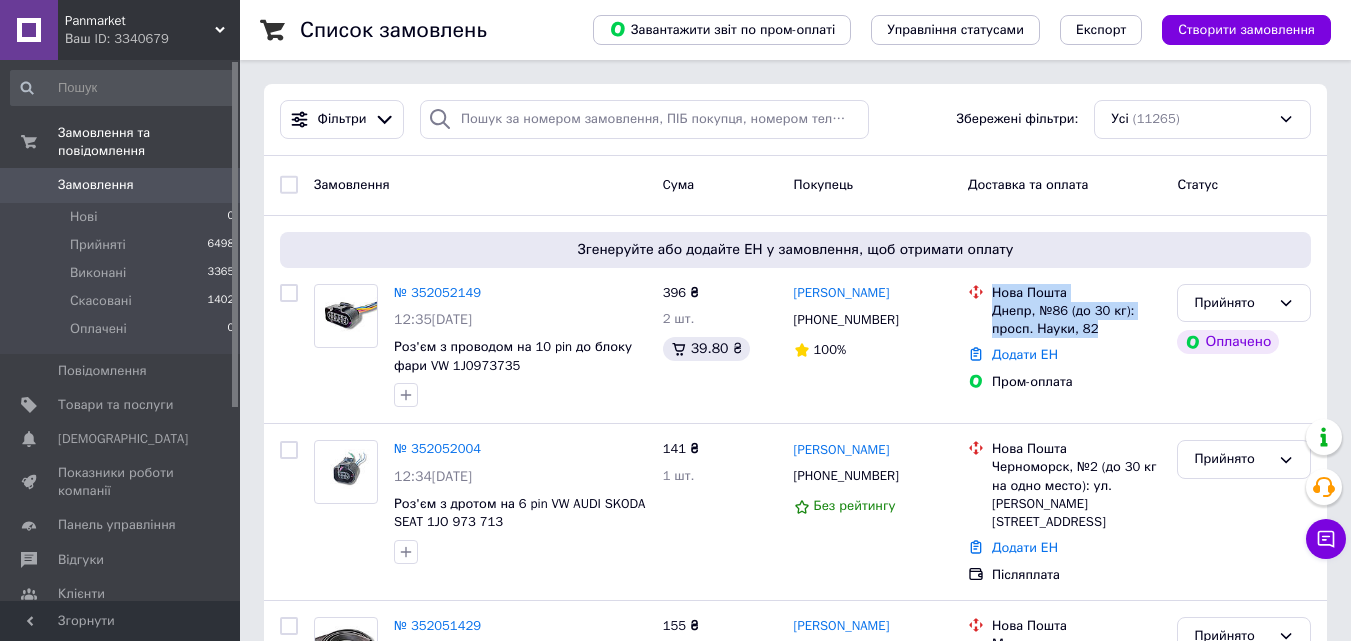 copy on "Нова Пошта Днепр, №86 (до 30 кг): просп. Науки, 82" 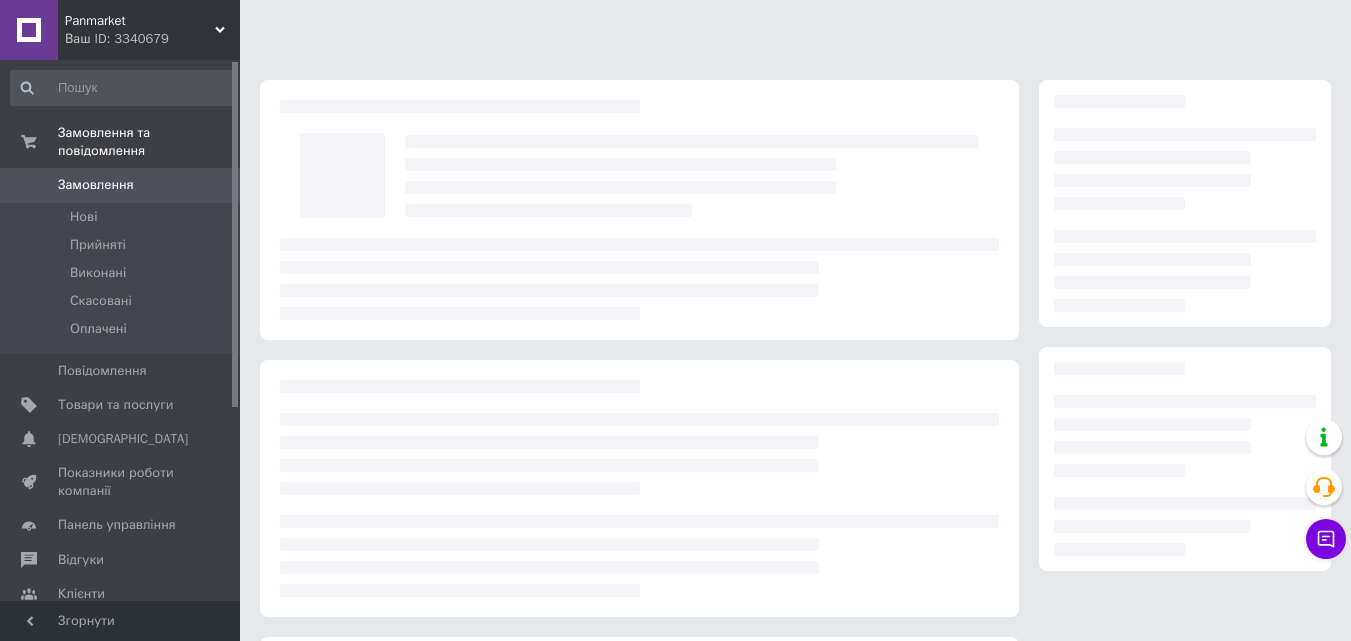 scroll, scrollTop: 0, scrollLeft: 0, axis: both 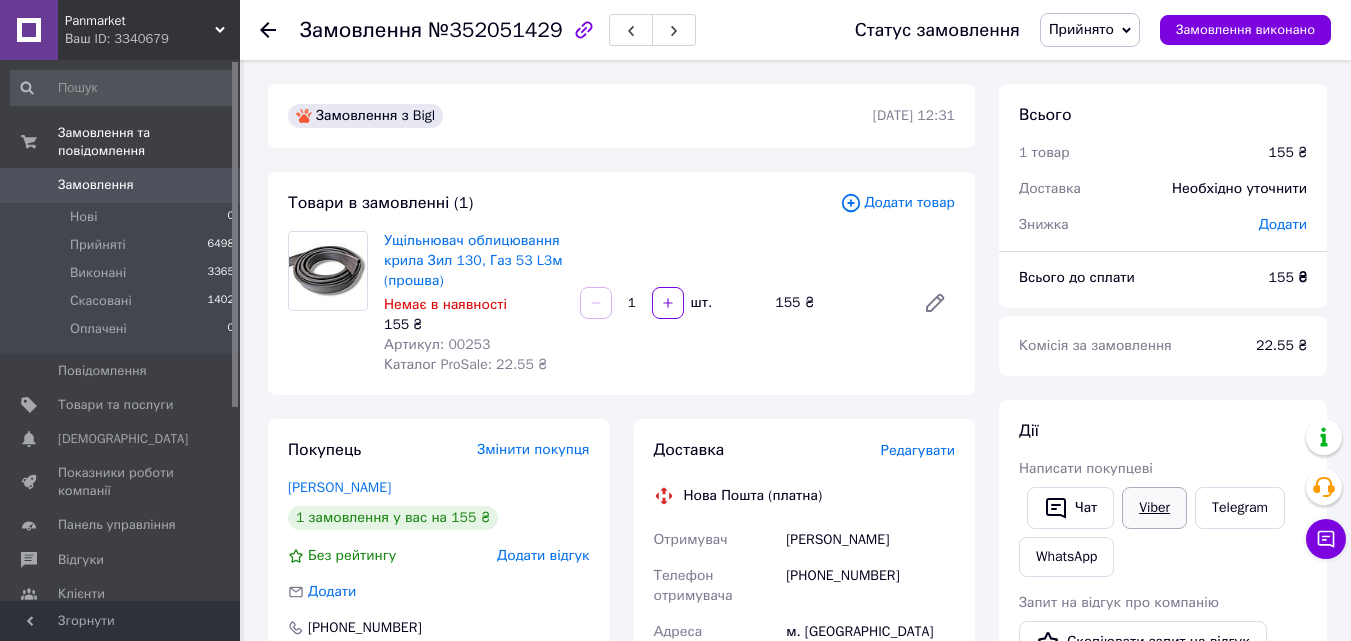 click on "Viber" at bounding box center (1154, 508) 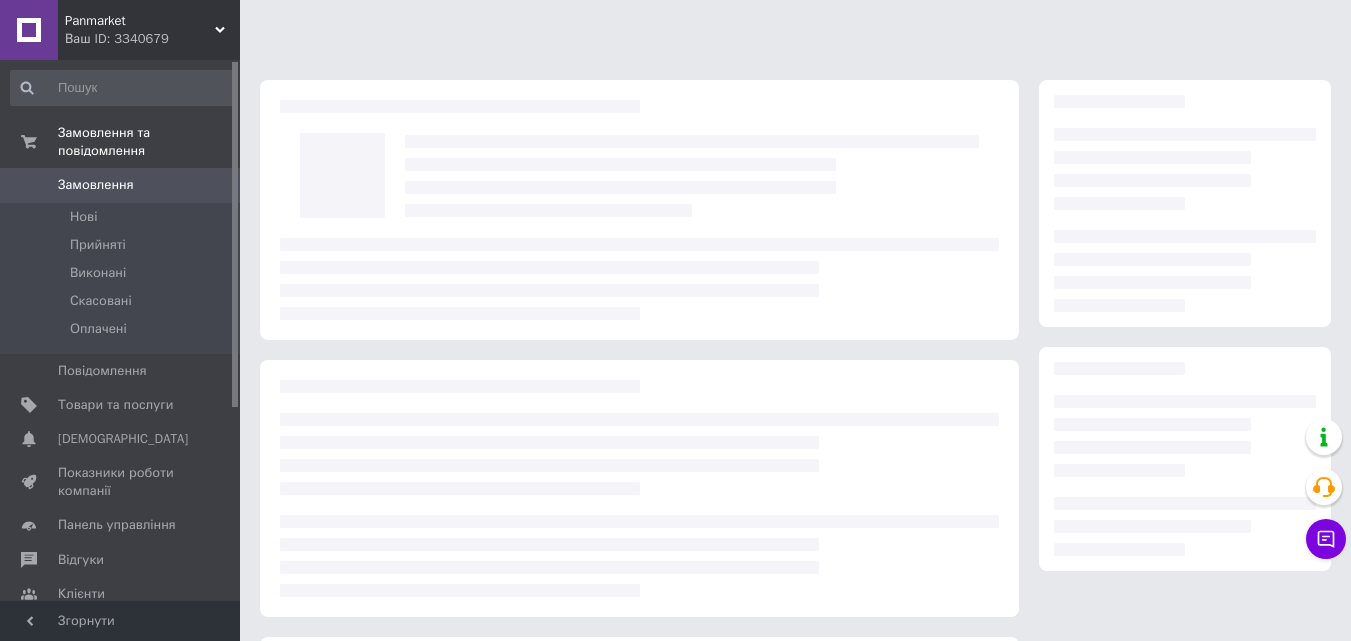 scroll, scrollTop: 0, scrollLeft: 0, axis: both 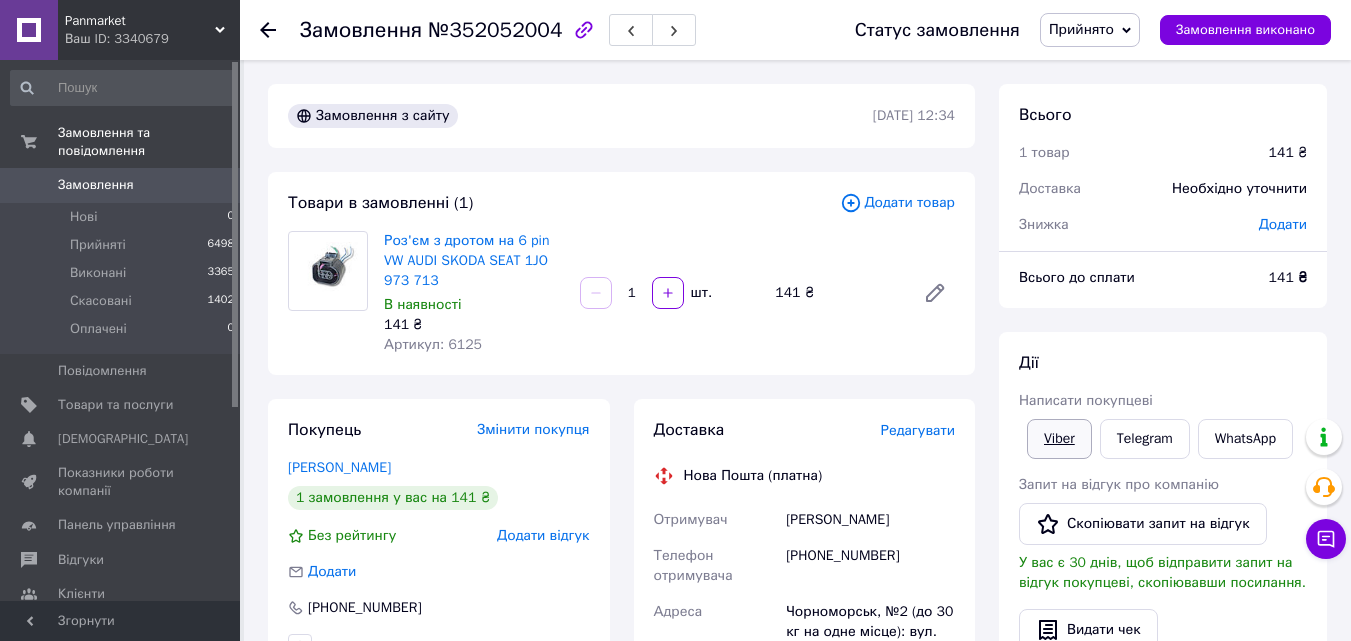 click on "Viber" at bounding box center [1059, 439] 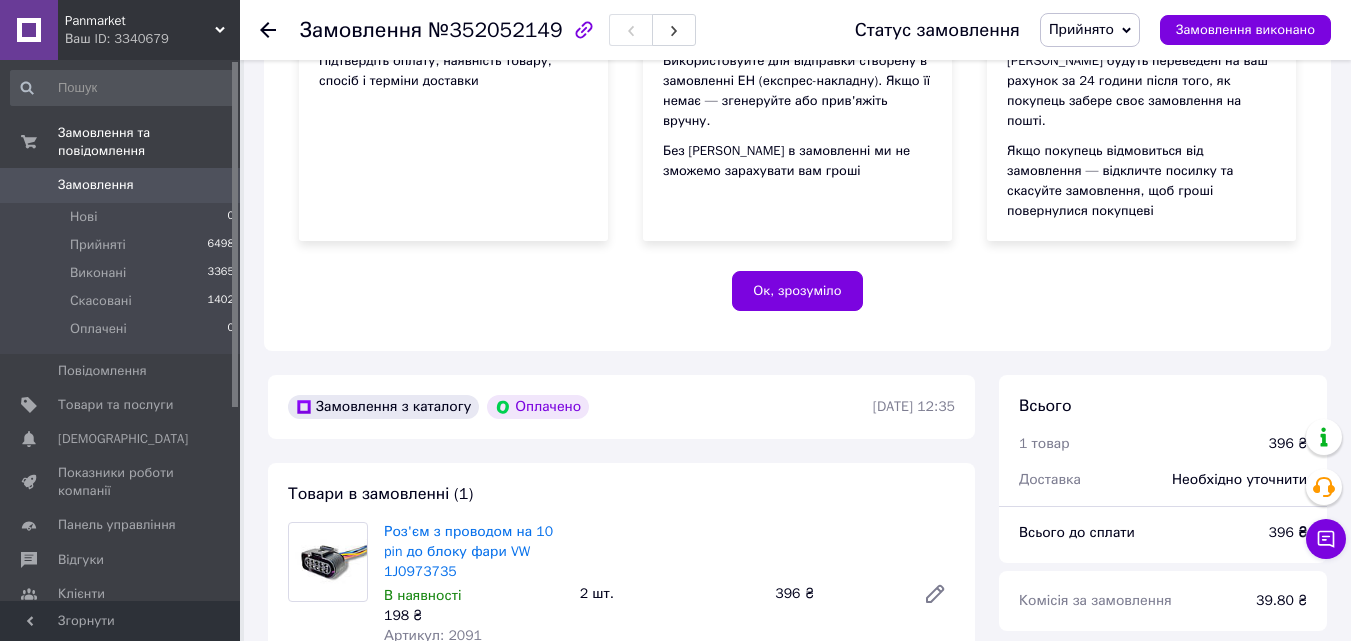 scroll, scrollTop: 700, scrollLeft: 0, axis: vertical 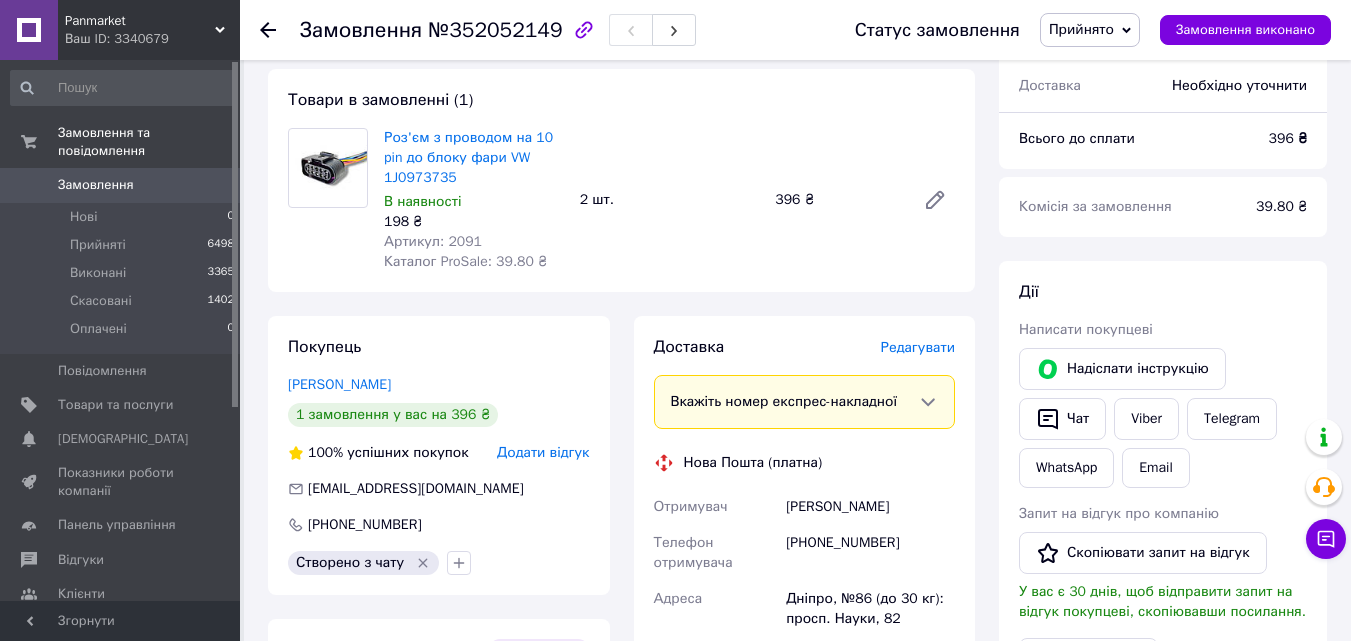 click on "Артикул: 2091" at bounding box center (433, 241) 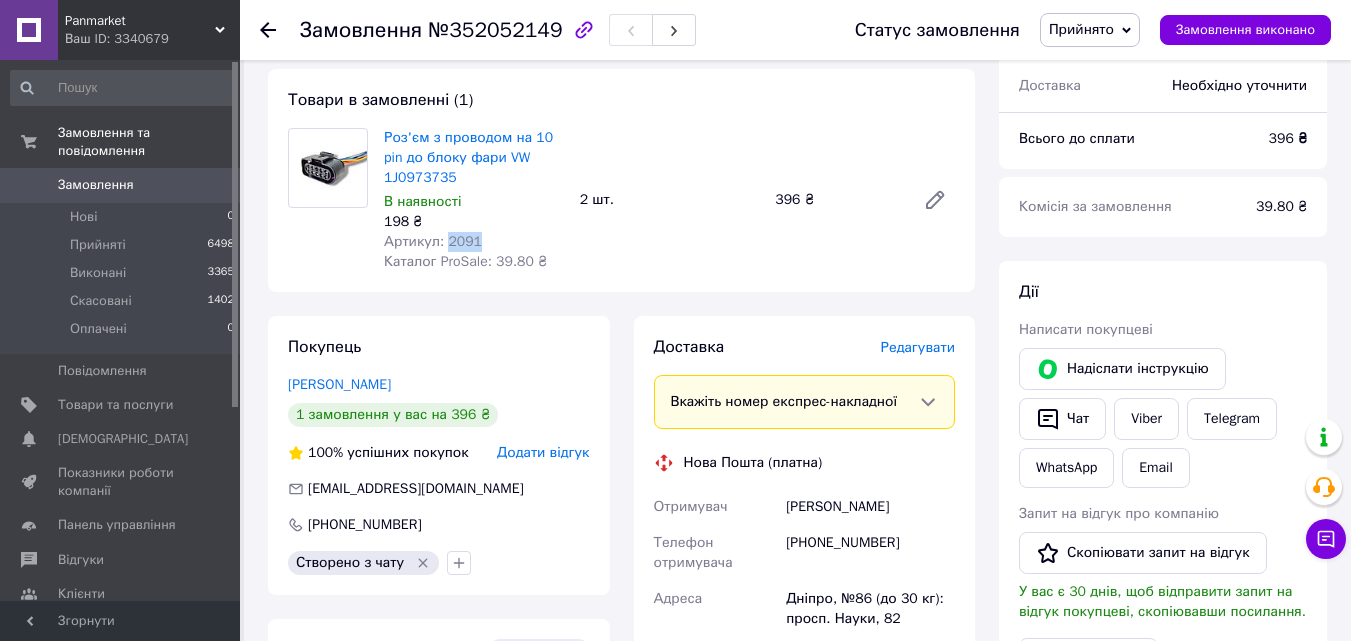 click on "Артикул: 2091" at bounding box center (433, 241) 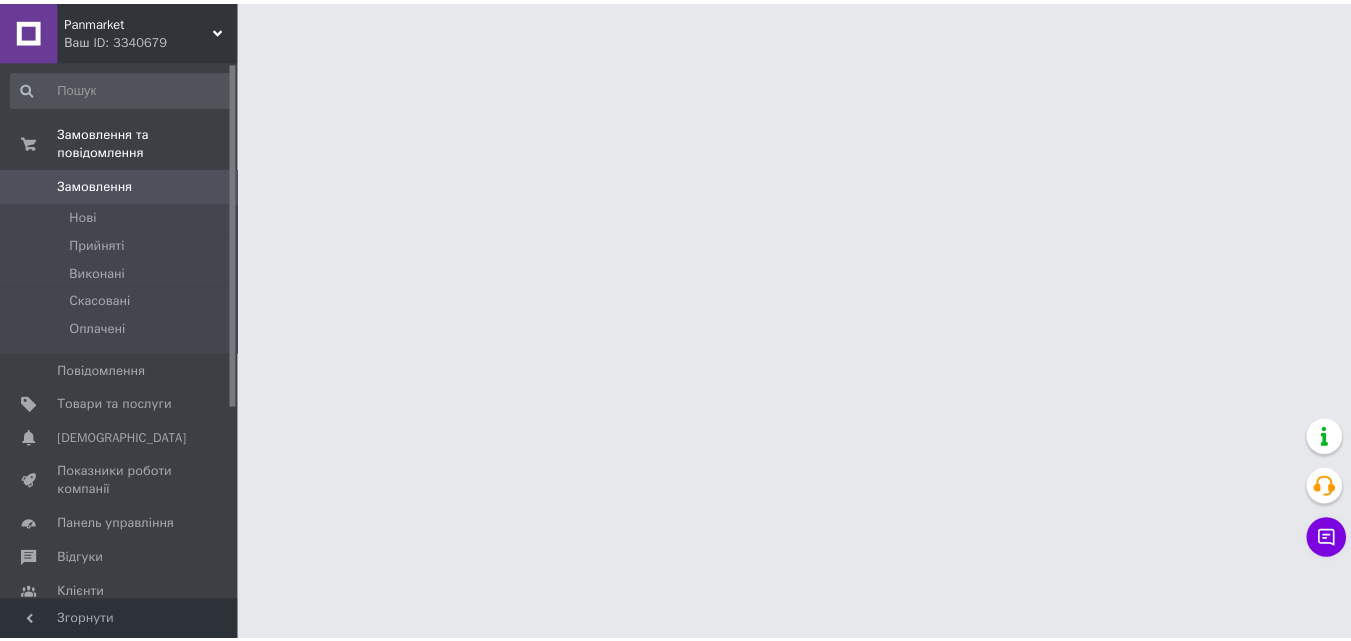 scroll, scrollTop: 0, scrollLeft: 0, axis: both 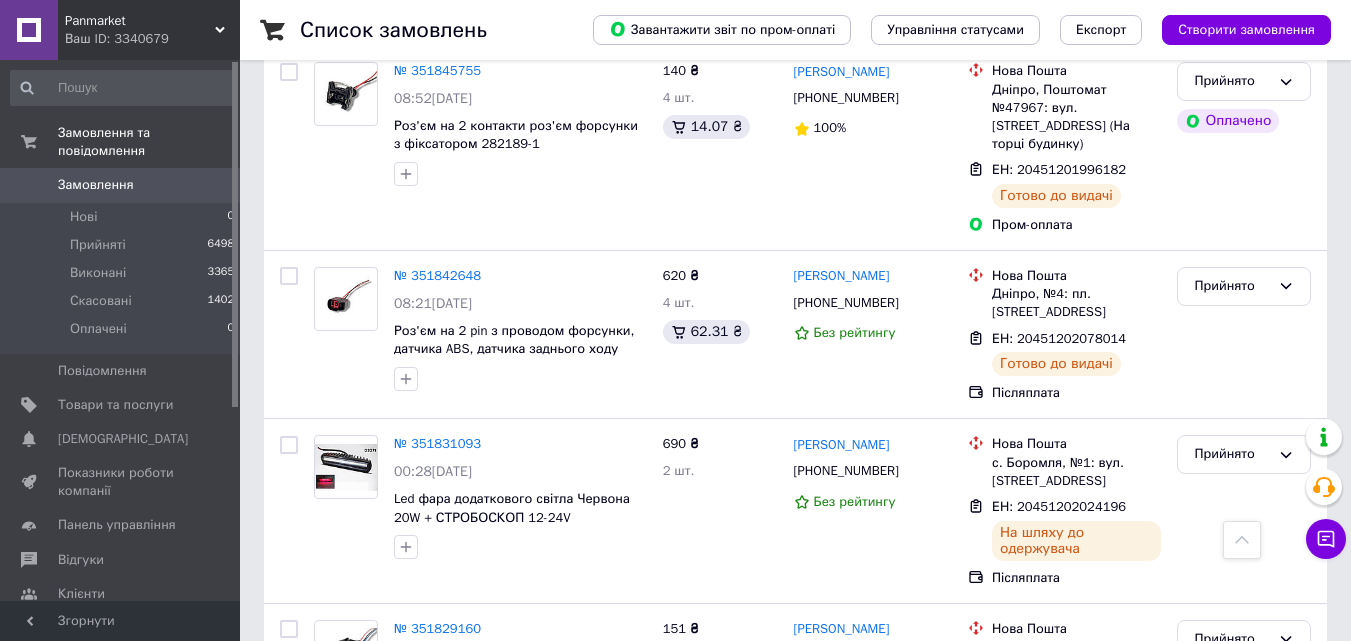 click 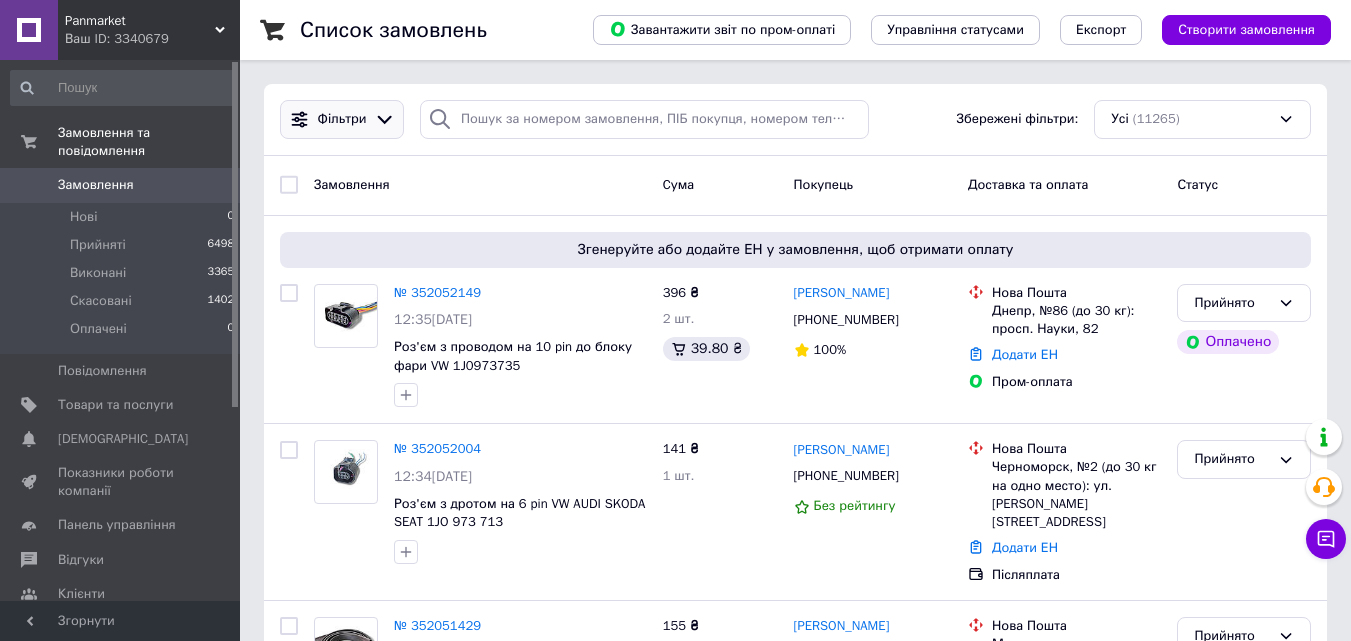 click on "Фільтри" at bounding box center [342, 119] 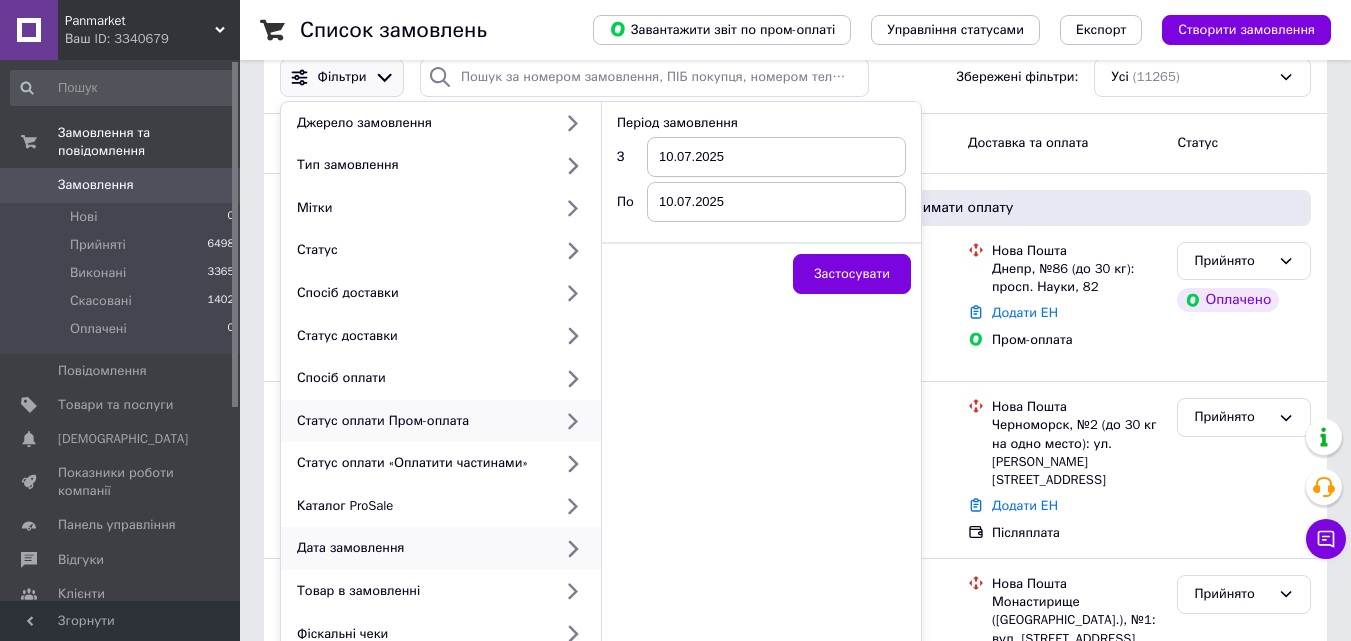 scroll, scrollTop: 0, scrollLeft: 0, axis: both 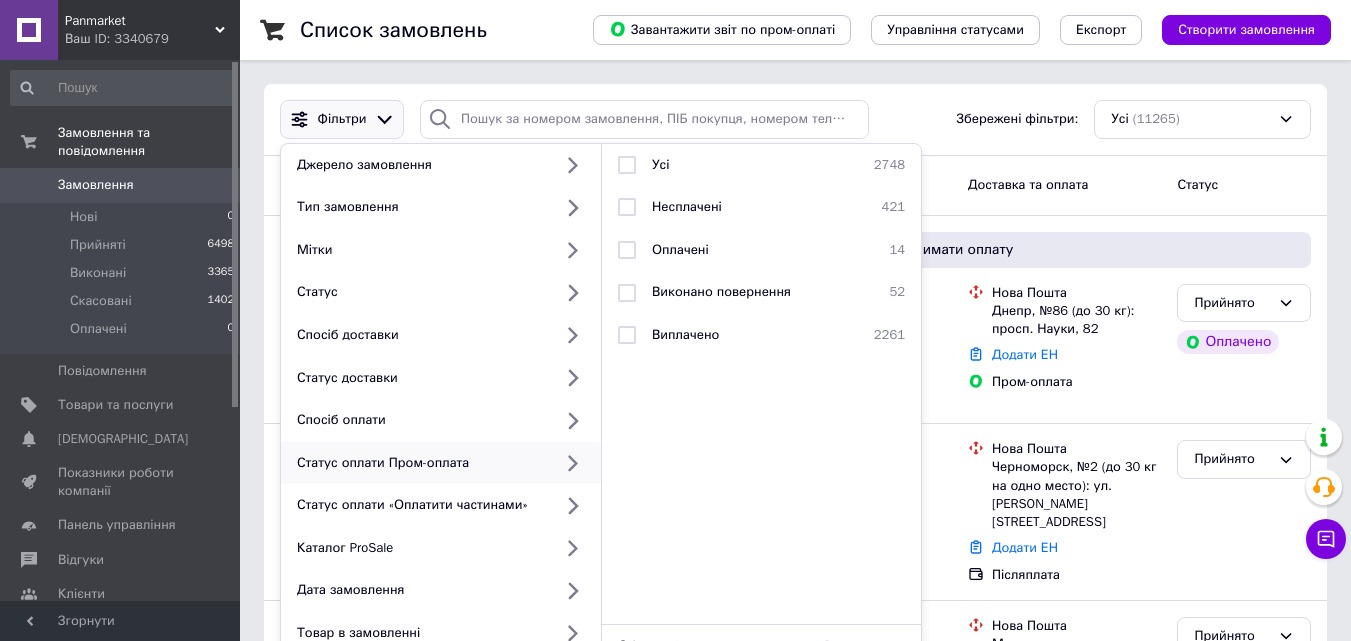 click on "Список замовлень   Завантажити звіт по пром-оплаті Управління статусами Експорт Створити замовлення Фільтри Джерело замовлення Тип замовлення Мітки Статус Спосіб доставки Статус доставки Спосіб оплати Статус оплати Пром-оплата Статус оплати «Оплатити частинами» Каталог ProSale Дата замовлення Товар в замовленні Фіскальні чеки Успішні замовлення Усі 2748 Несплачені 421 Оплачені 14 Виконано повернення 52 Виплачено 2261 Обрано (0) Очистити все Зберегти фільтр Застосувати Збережені фільтри: Усі (11265) Замовлення Cума Покупець Доставка та оплата Статус № 352052149 396 ₴" at bounding box center (795, 10183) 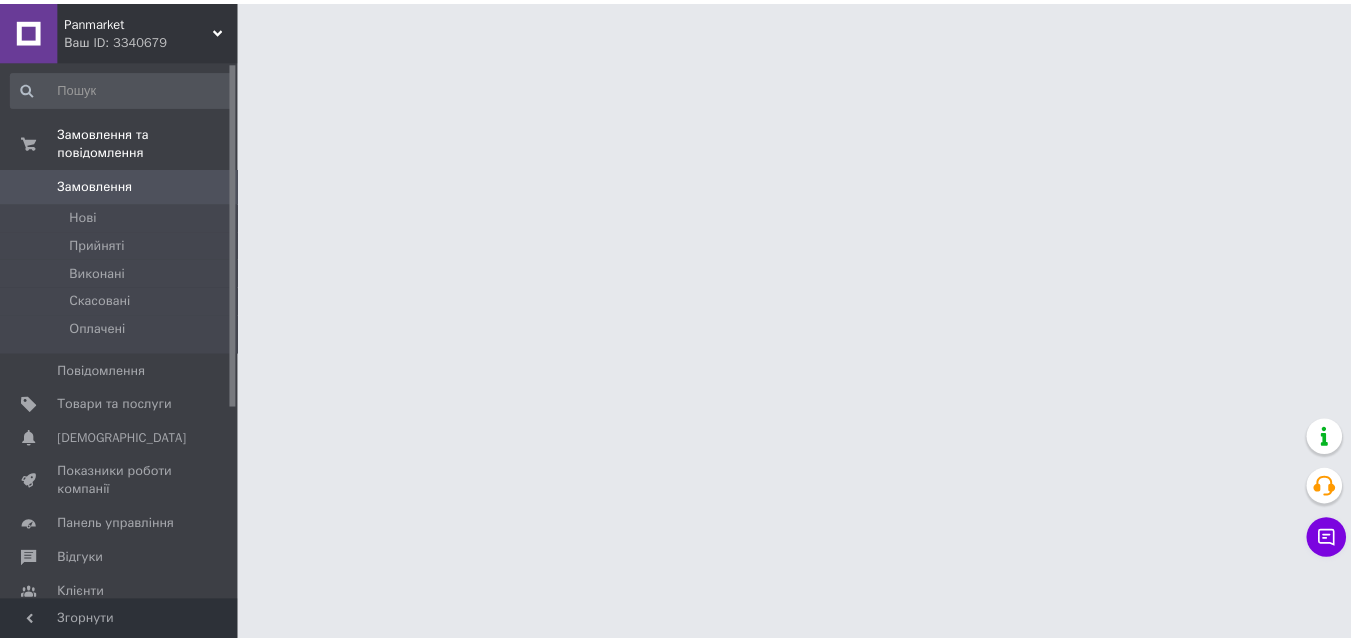 scroll, scrollTop: 0, scrollLeft: 0, axis: both 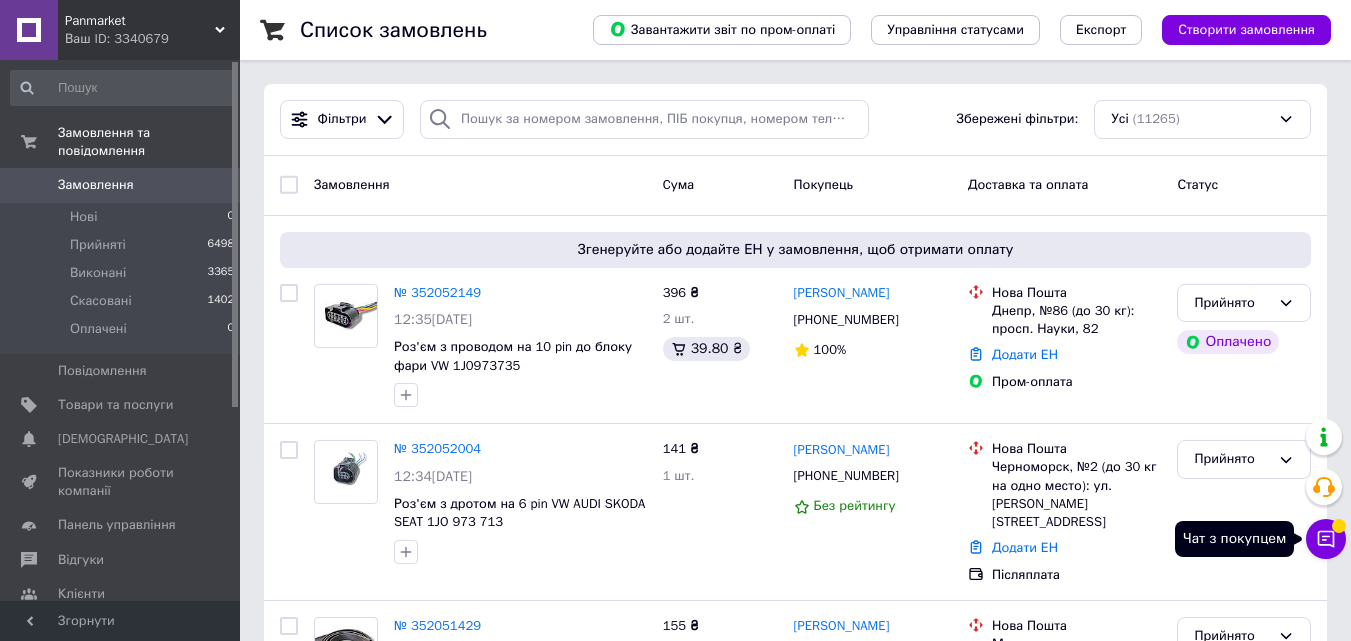 click on "Чат з покупцем" at bounding box center (1326, 539) 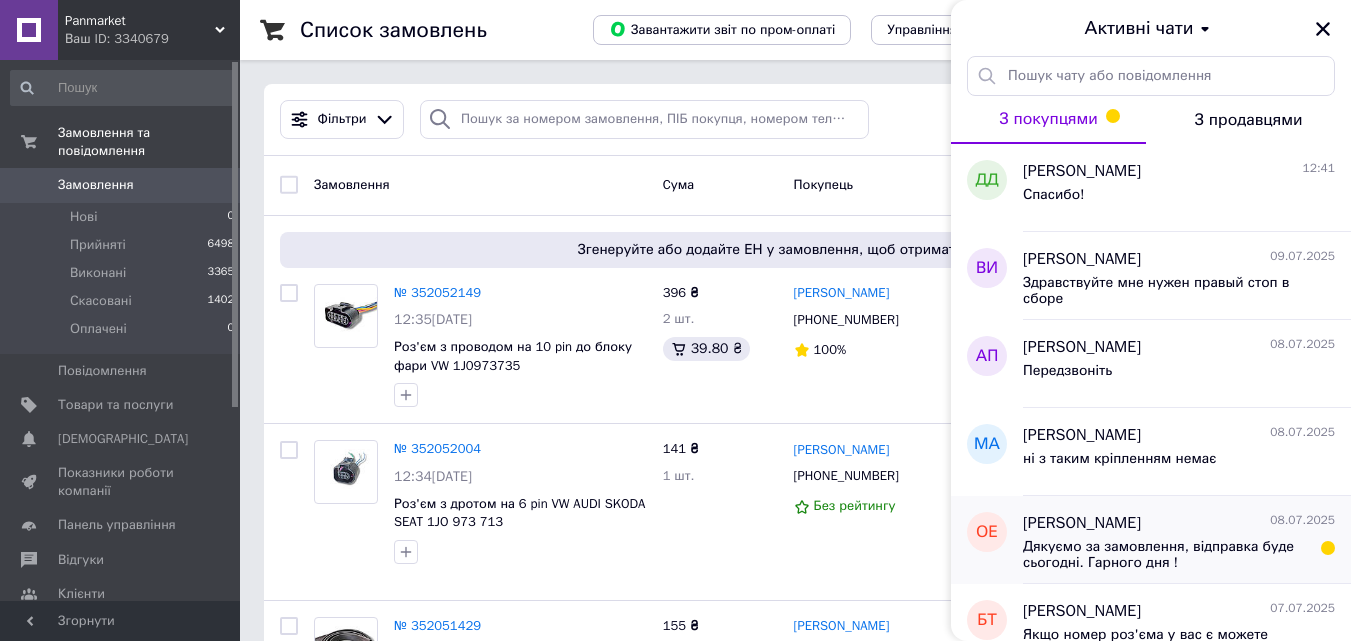 click on "Олег Ермолюк 08.07.2025" at bounding box center (1179, 523) 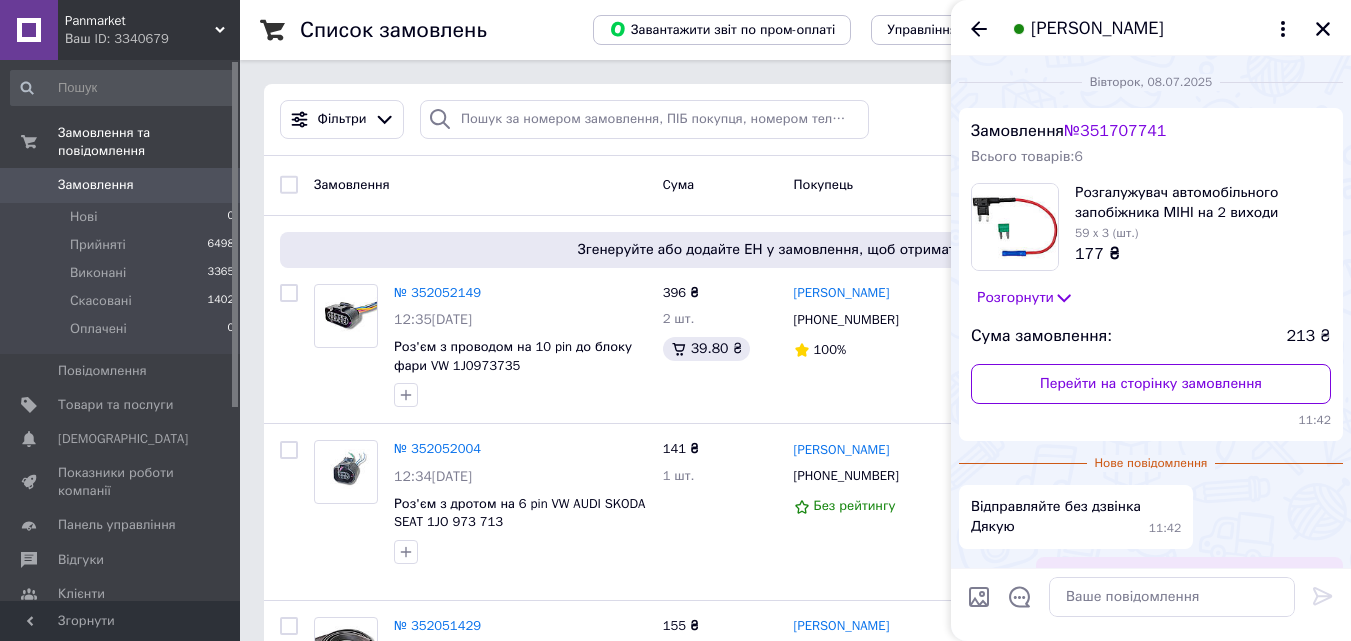 scroll, scrollTop: 102, scrollLeft: 0, axis: vertical 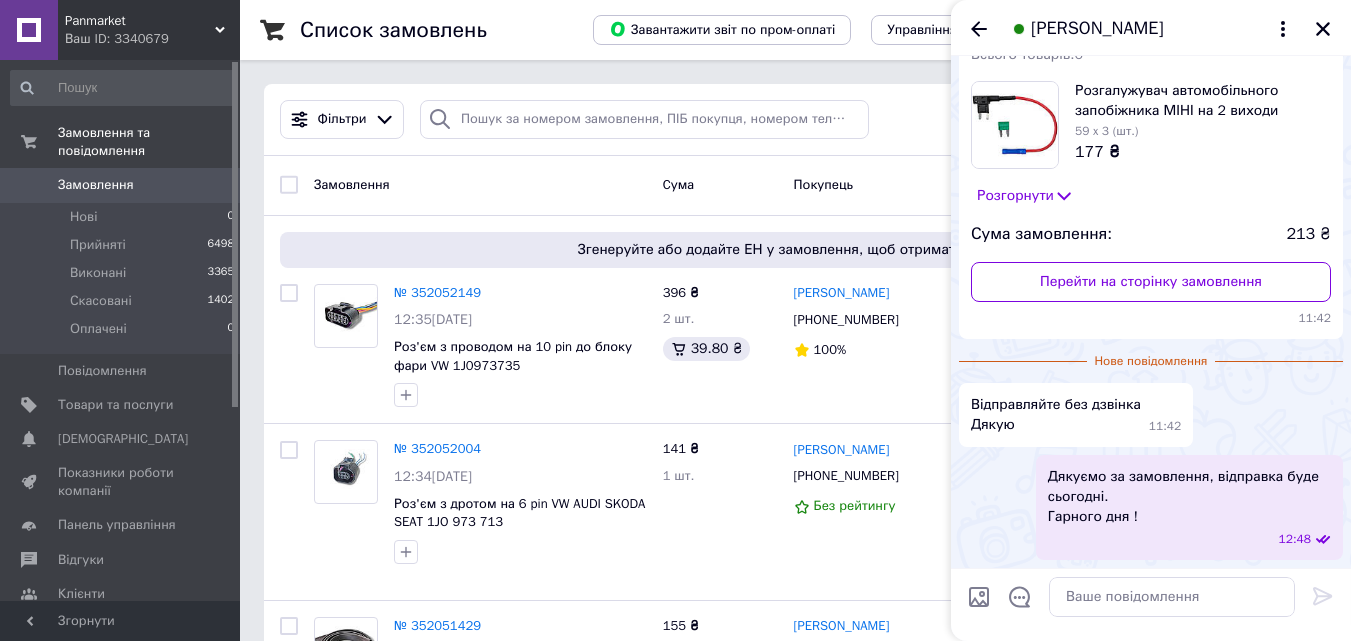 click 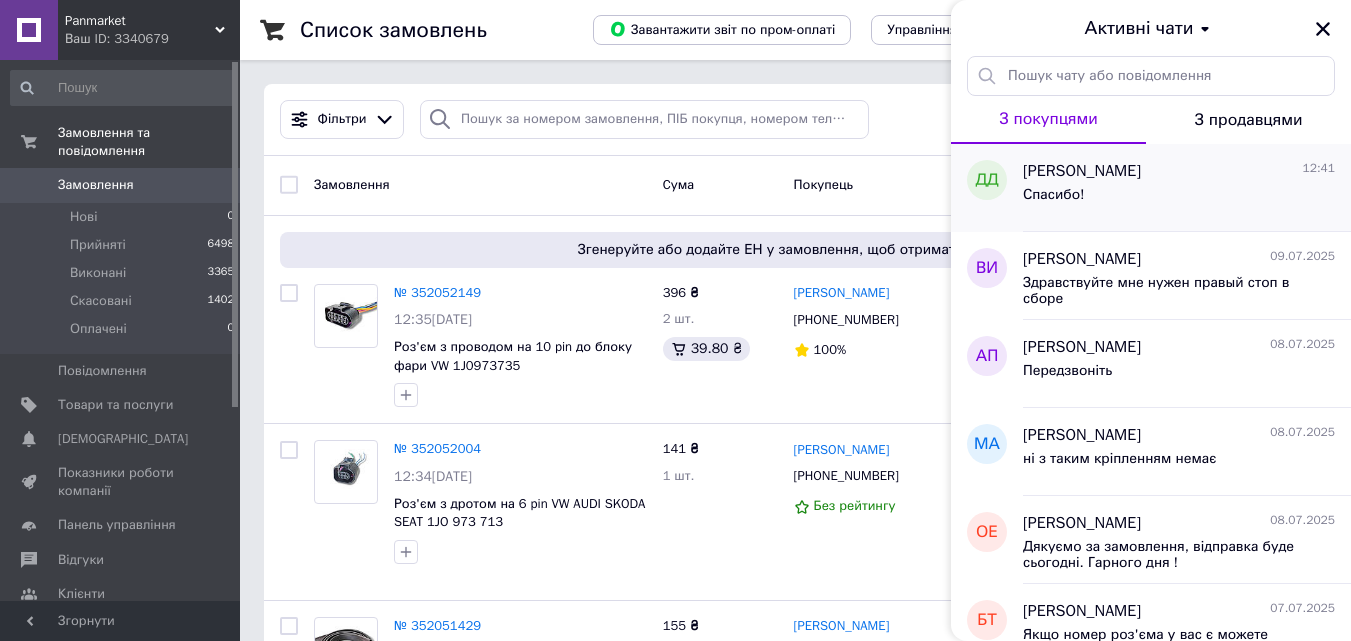 click on "[PERSON_NAME]" at bounding box center [1082, 171] 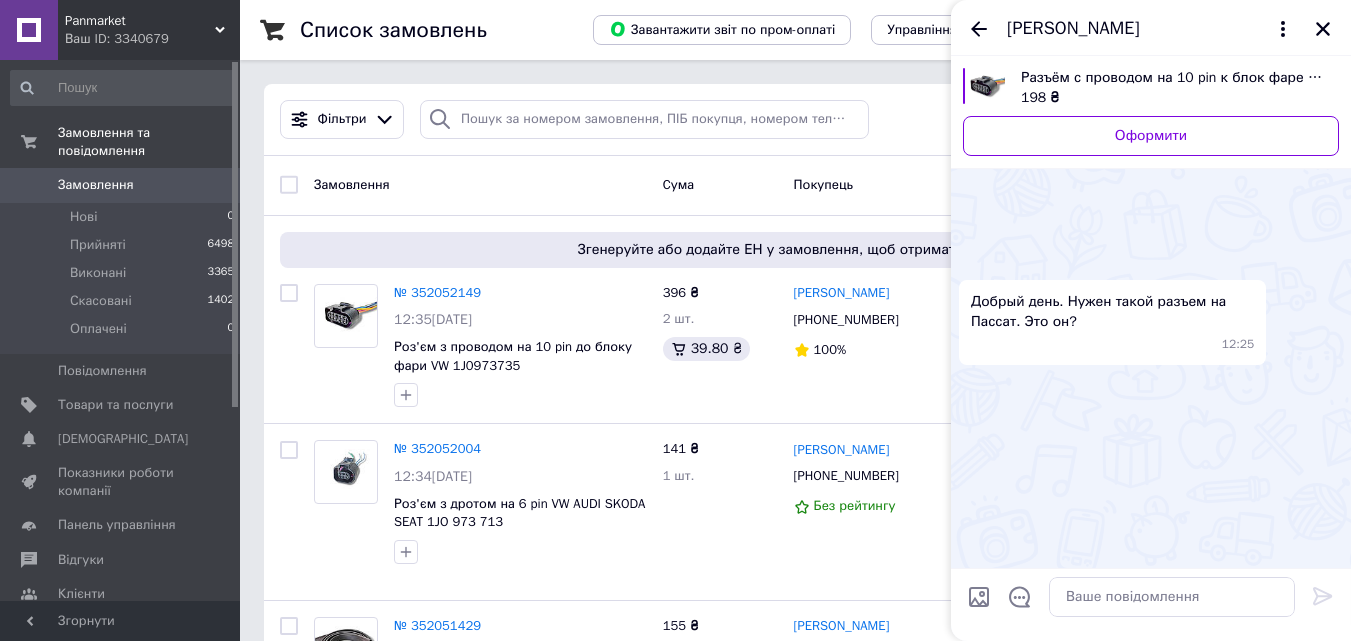 scroll, scrollTop: 827, scrollLeft: 0, axis: vertical 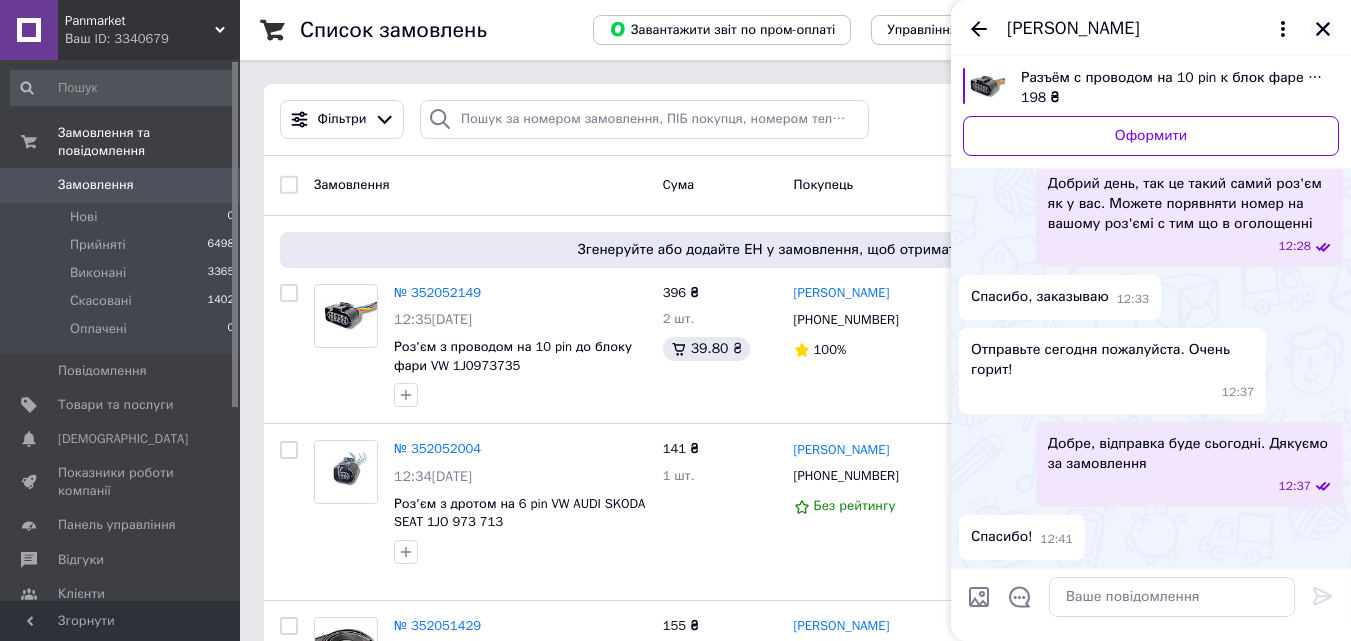 click 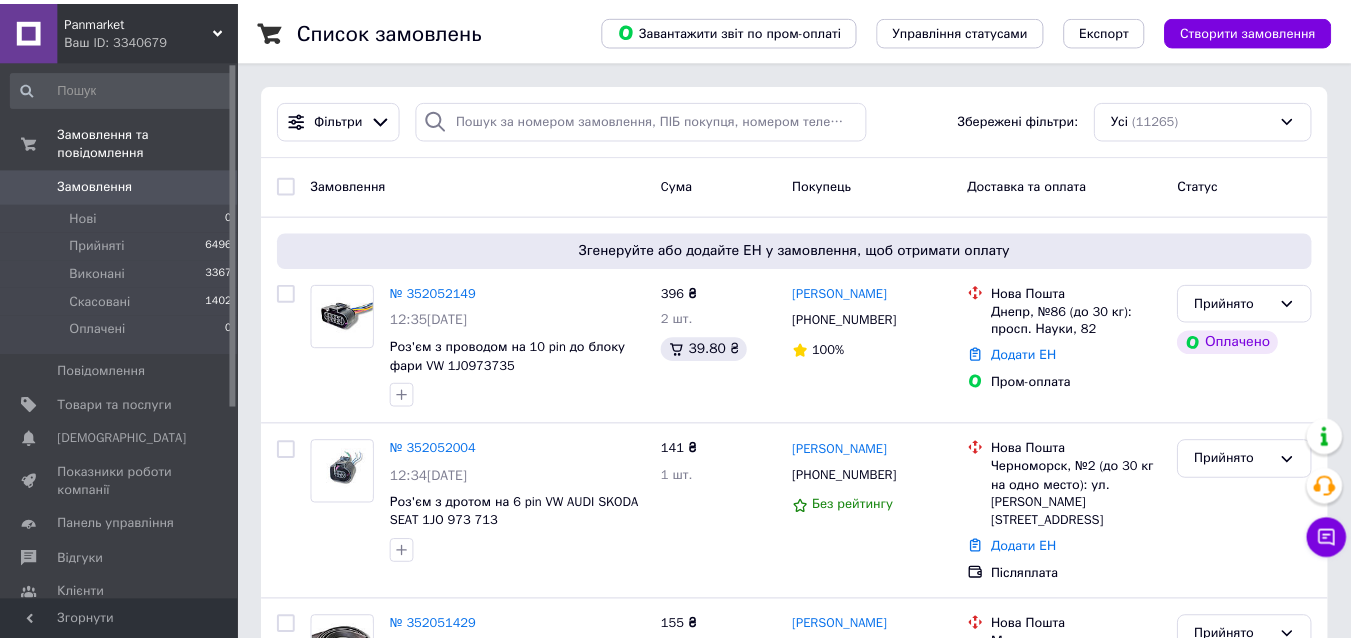 scroll, scrollTop: 0, scrollLeft: 0, axis: both 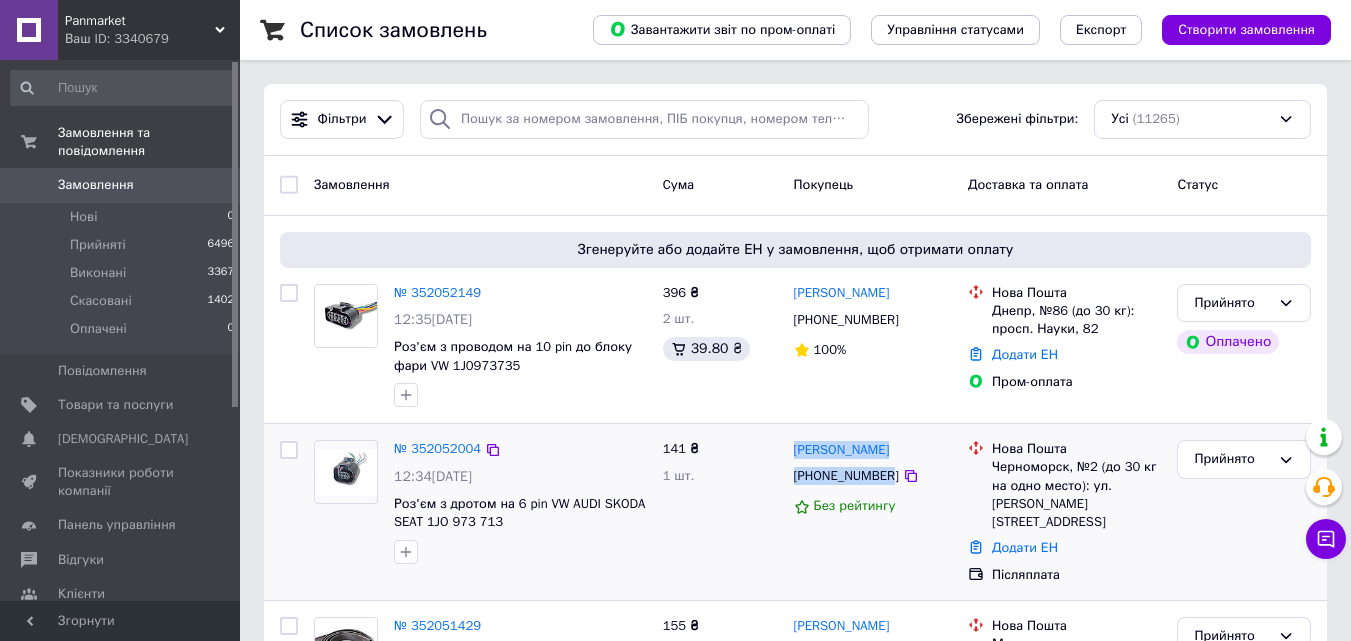click on "Дишель Андреевич +380637416524 Без рейтингу" at bounding box center (873, 512) 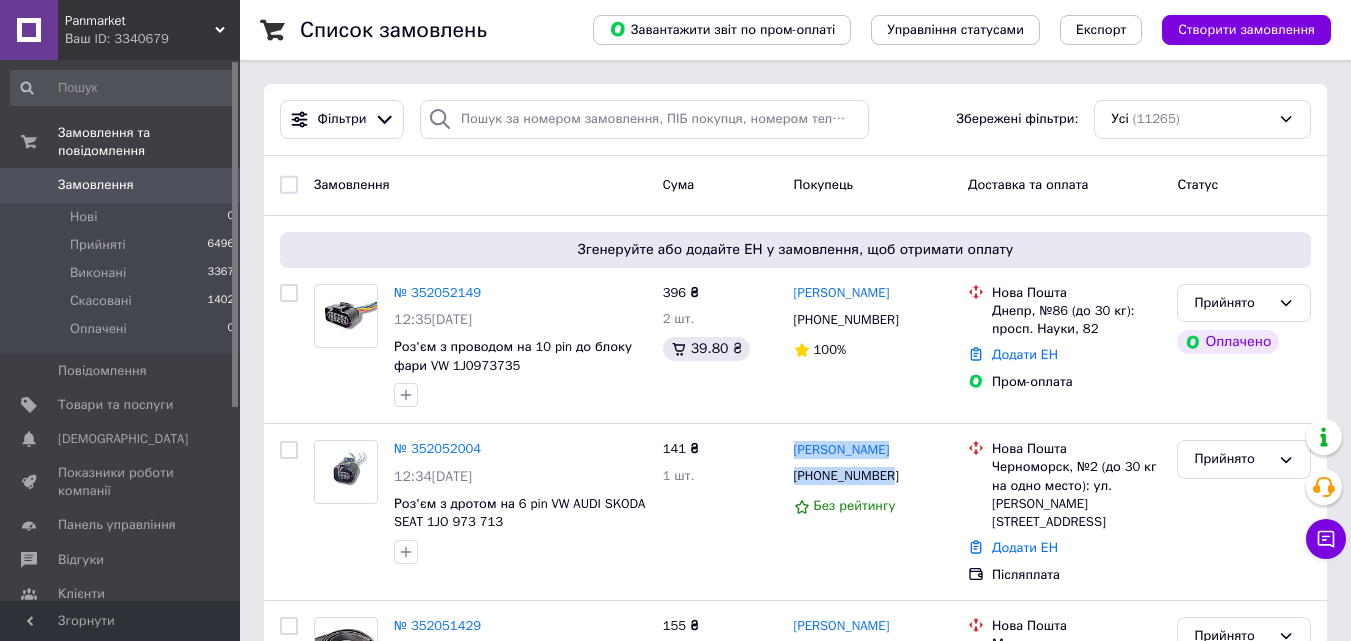copy on "Дишель Андреевич +380637416524" 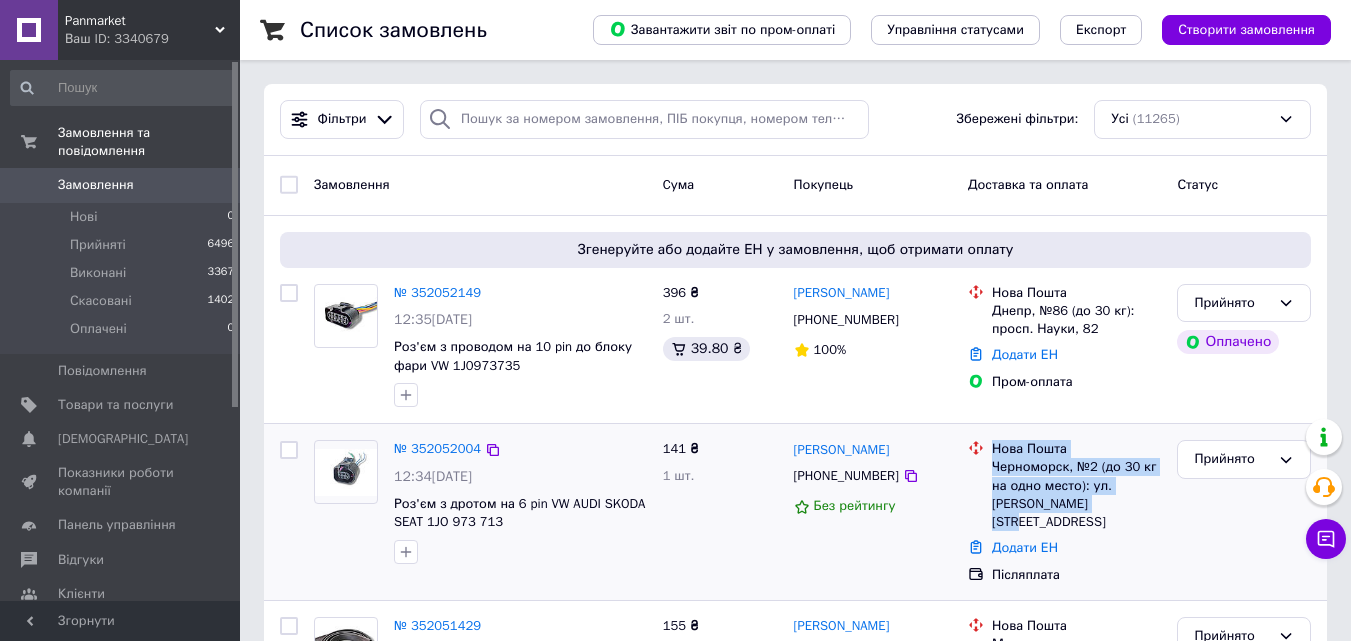 drag, startPoint x: 993, startPoint y: 448, endPoint x: 1066, endPoint y: 501, distance: 90.21086 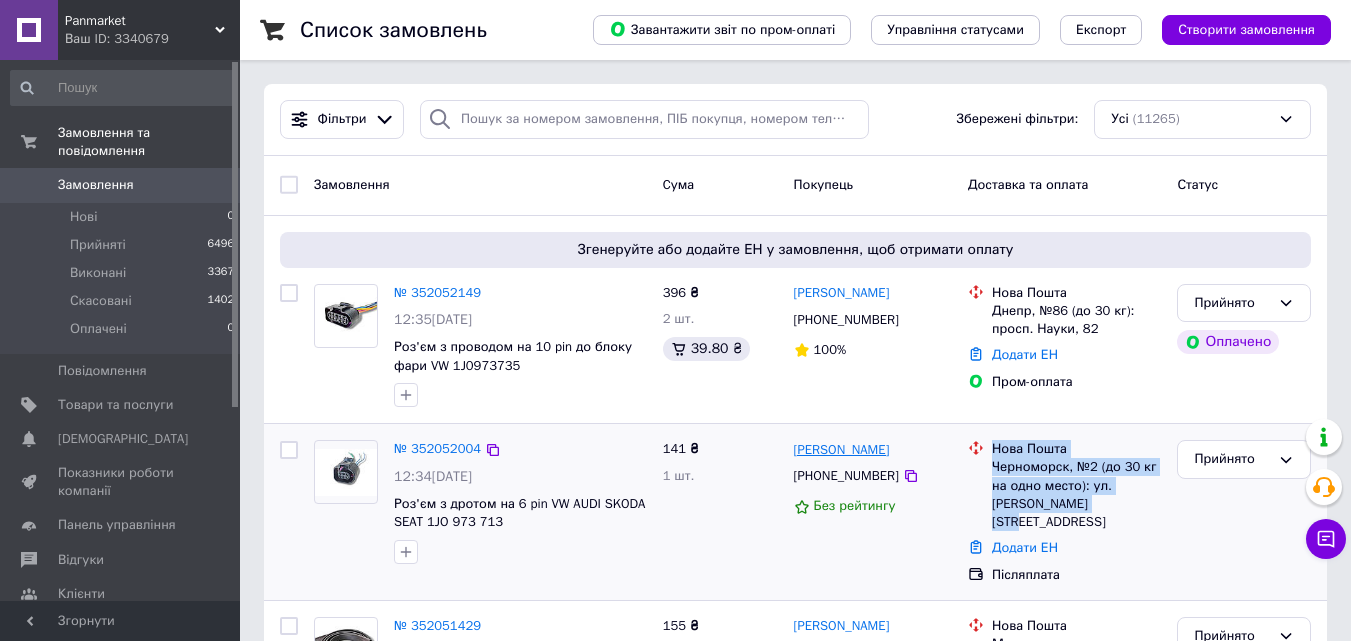 copy on "Нова Пошта Черноморск, №2 (до 30 кг на одно место): ул. Виталия Шума, 21а" 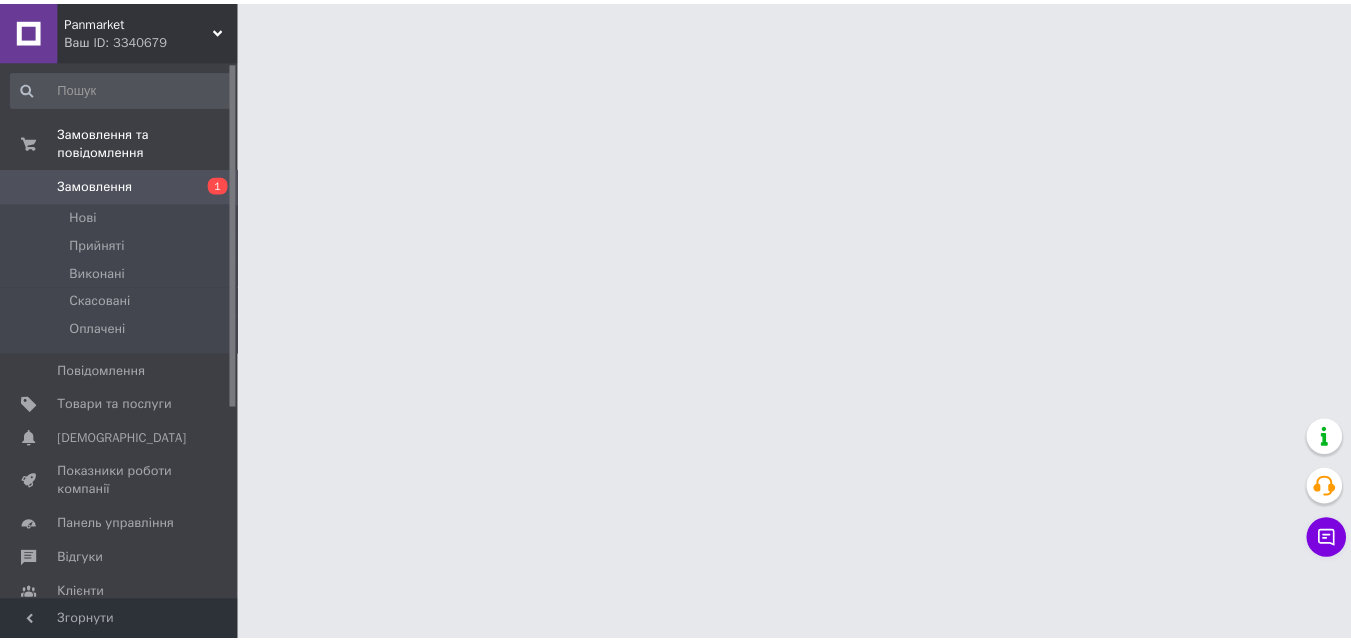 scroll, scrollTop: 0, scrollLeft: 0, axis: both 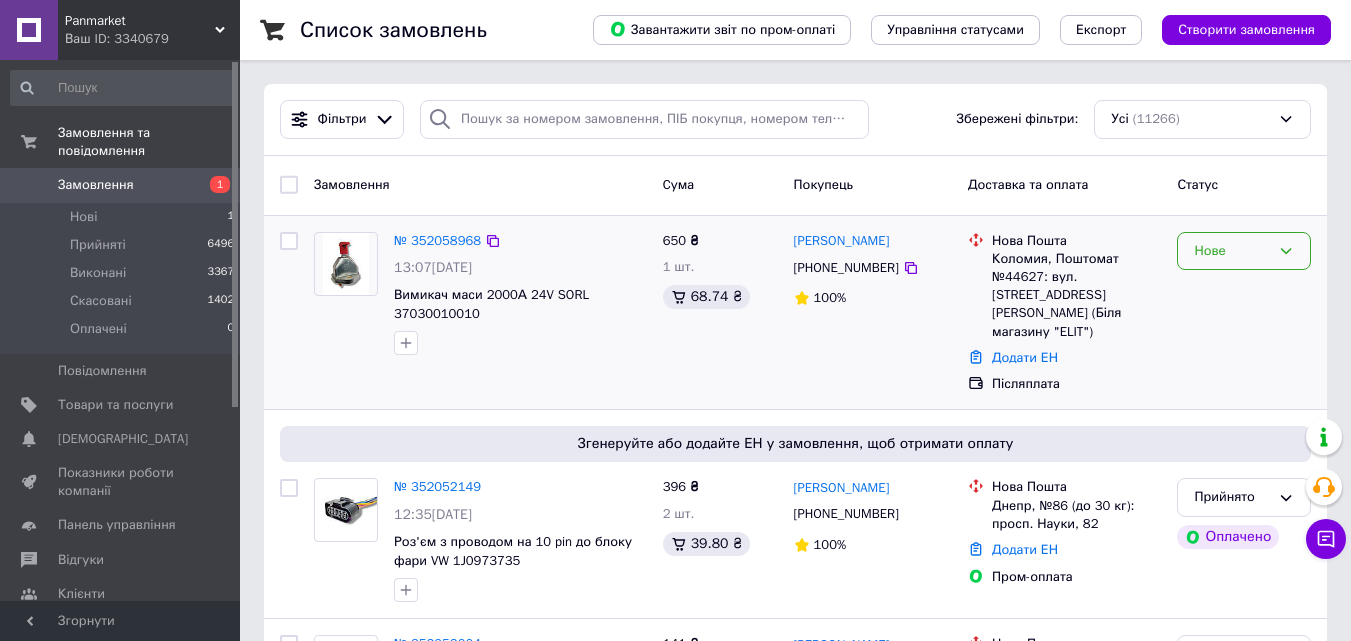 click on "Нове" at bounding box center [1244, 251] 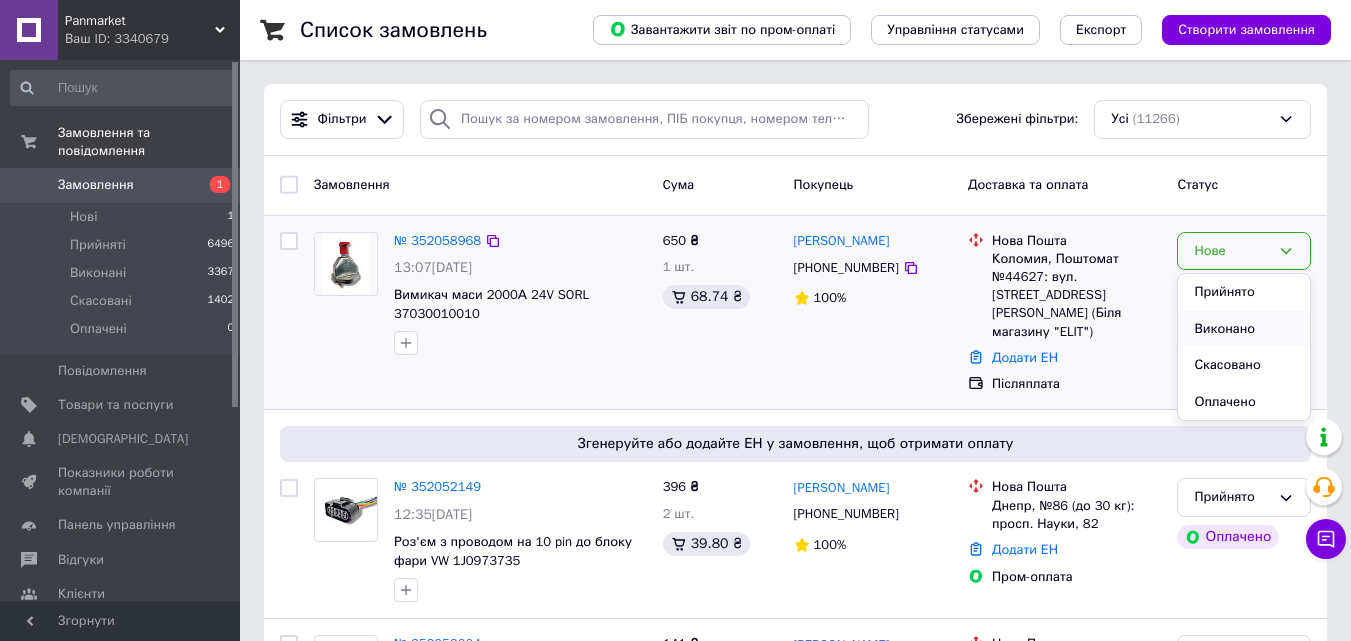 click on "Виконано" at bounding box center (1244, 329) 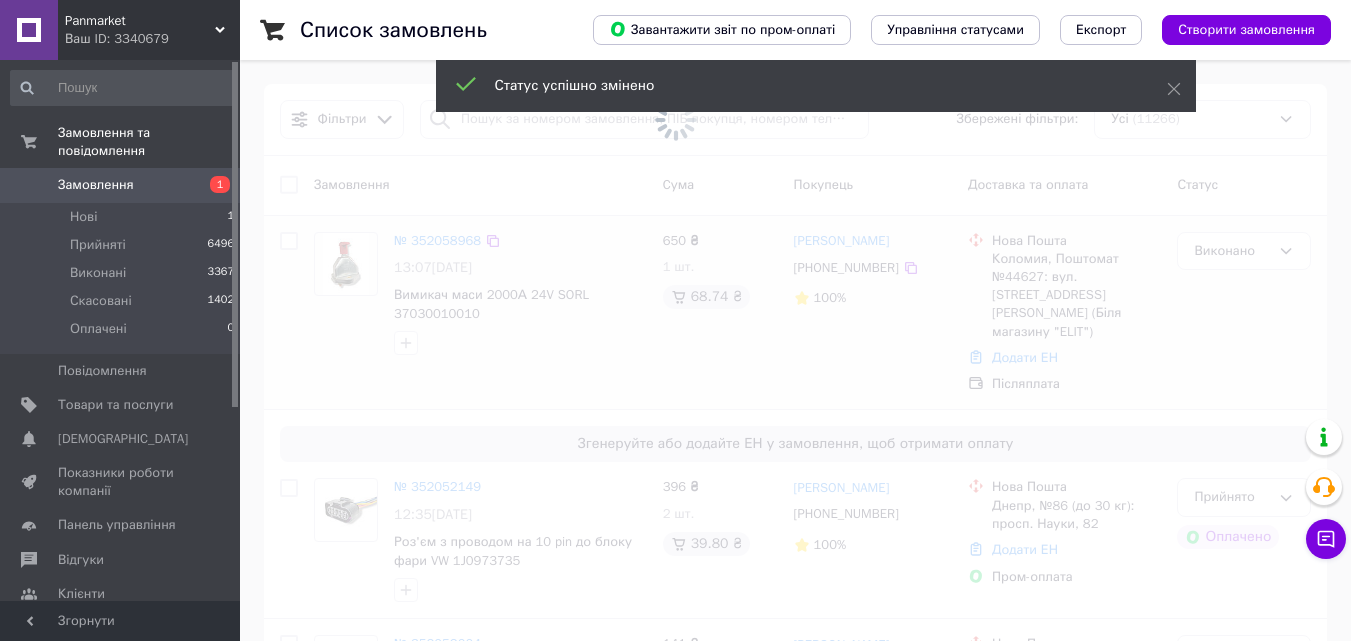 drag, startPoint x: 1172, startPoint y: 89, endPoint x: 1197, endPoint y: 101, distance: 27.730848 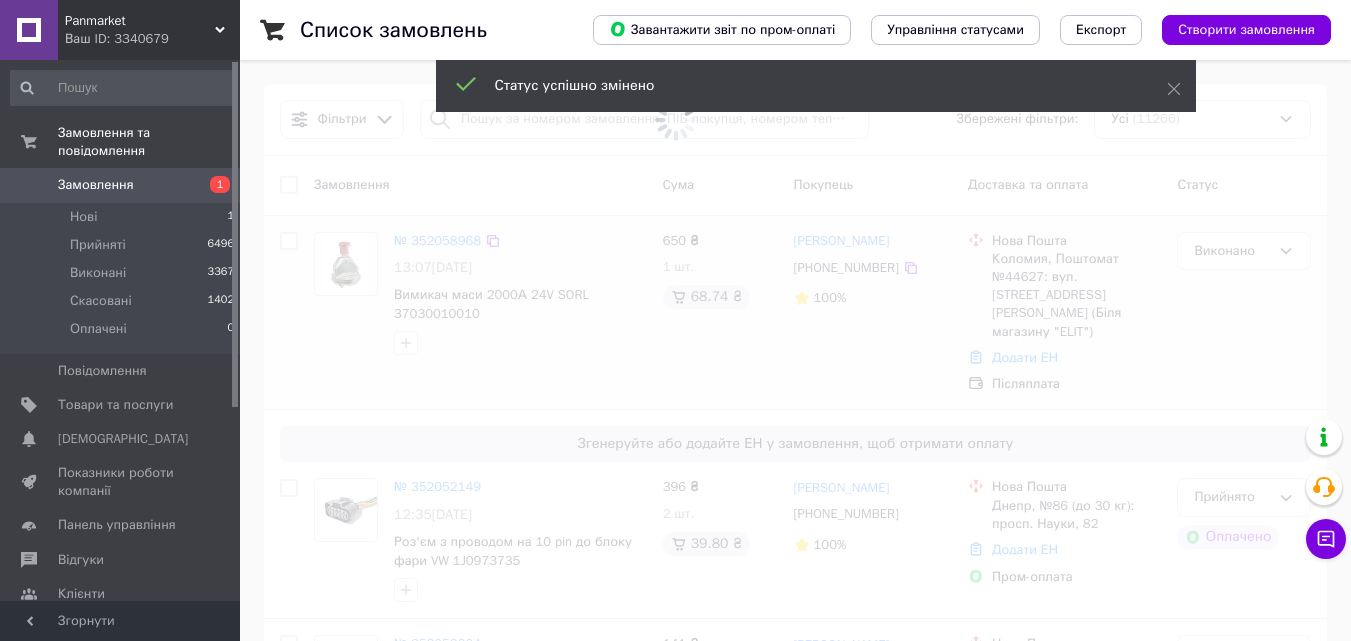 click 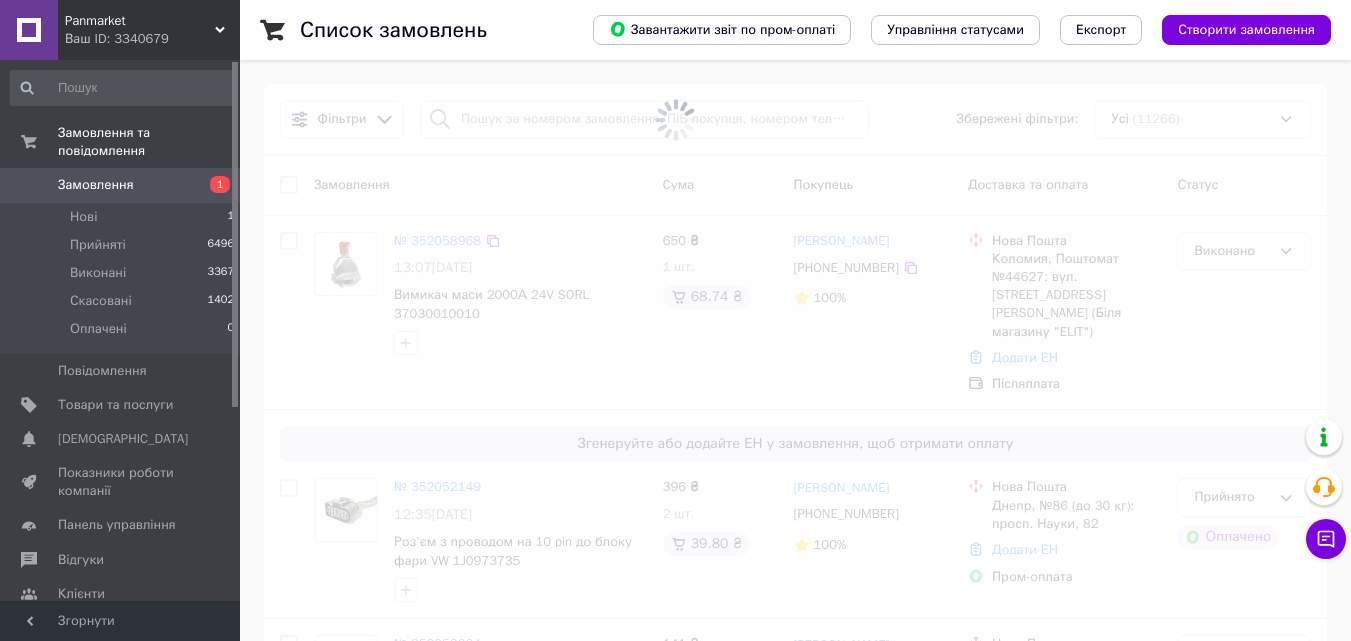 click at bounding box center [675, 320] 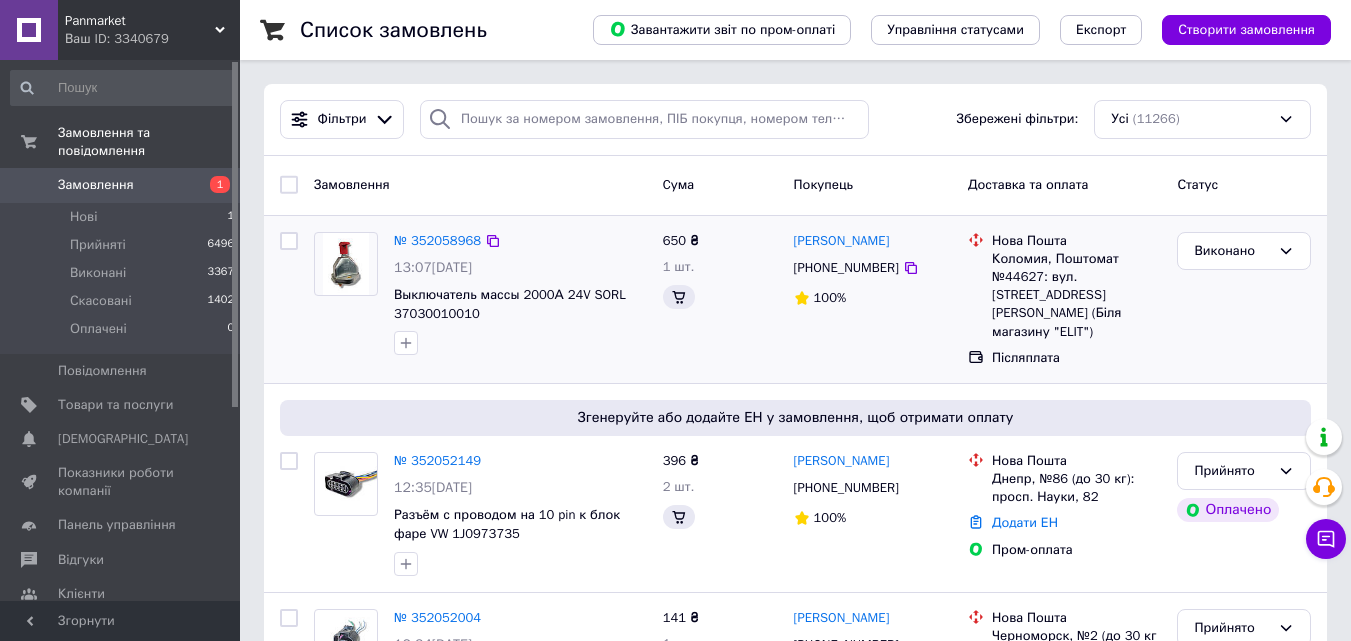 click 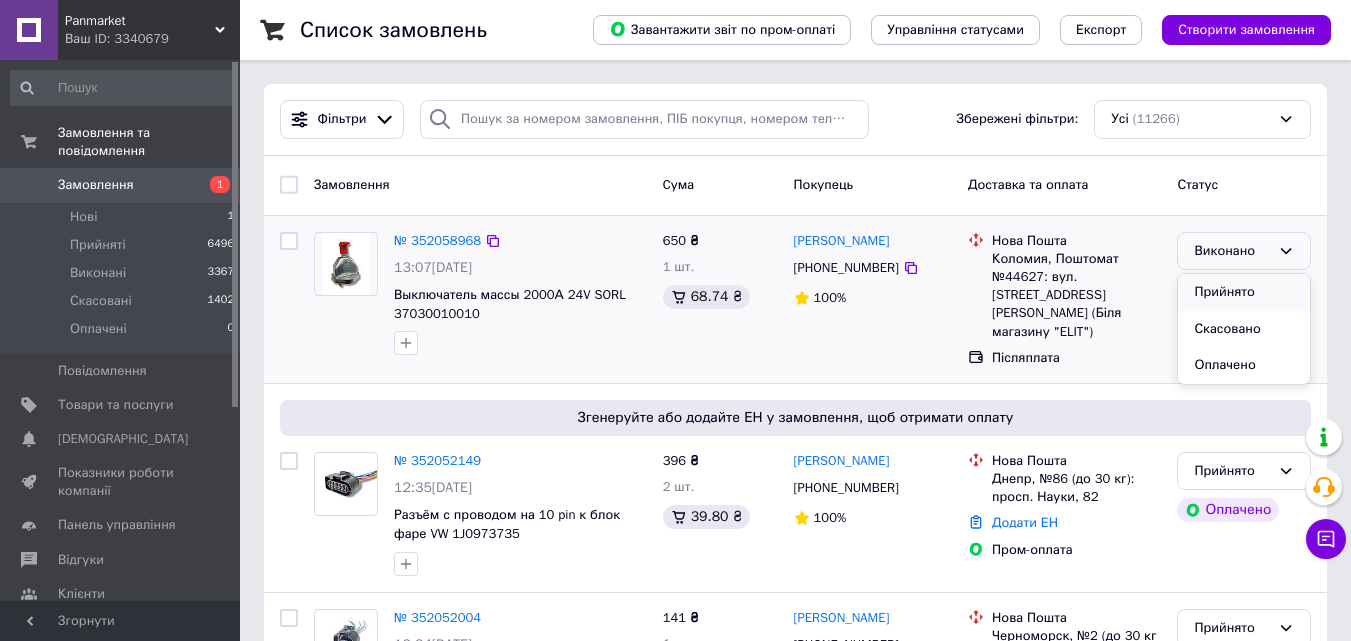 click on "Прийнято" at bounding box center (1244, 292) 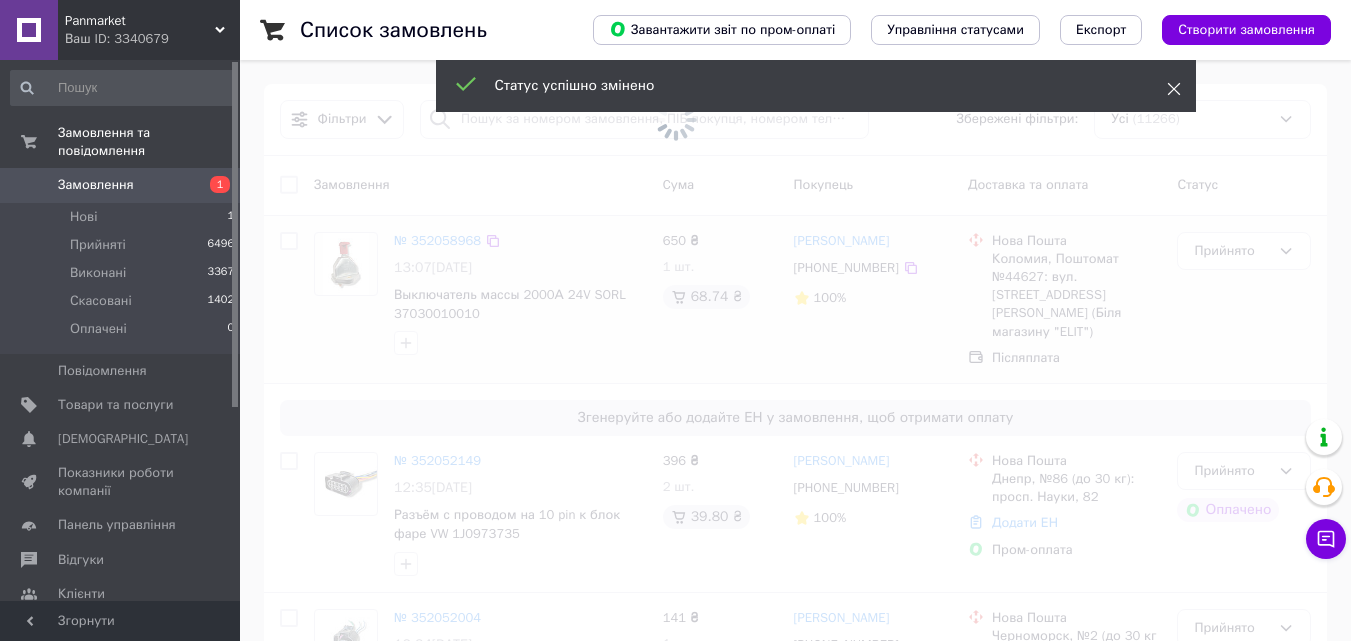 click 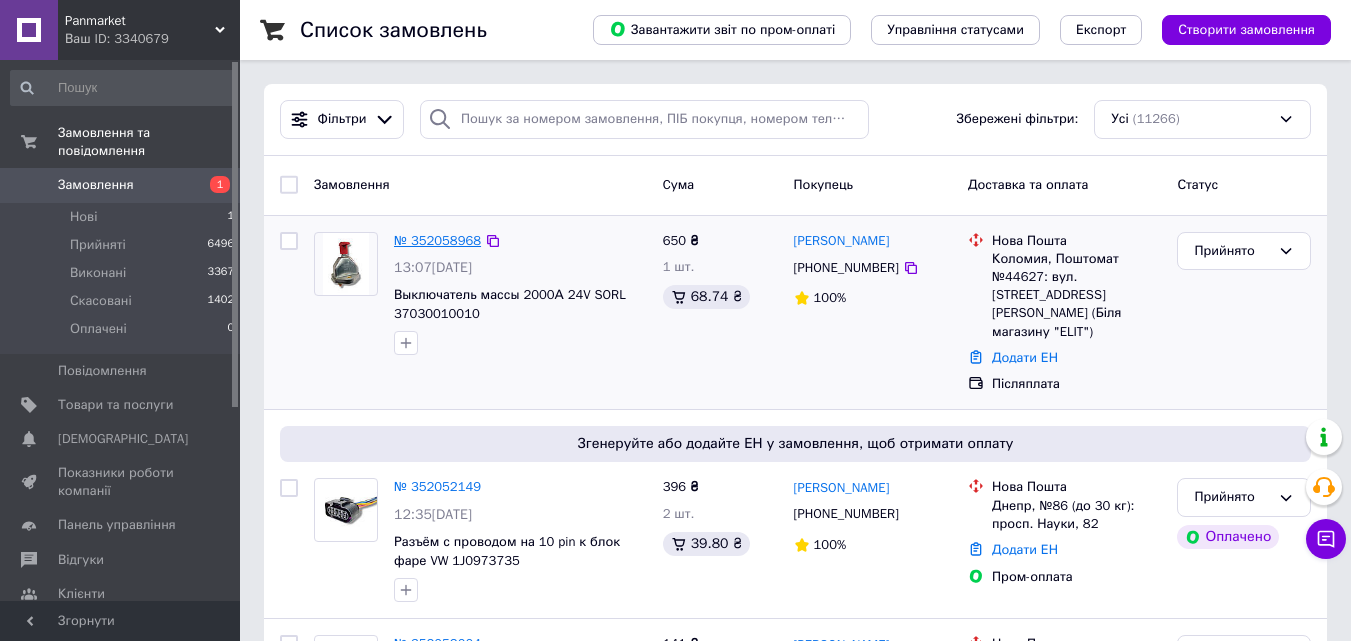 drag, startPoint x: 428, startPoint y: 228, endPoint x: 425, endPoint y: 240, distance: 12.369317 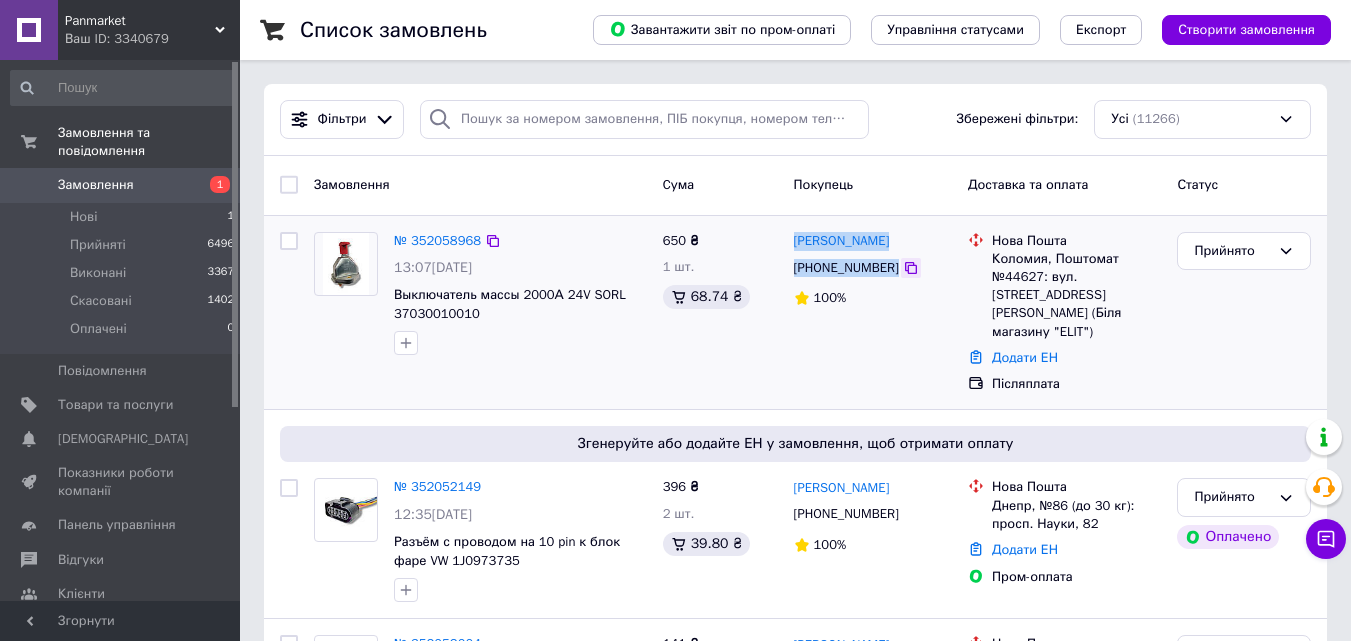 drag, startPoint x: 789, startPoint y: 242, endPoint x: 888, endPoint y: 272, distance: 103.44564 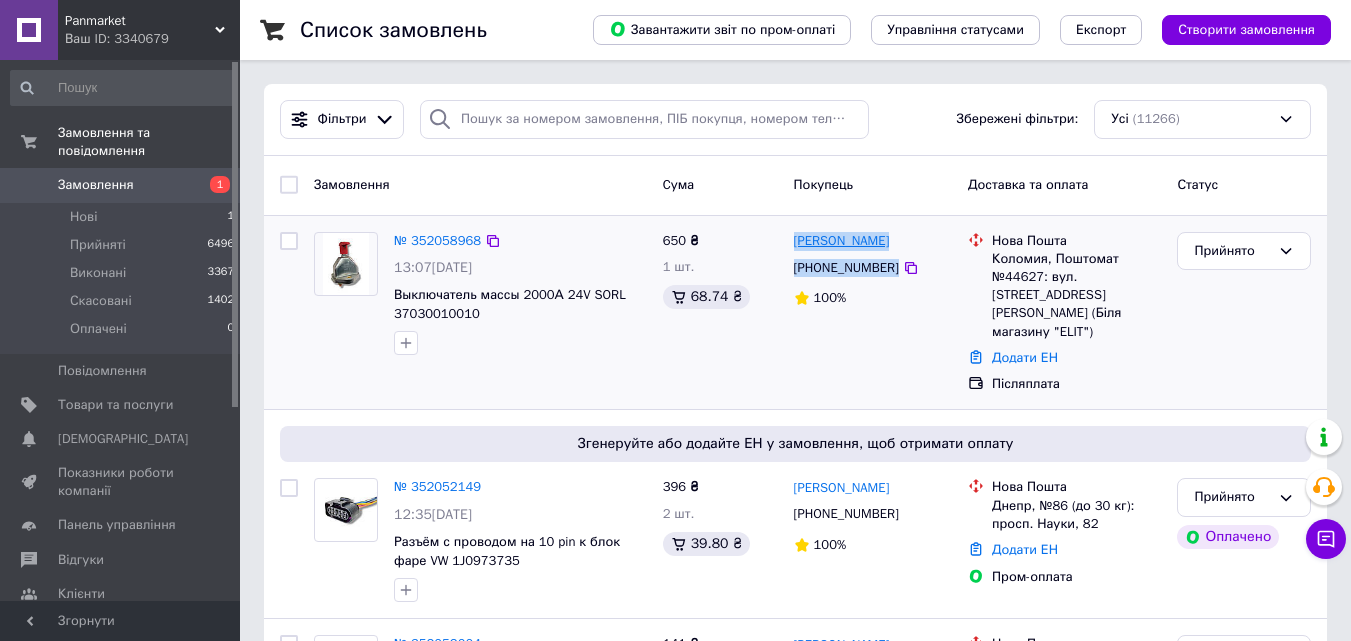 copy on "Віктор Бойків +380677875600" 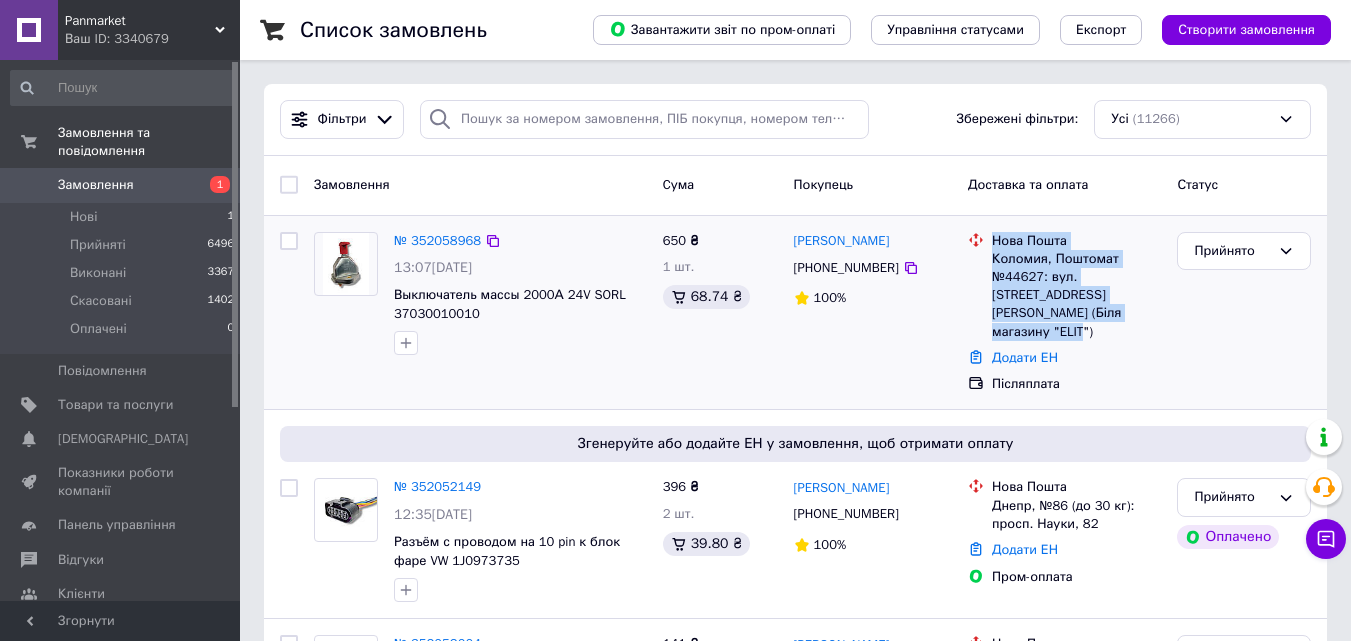 drag, startPoint x: 995, startPoint y: 243, endPoint x: 1094, endPoint y: 311, distance: 120.10412 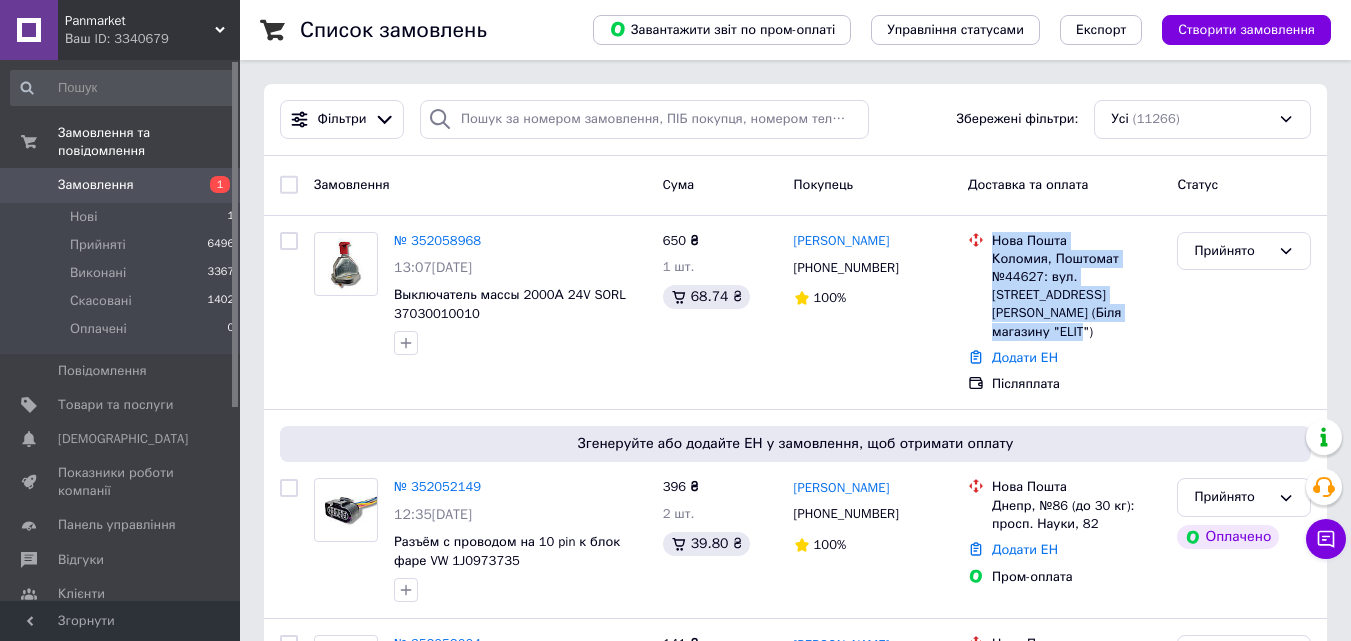 copy on "Нова Пошта Коломия, Поштомат №44627: вул. Гетьмана Івана Мазепи, 298А (Біля магазину "ELIT")" 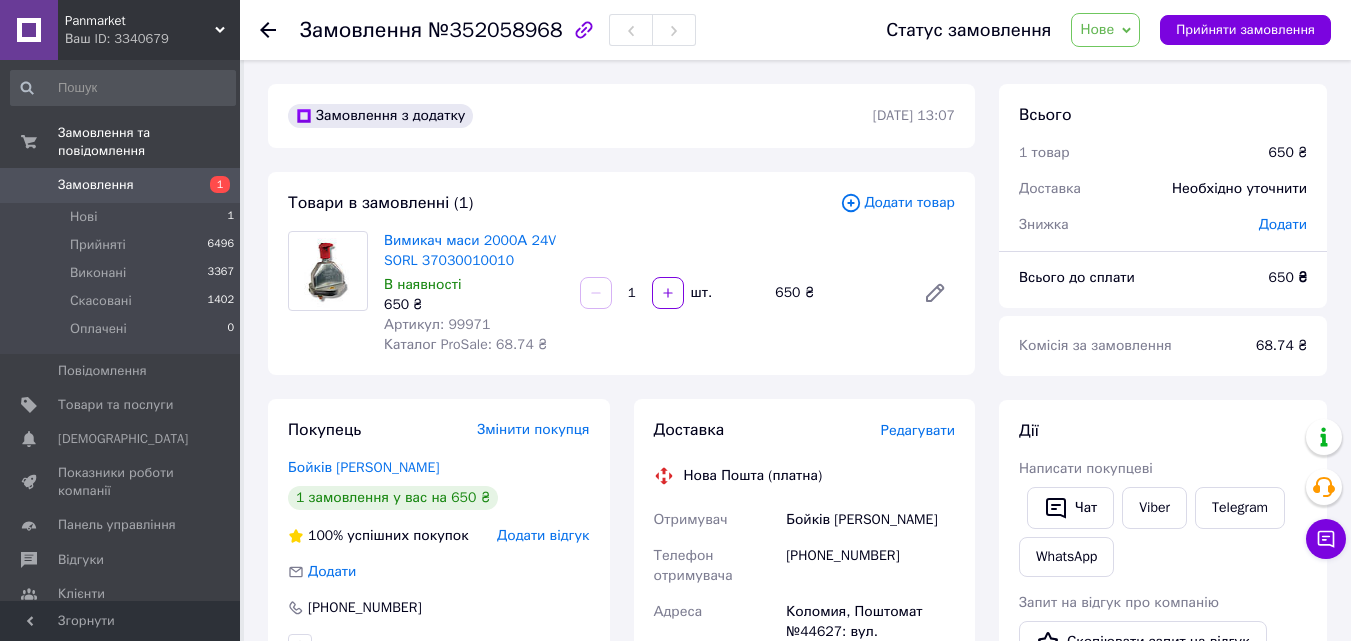 scroll, scrollTop: 0, scrollLeft: 0, axis: both 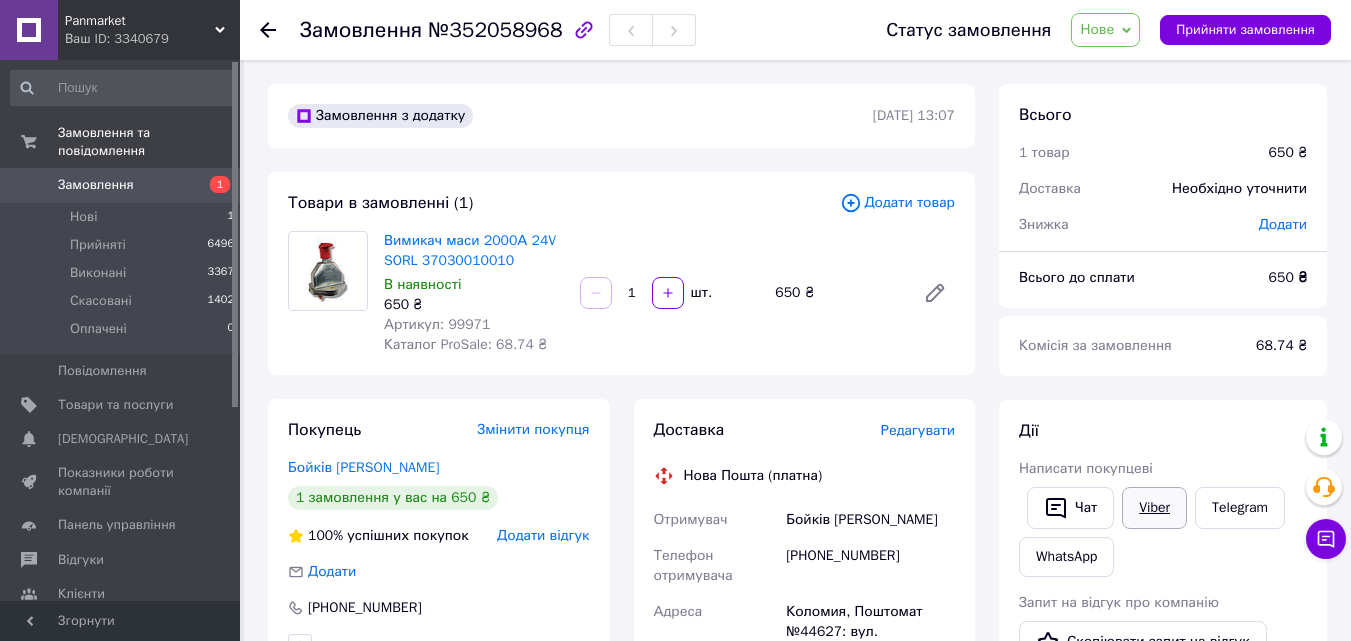 click on "Viber" at bounding box center (1154, 508) 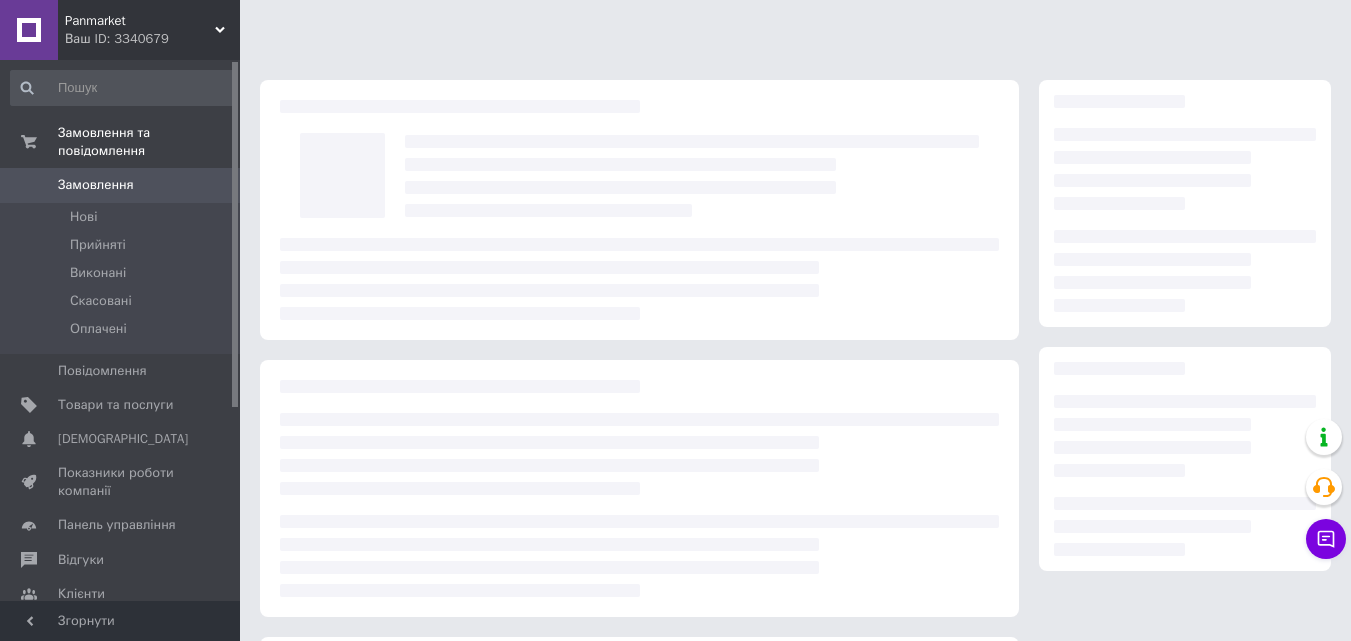 scroll, scrollTop: 0, scrollLeft: 0, axis: both 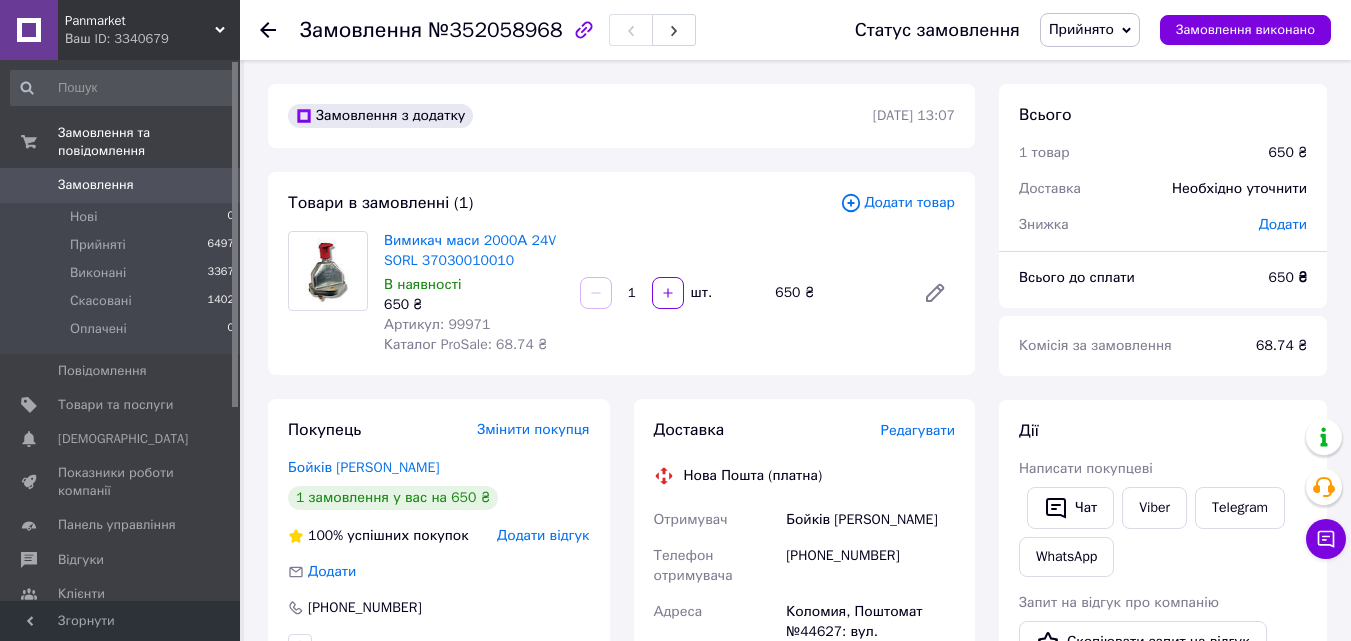 click on "Артикул: 99971" at bounding box center [437, 324] 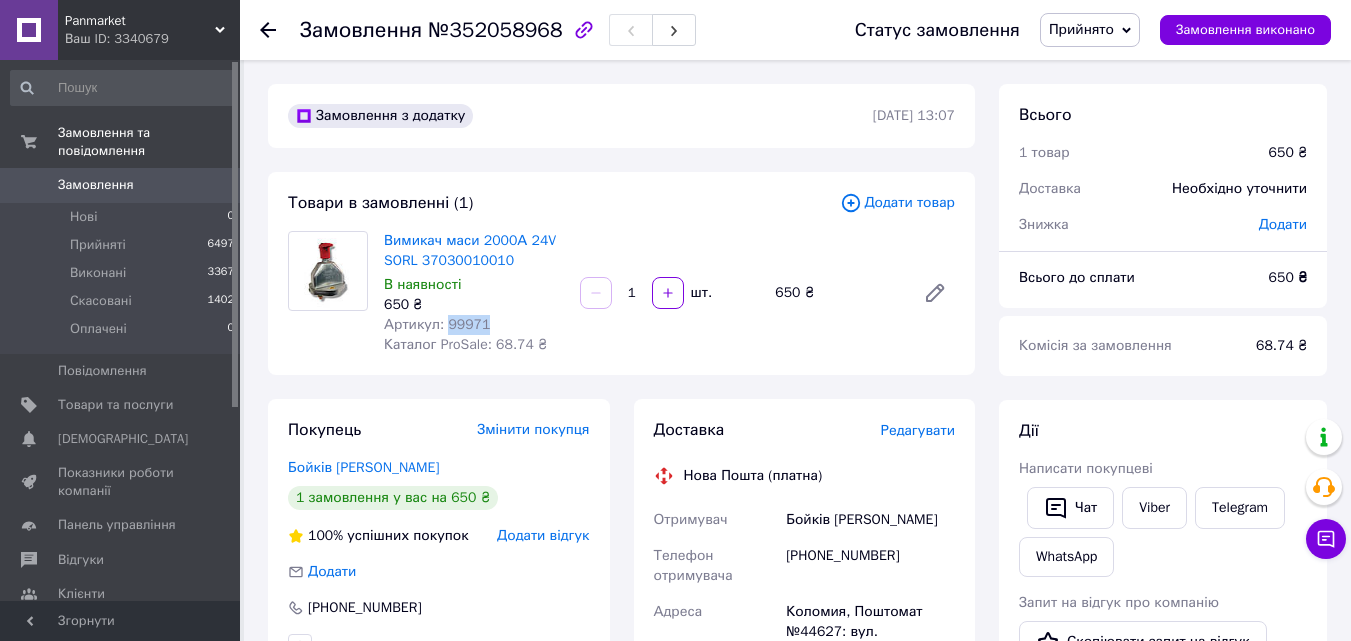 click on "Артикул: 99971" at bounding box center [437, 324] 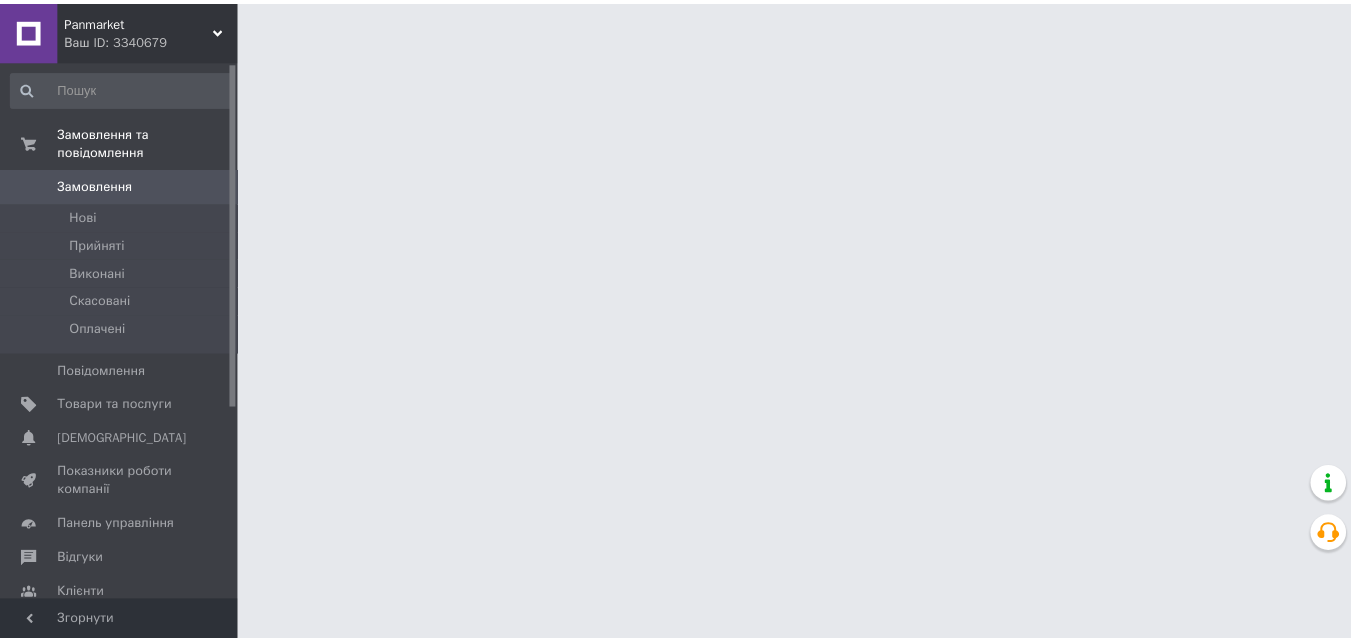 scroll, scrollTop: 0, scrollLeft: 0, axis: both 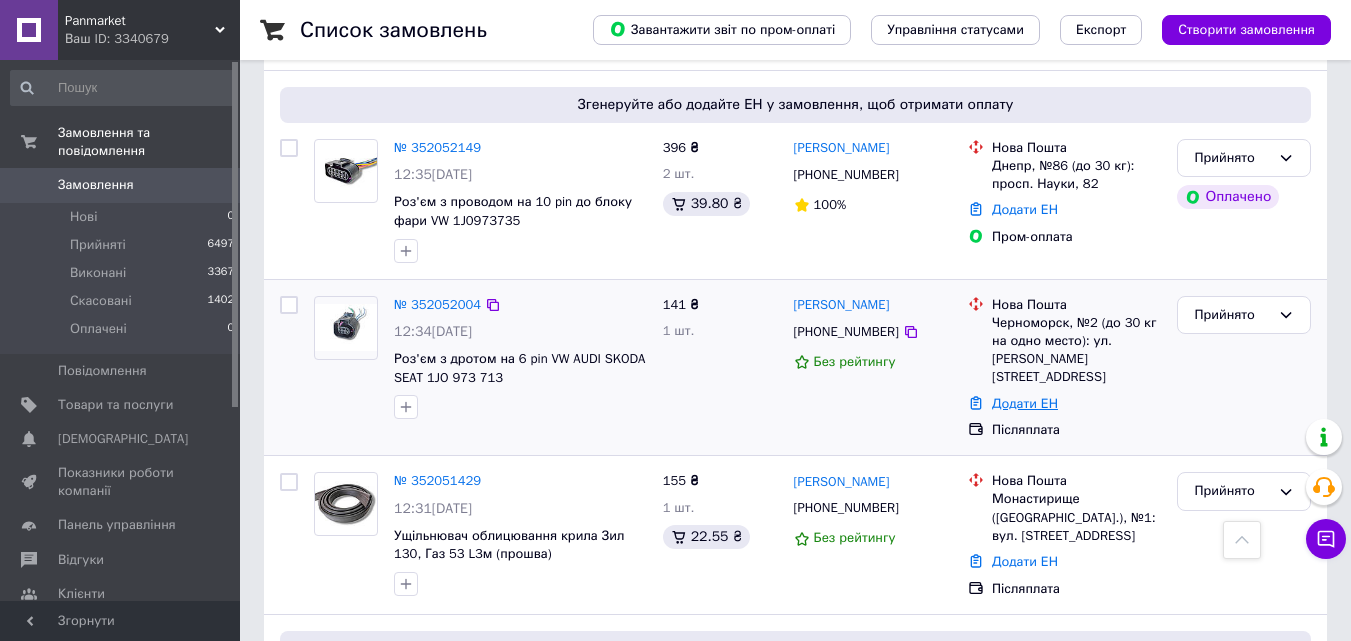 click on "Додати ЕН" at bounding box center [1025, 403] 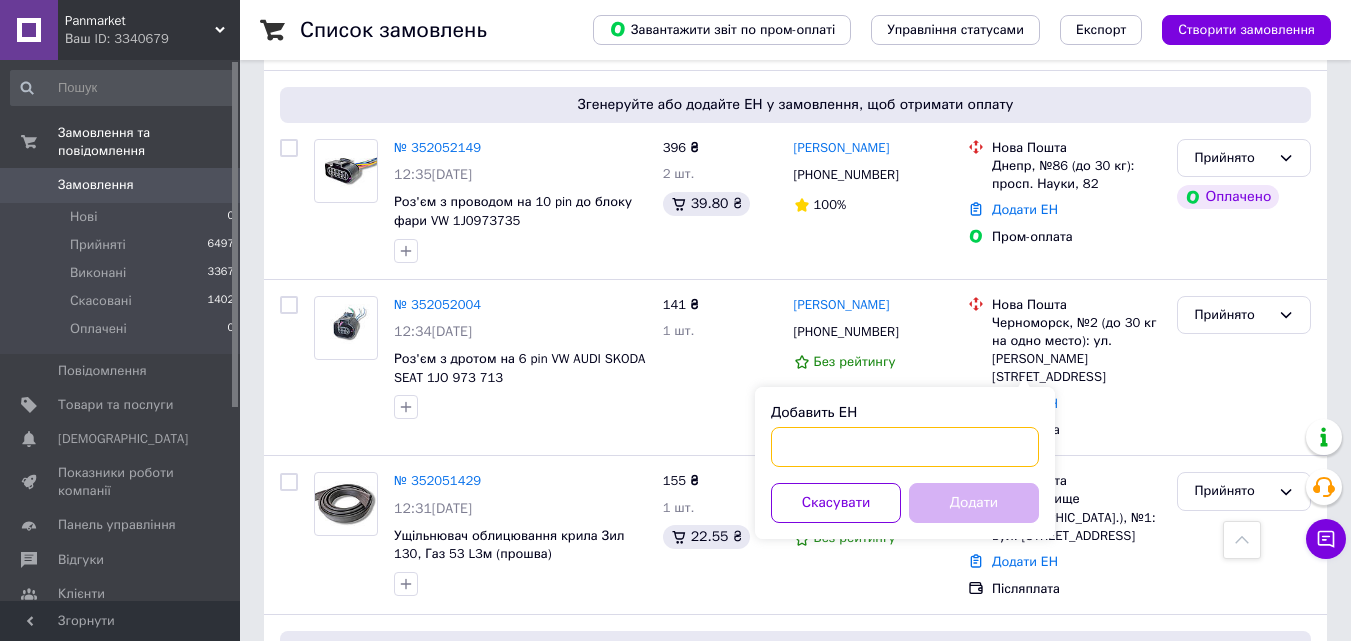 paste on "20451203012500" 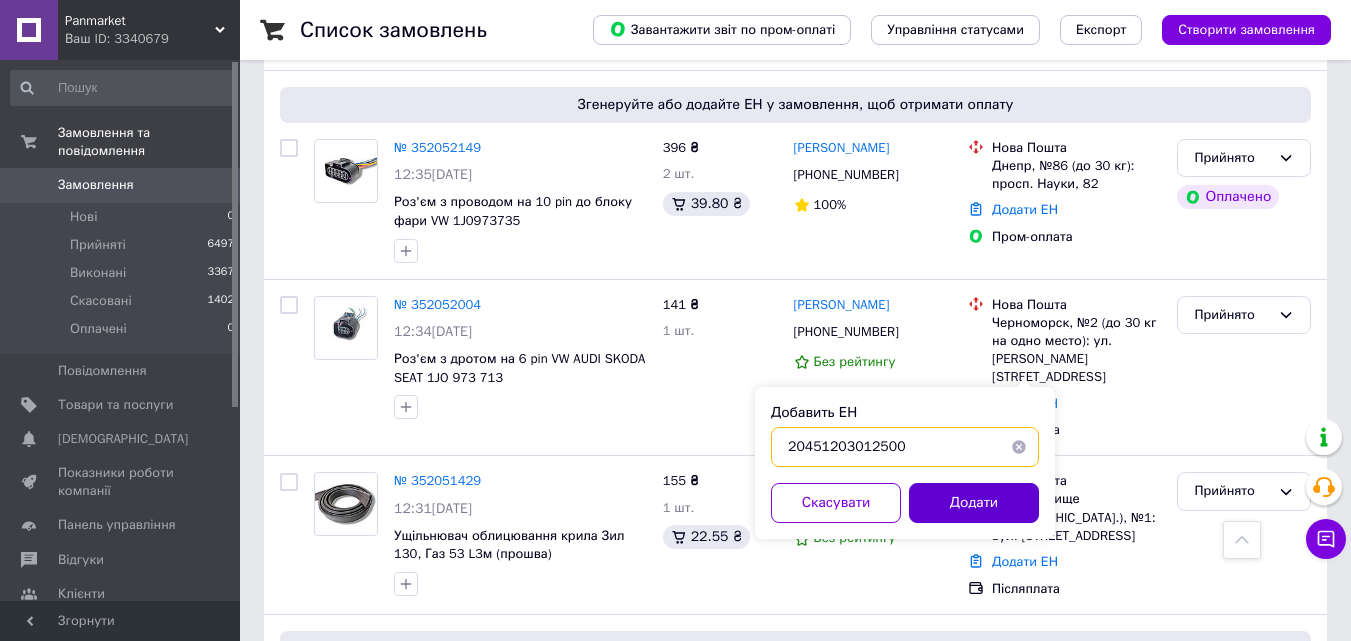 type on "20451203012500" 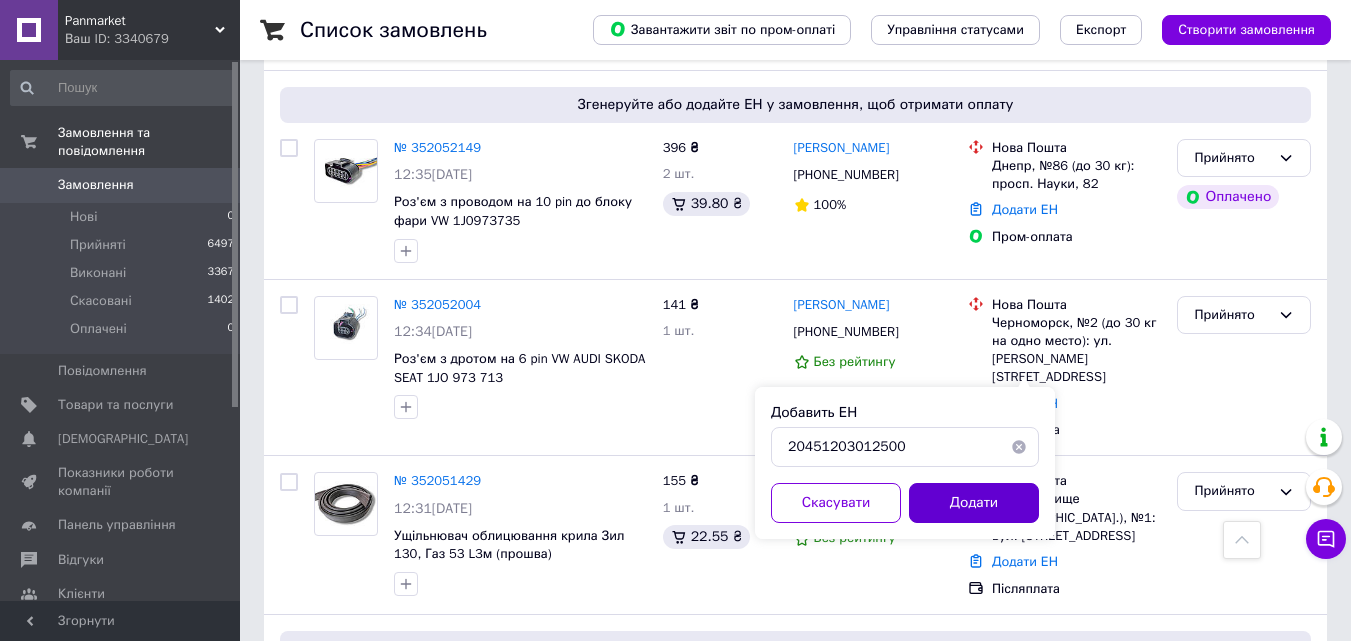 click on "Додати" at bounding box center [974, 503] 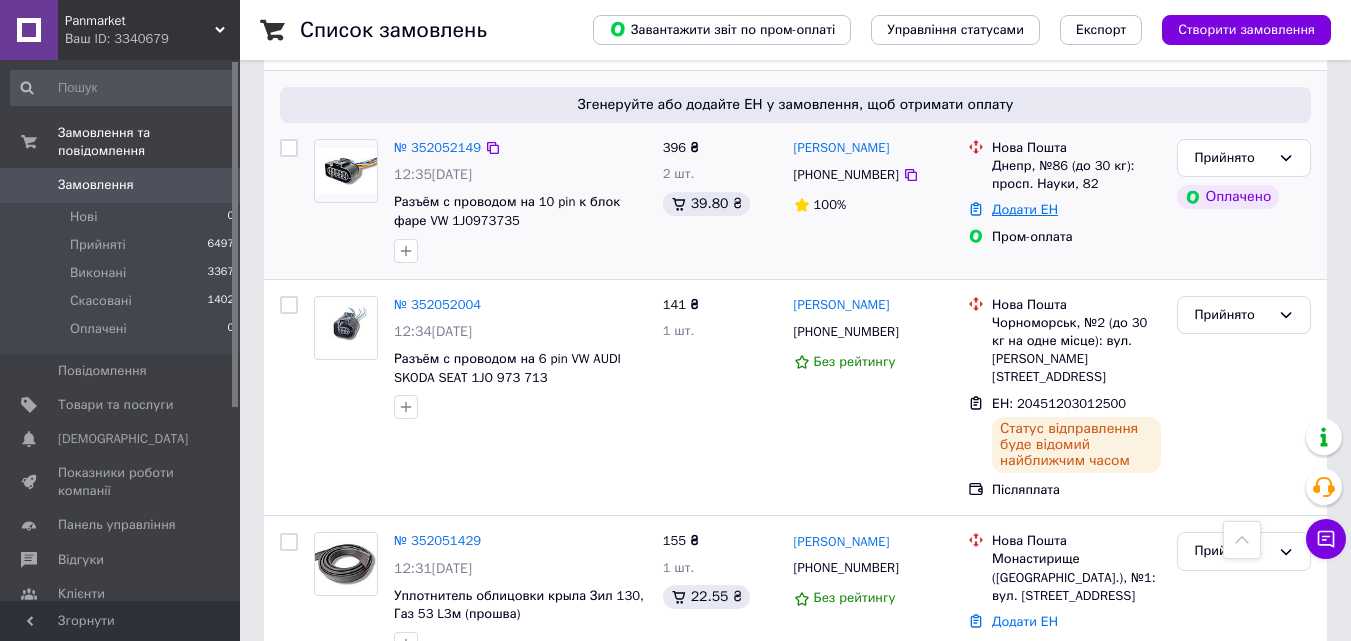 click on "Додати ЕН" at bounding box center [1025, 209] 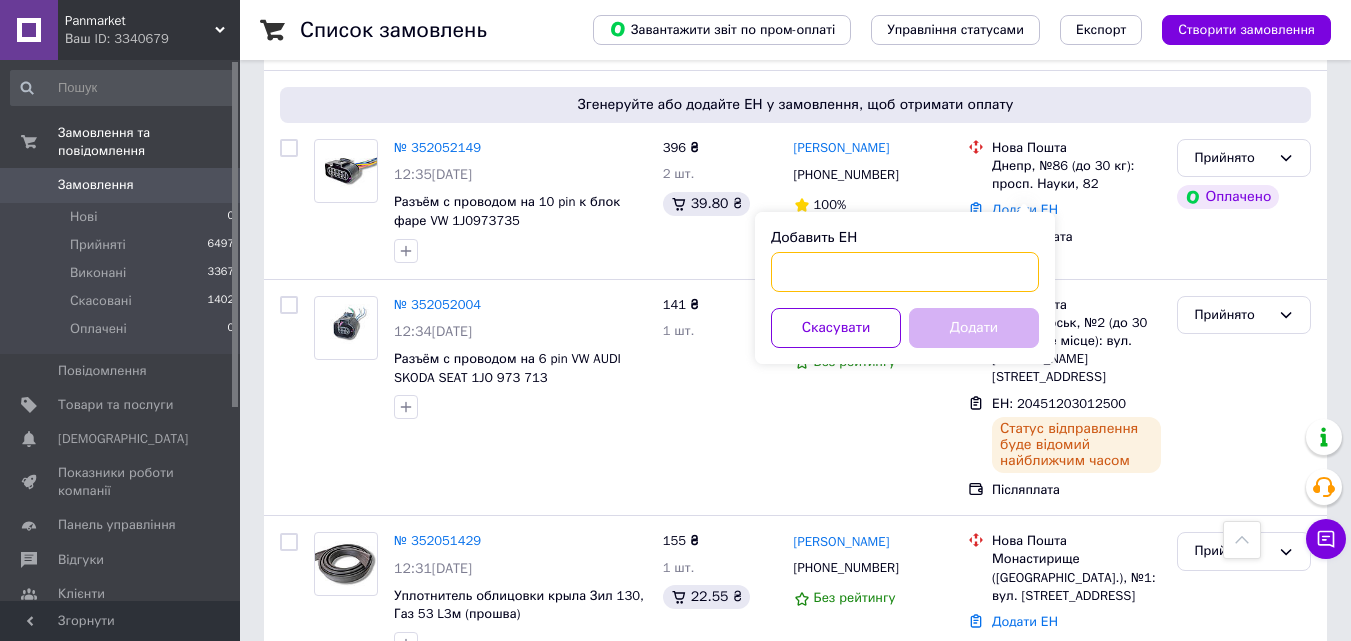 paste on "20451203015094" 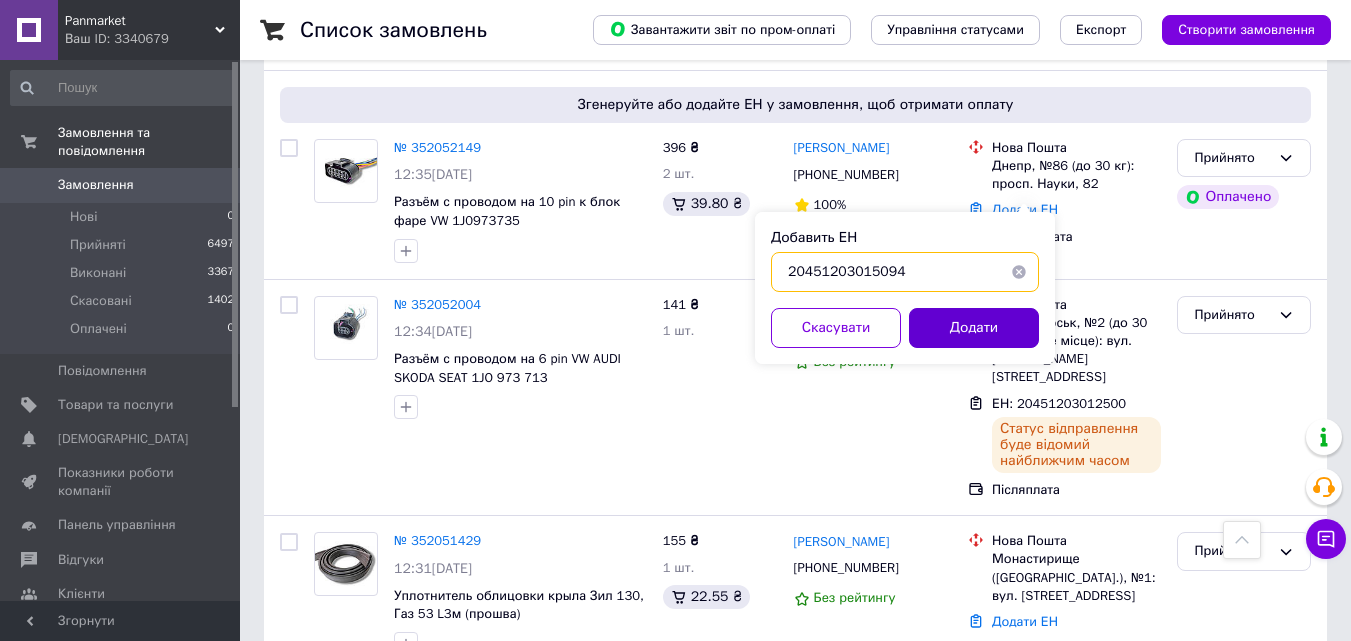 type on "20451203015094" 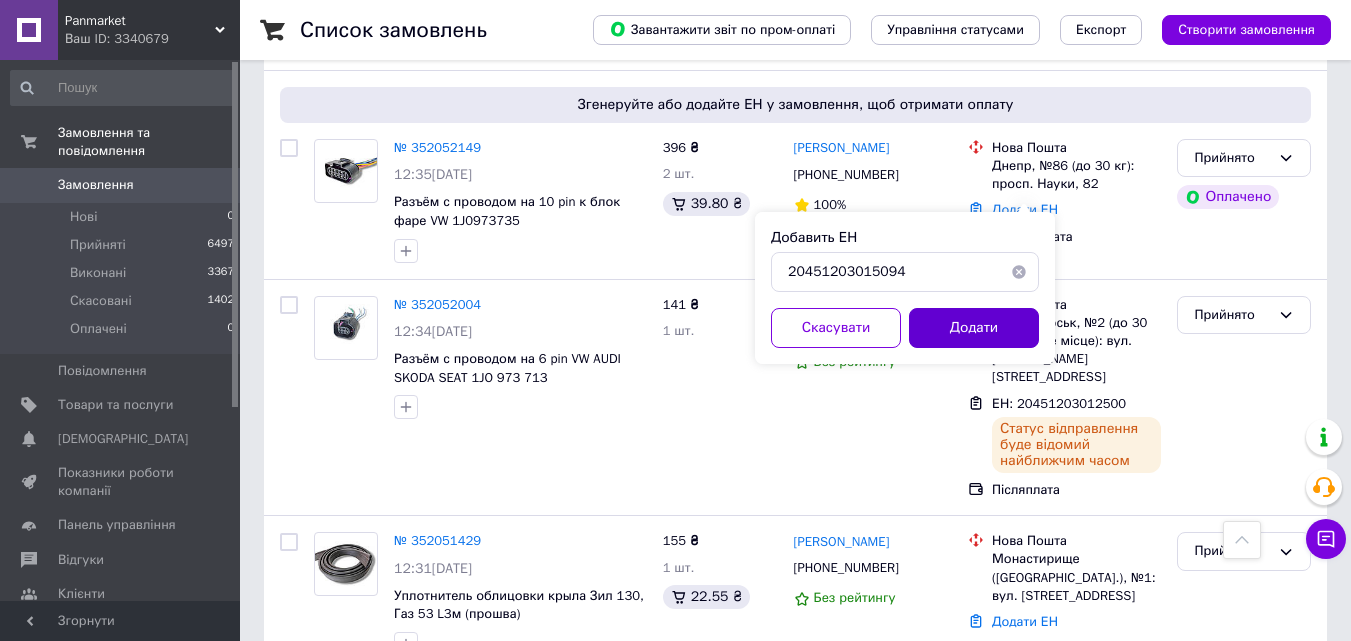 click on "Додати" at bounding box center (974, 328) 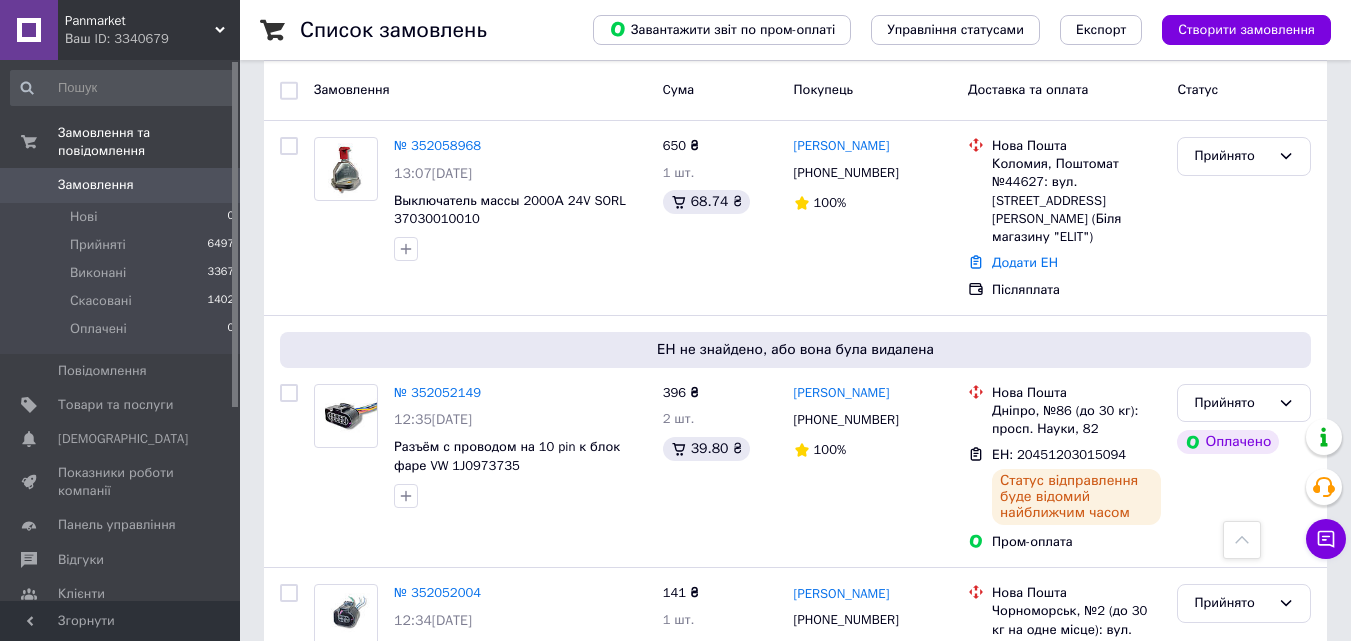 scroll, scrollTop: 0, scrollLeft: 0, axis: both 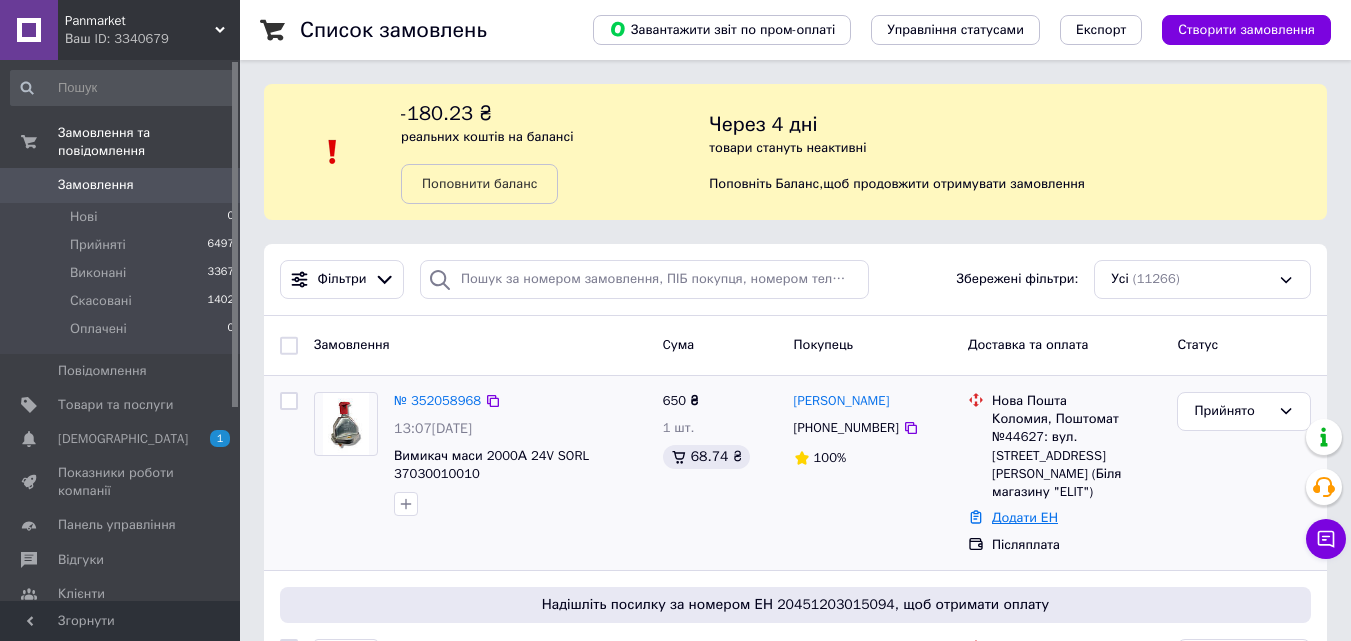 click on "Додати ЕН" at bounding box center (1025, 517) 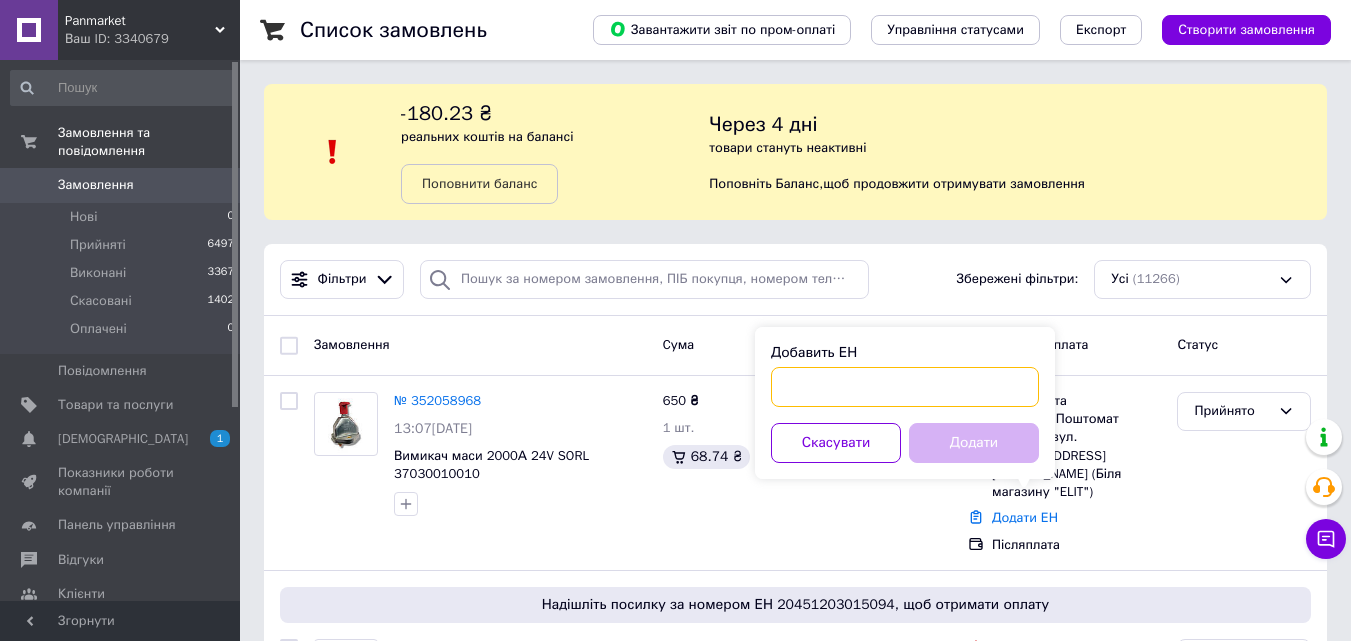 paste on "20451203026597" 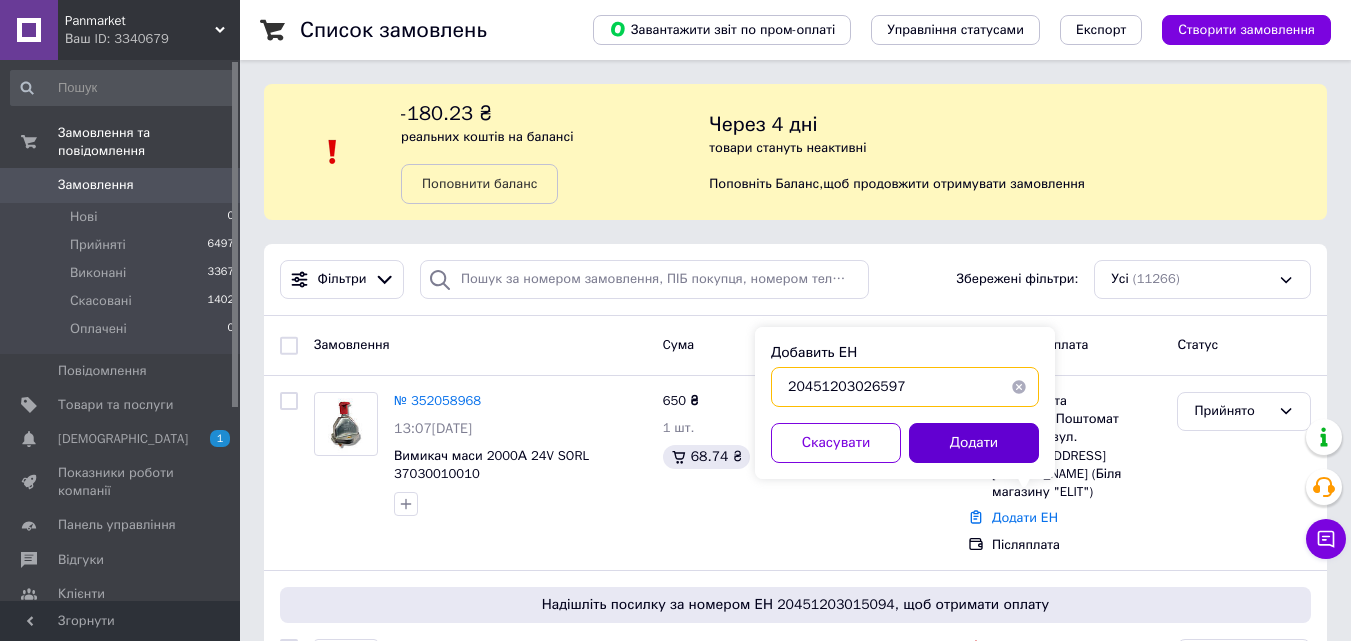 type on "20451203026597" 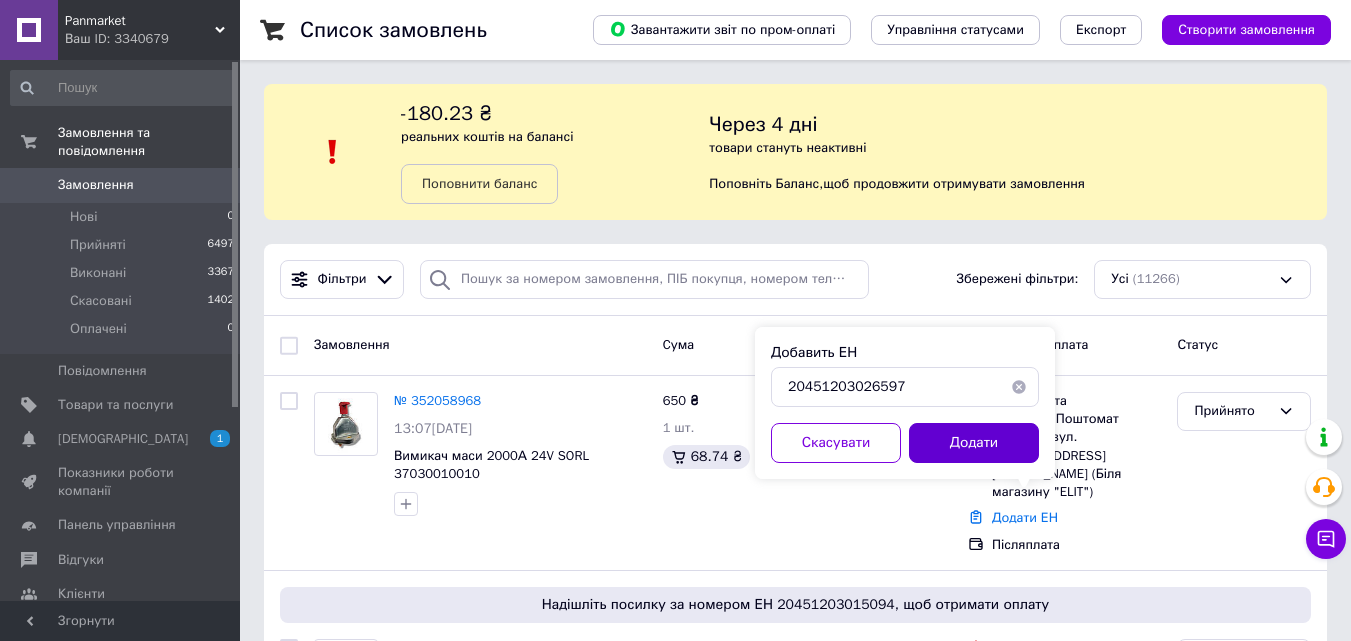 click on "Додати" at bounding box center [974, 443] 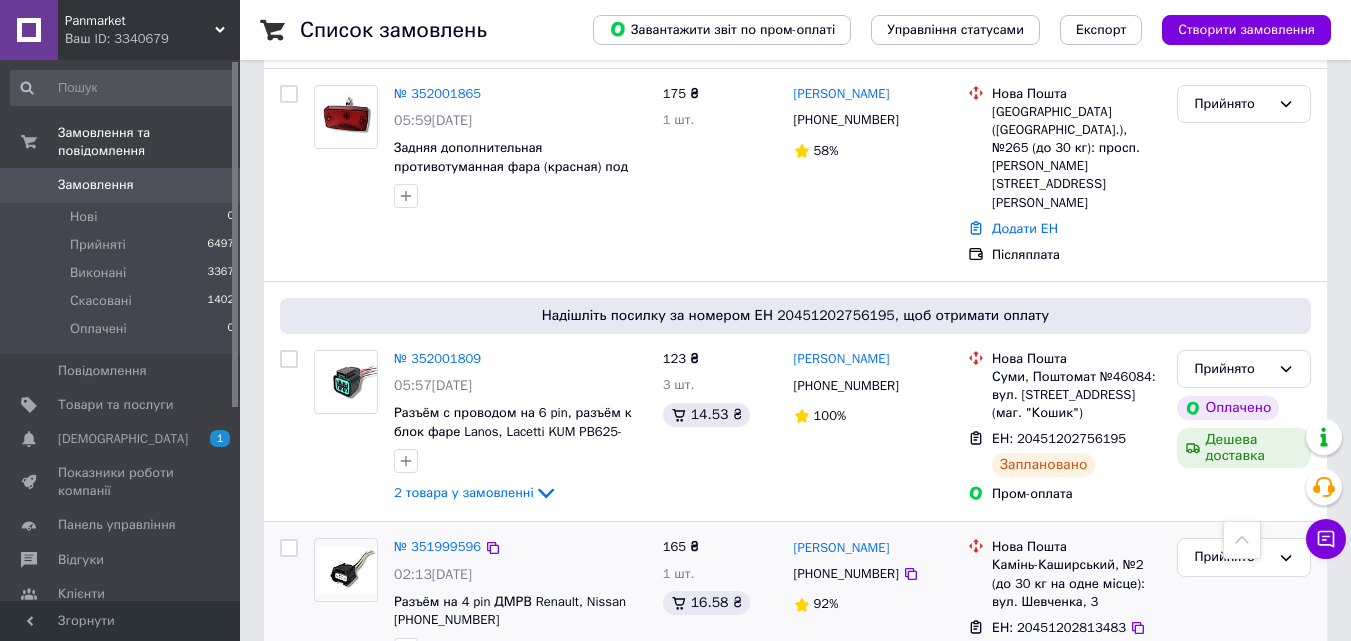 scroll, scrollTop: 2000, scrollLeft: 0, axis: vertical 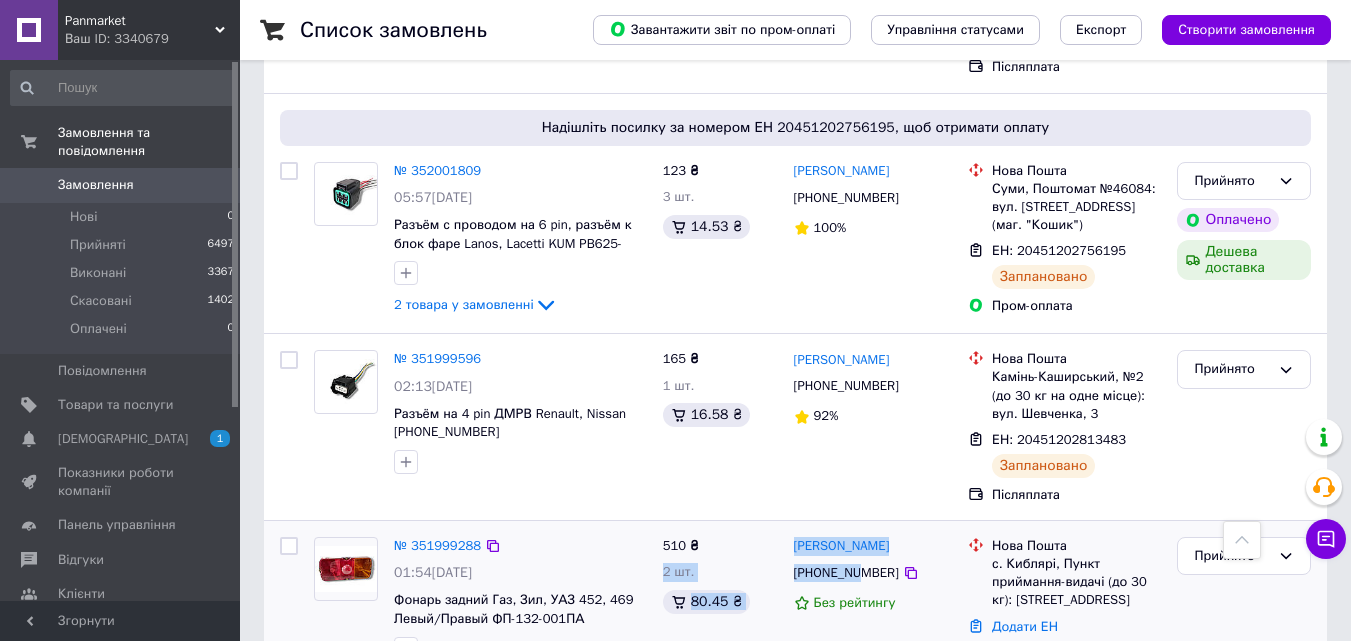drag, startPoint x: 782, startPoint y: 405, endPoint x: 868, endPoint y: 441, distance: 93.230896 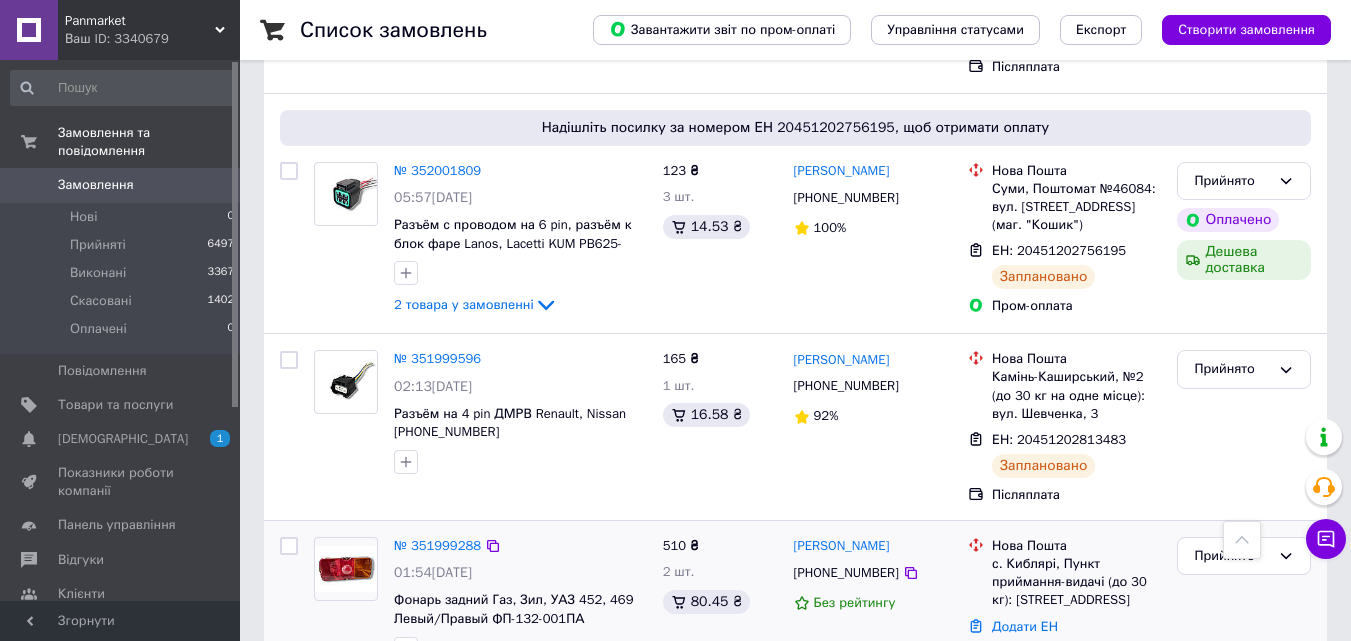click on "Без рейтингу" at bounding box center [873, 603] 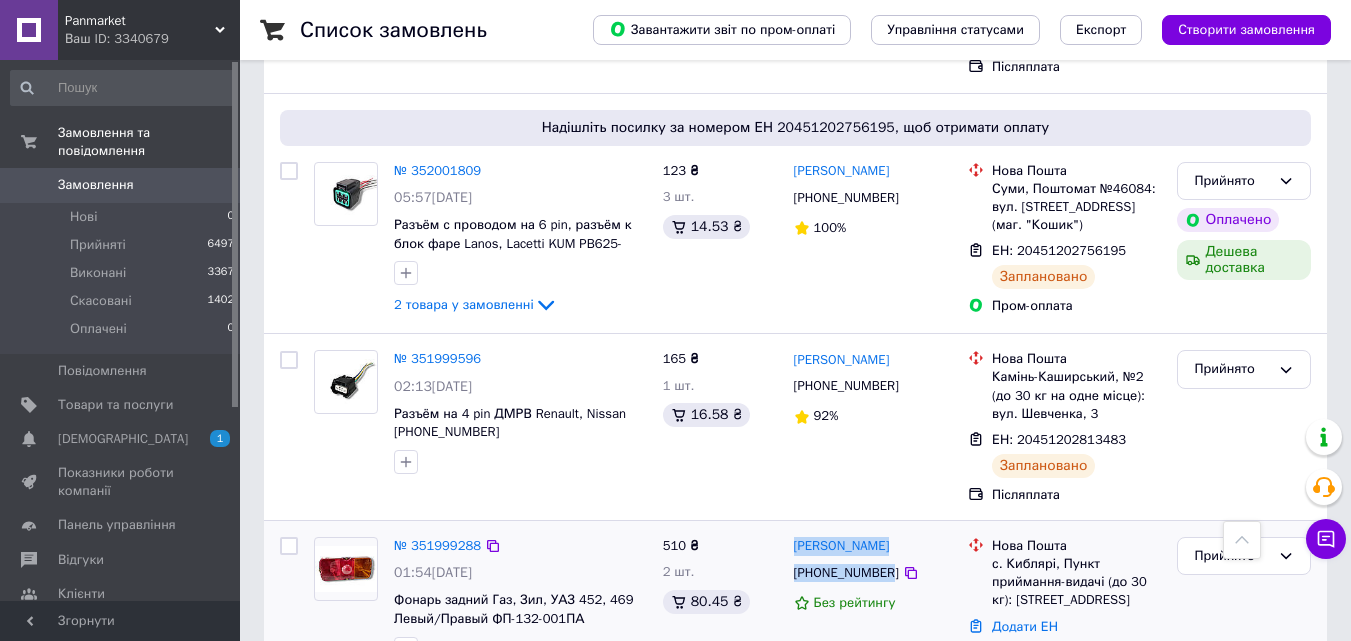 drag, startPoint x: 790, startPoint y: 405, endPoint x: 887, endPoint y: 436, distance: 101.8332 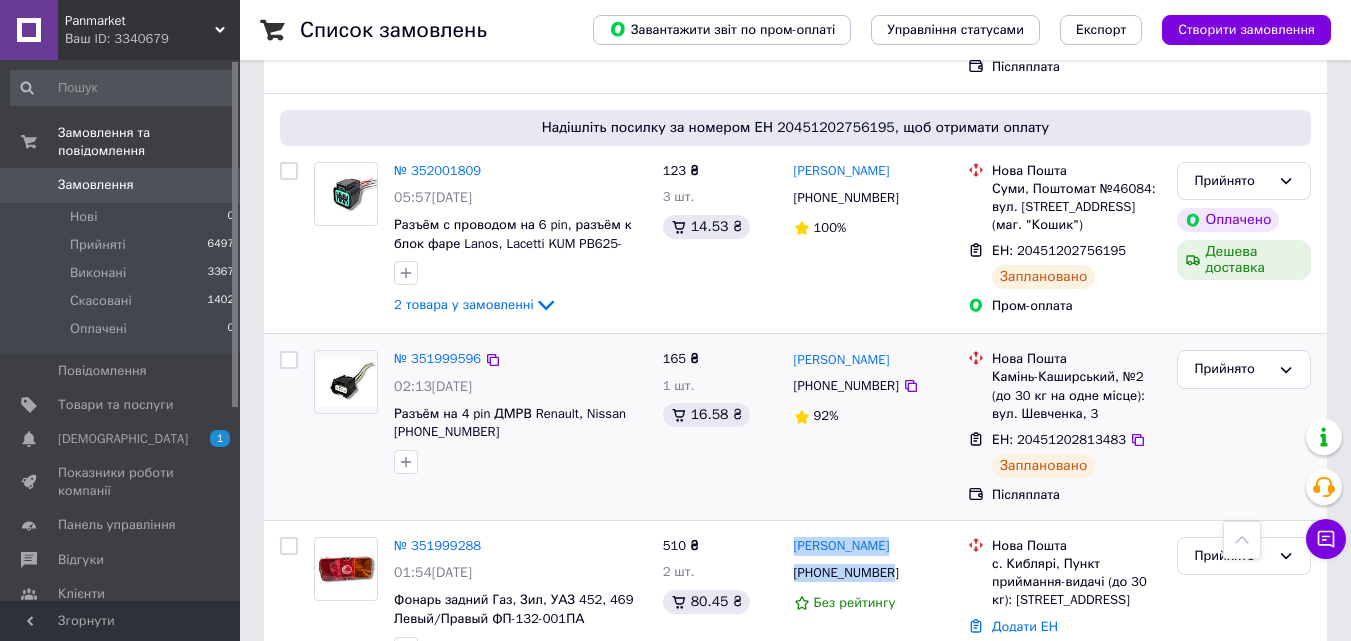 copy on "Толя Ковач +380957639847" 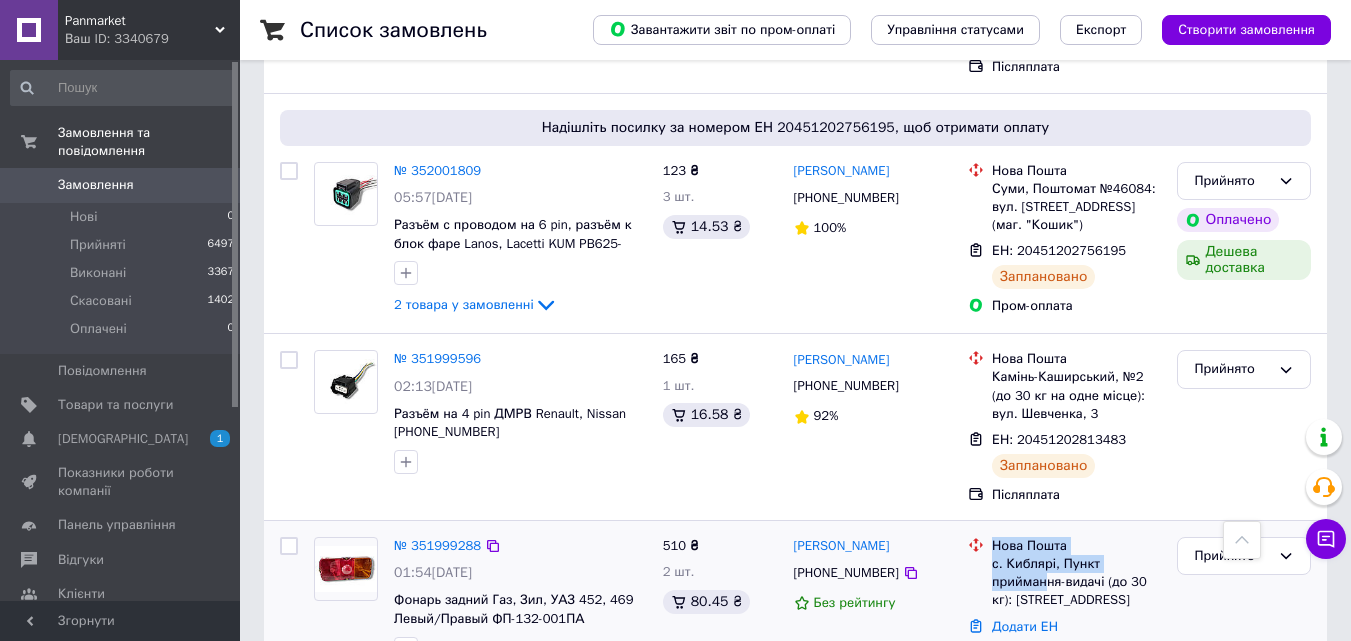 drag, startPoint x: 993, startPoint y: 398, endPoint x: 1067, endPoint y: 439, distance: 84.59905 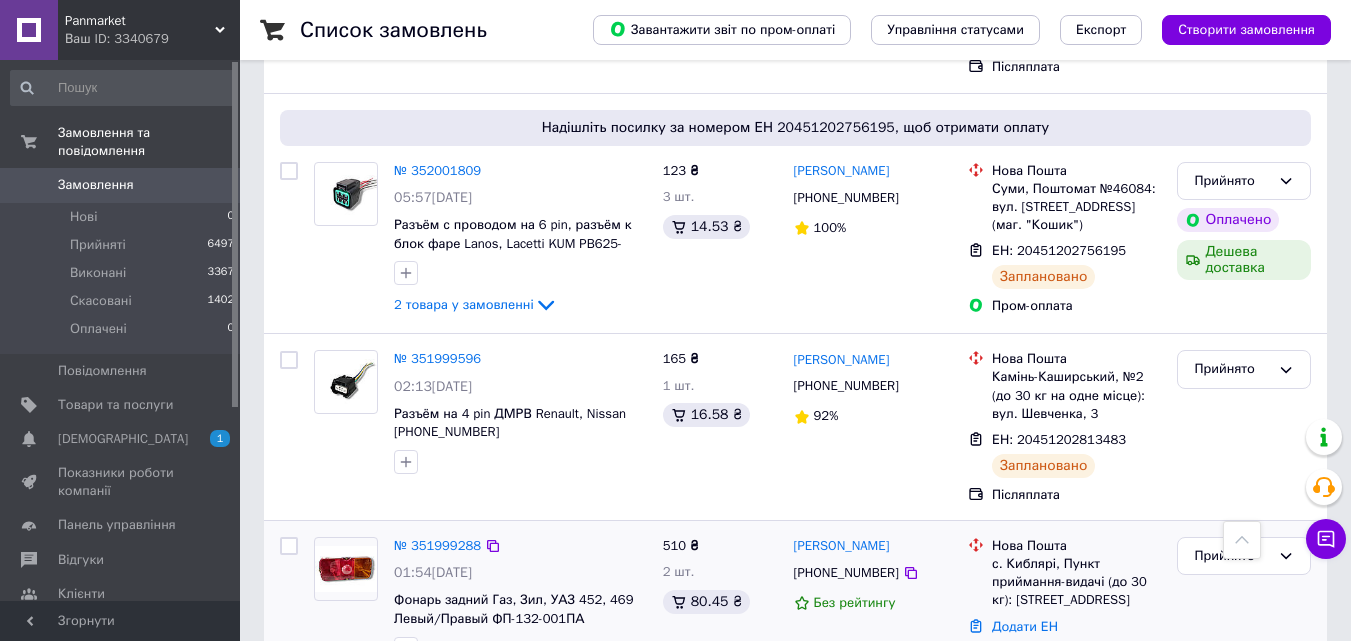 click on "с. Киблярі, Пункт приймання-видачі (до 30 кг): [STREET_ADDRESS]" at bounding box center [1076, 582] 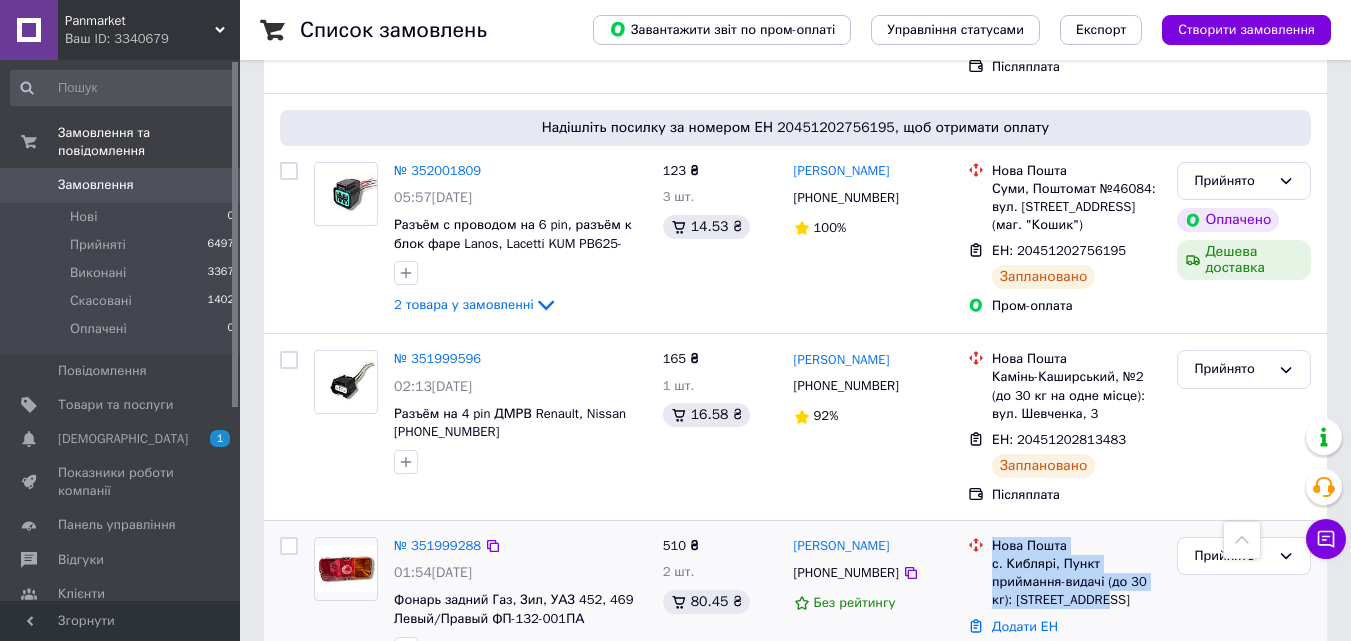 drag, startPoint x: 993, startPoint y: 397, endPoint x: 1087, endPoint y: 452, distance: 108.90822 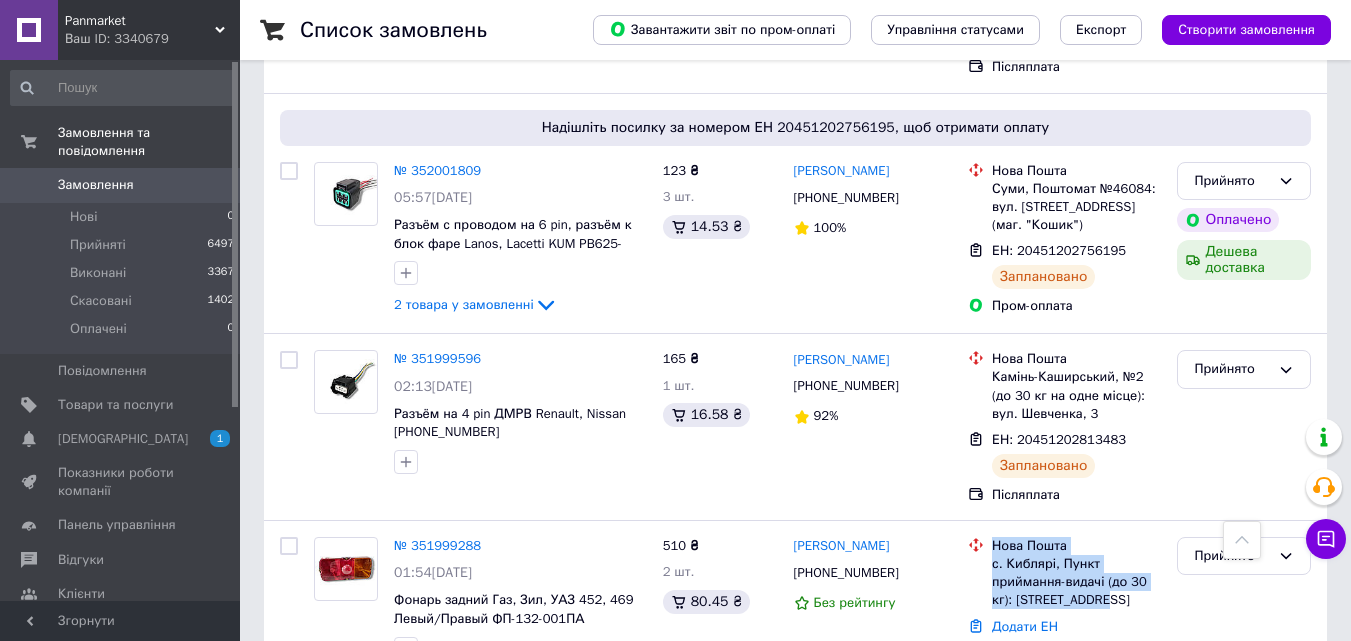 copy on "Нова Пошта с. Киблярі, Пункт приймання-видачі (до 30 кг): вул. б.н., 82" 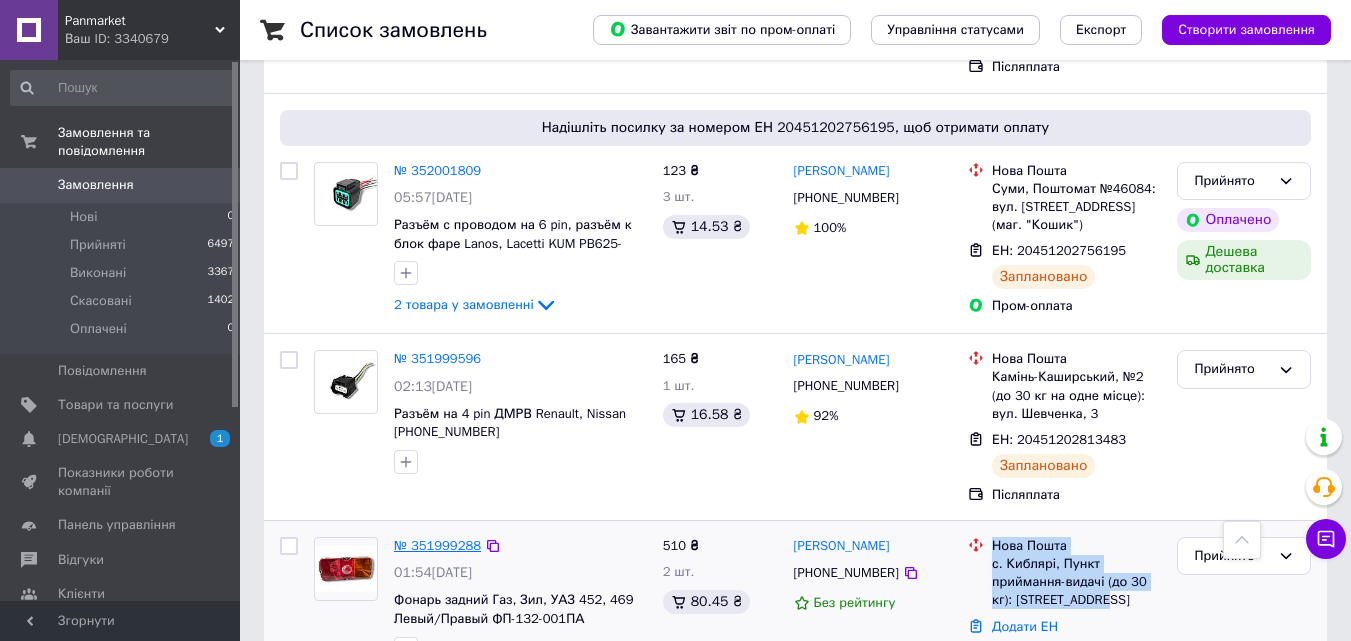 click on "№ 351999288" at bounding box center [437, 545] 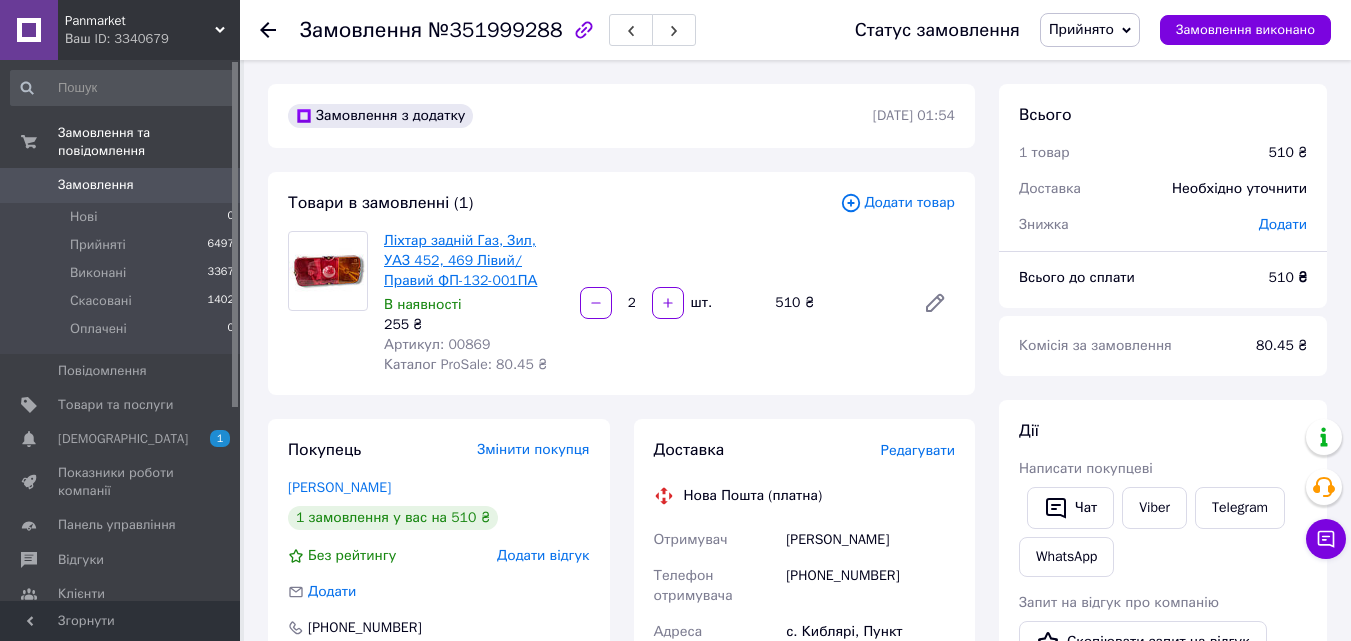 click on "Ліхтар задній Газ, Зил, УАЗ 452, 469 Лівий/Правий ФП-132-001ПА" at bounding box center [460, 260] 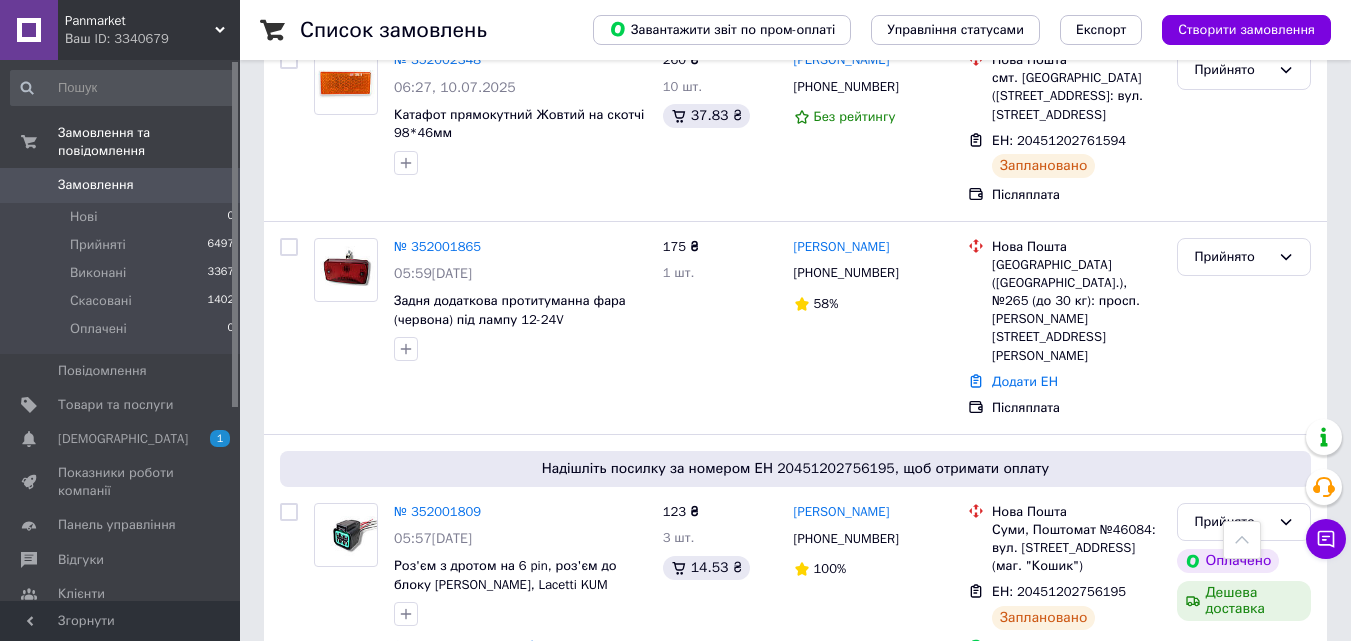 scroll, scrollTop: 2000, scrollLeft: 0, axis: vertical 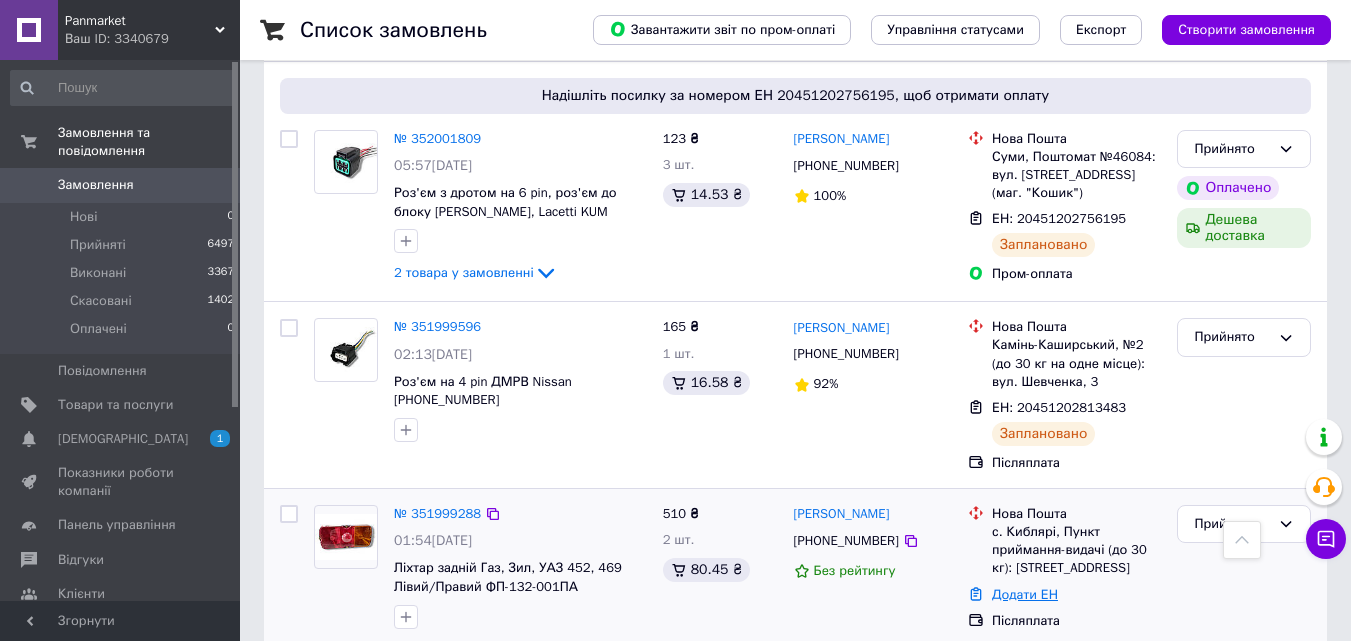 click on "Додати ЕН" at bounding box center (1025, 594) 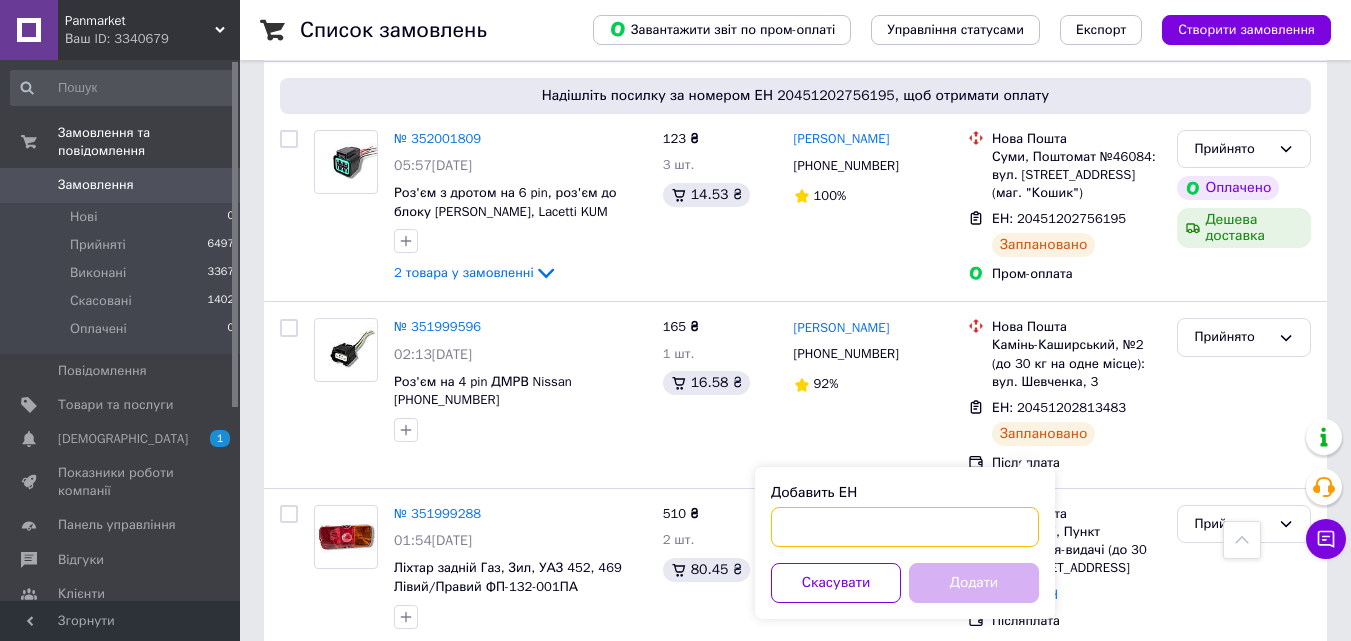 paste on "20451203038852" 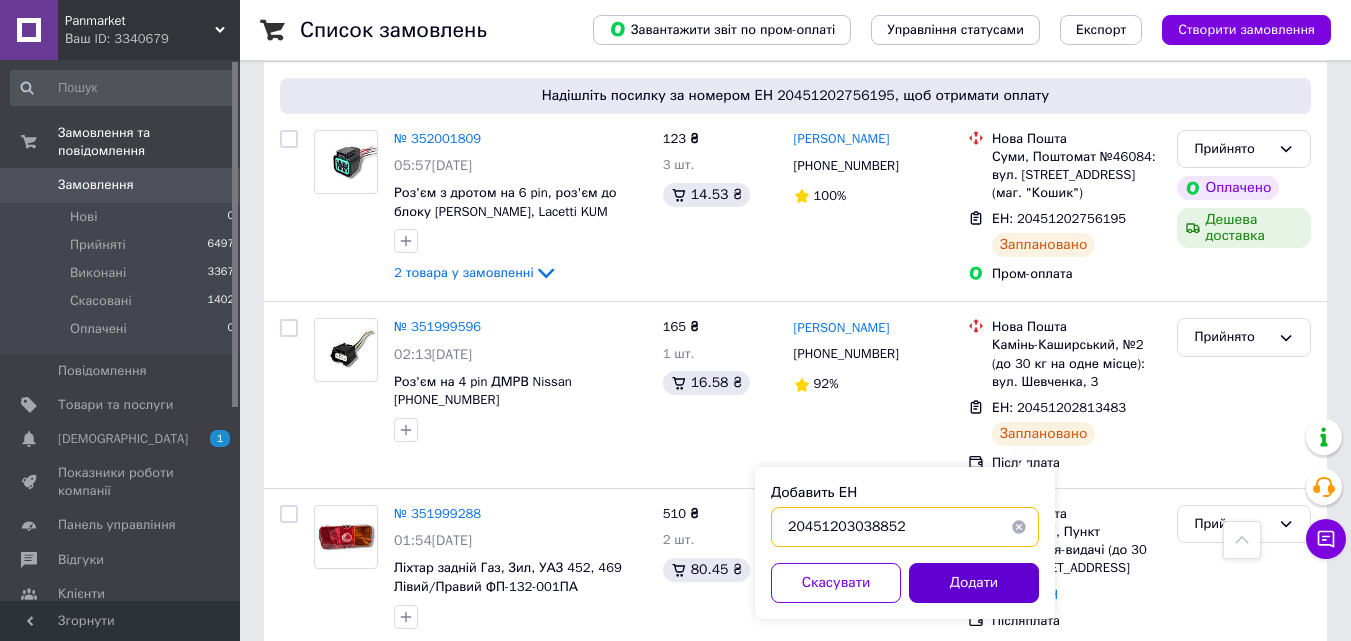 type on "20451203038852" 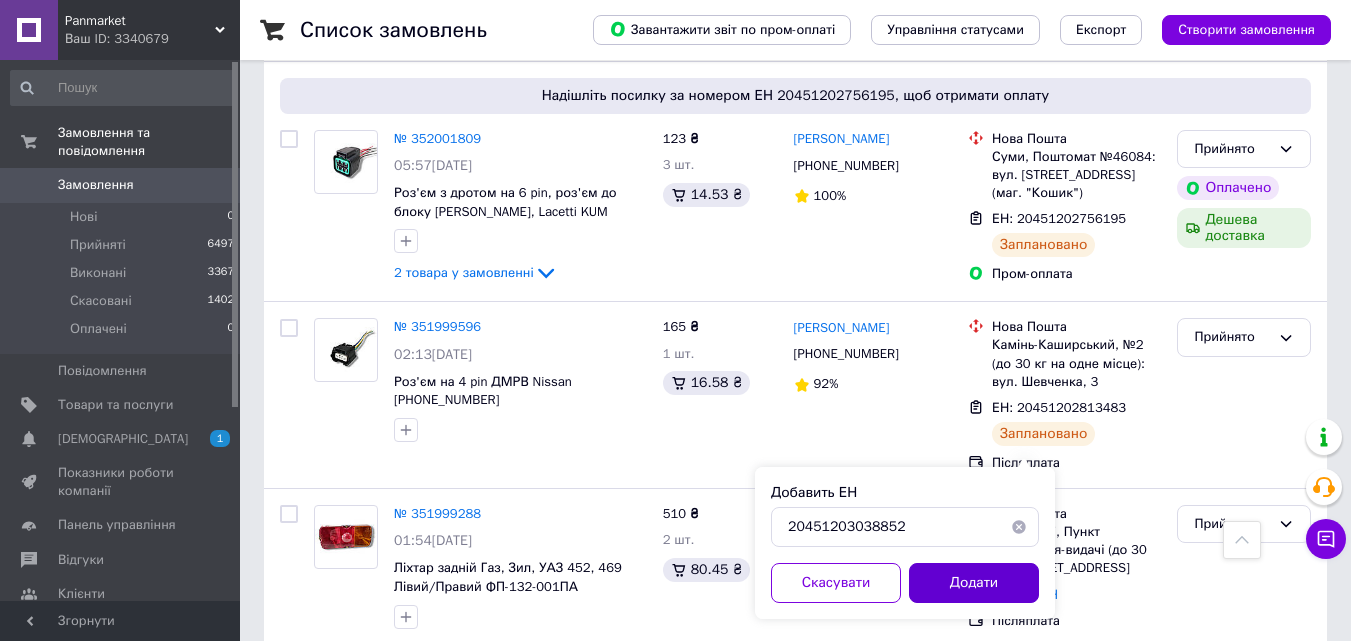 click on "Додати" at bounding box center [974, 583] 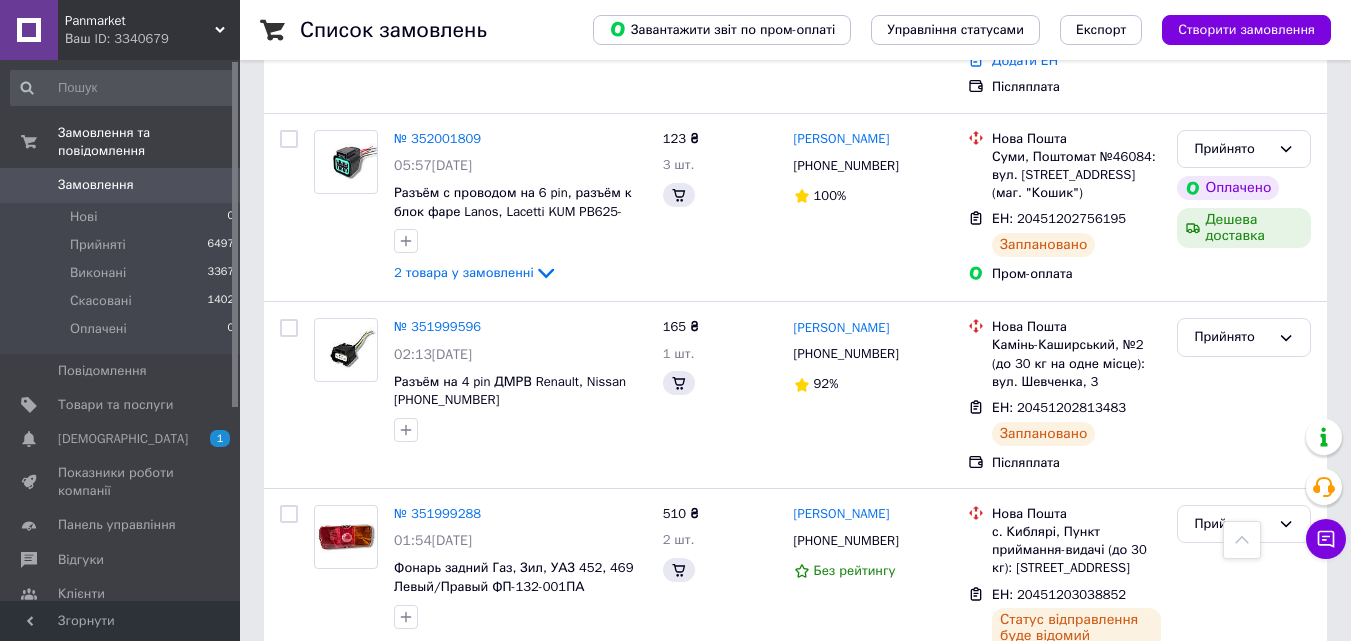 scroll, scrollTop: 2000, scrollLeft: 0, axis: vertical 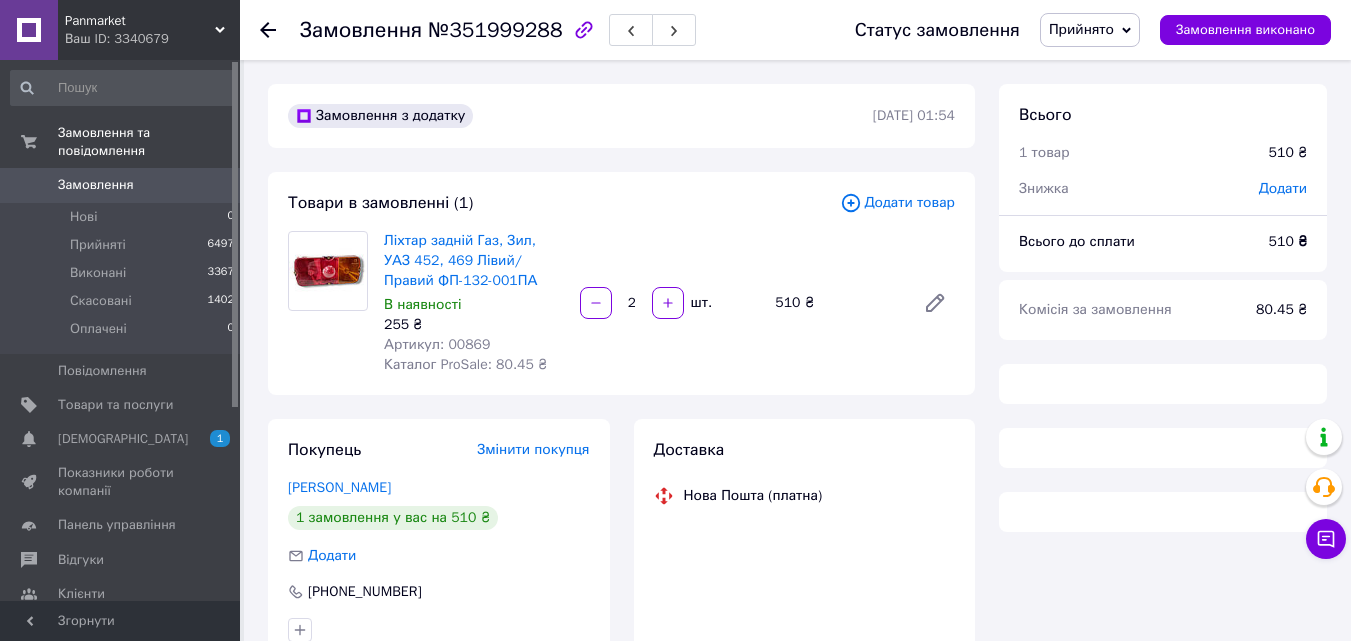 click on "Артикул: 00869" at bounding box center (437, 344) 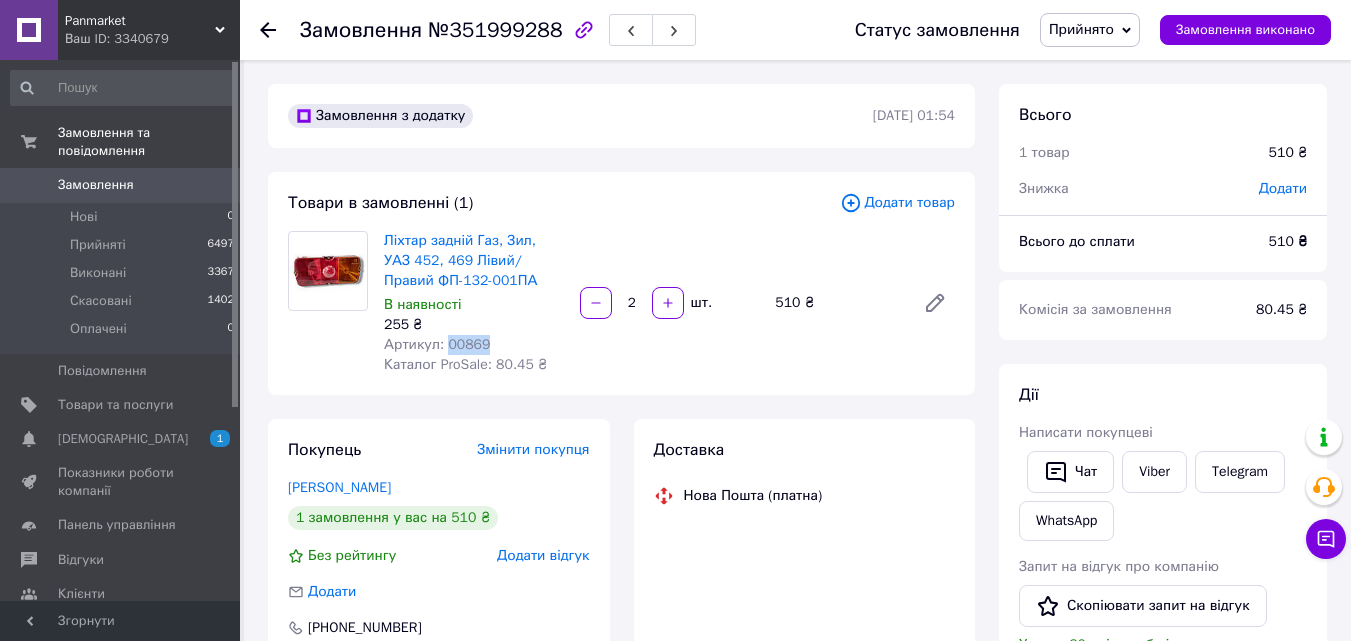 click on "Артикул: 00869" at bounding box center [437, 344] 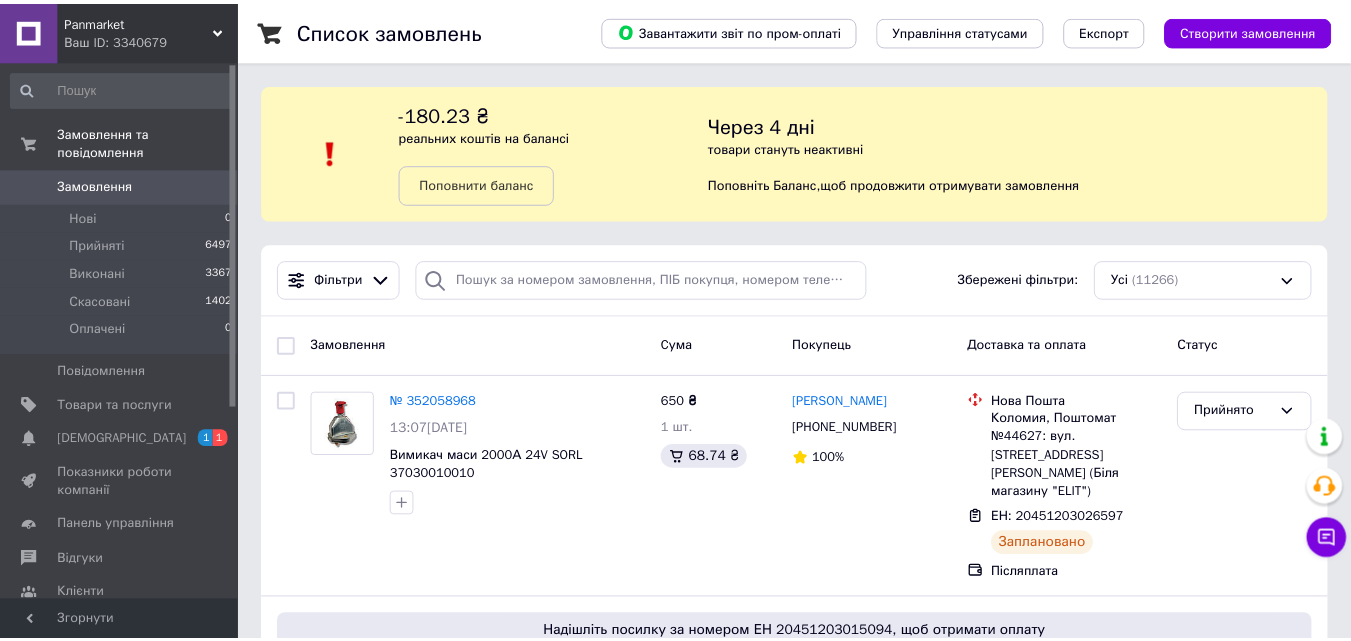 scroll, scrollTop: 0, scrollLeft: 0, axis: both 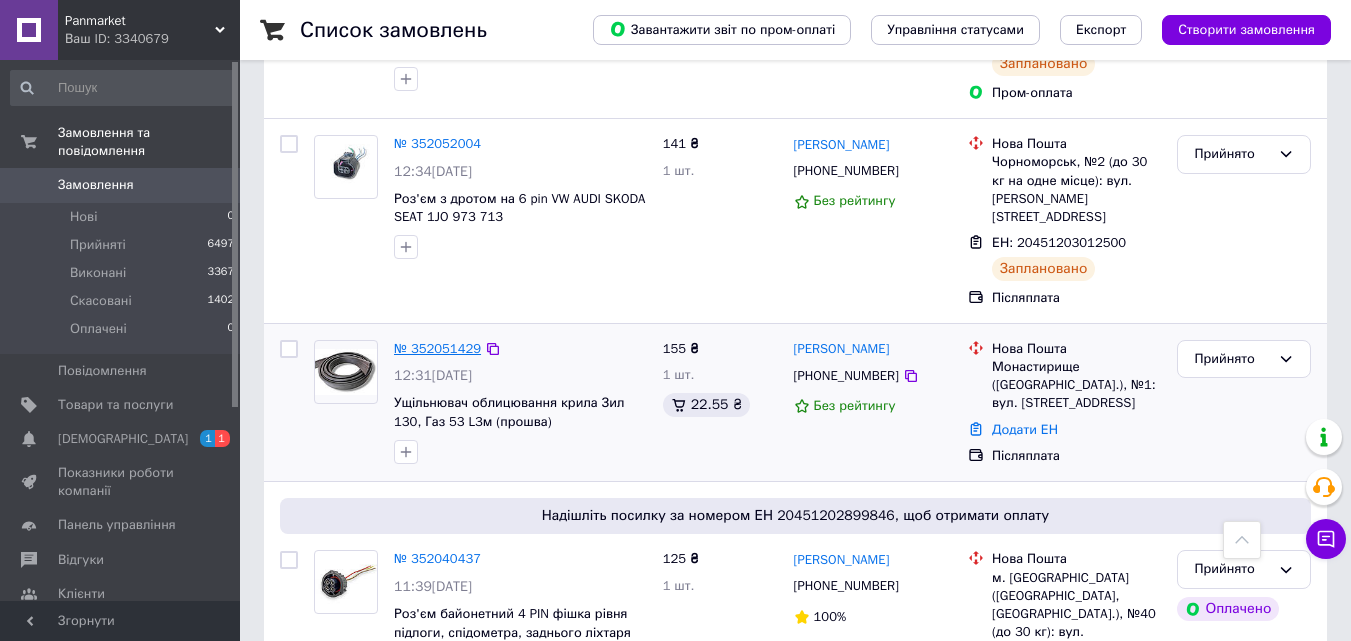 drag, startPoint x: 424, startPoint y: 322, endPoint x: 406, endPoint y: 310, distance: 21.633308 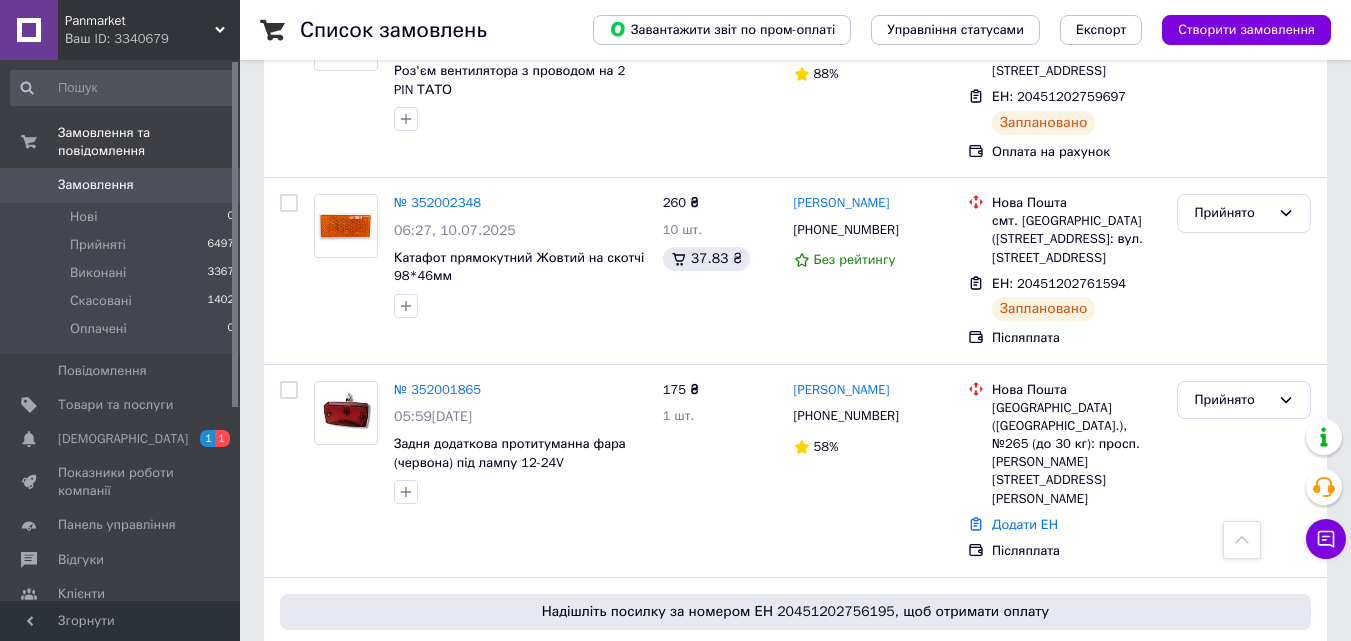 scroll, scrollTop: 1500, scrollLeft: 0, axis: vertical 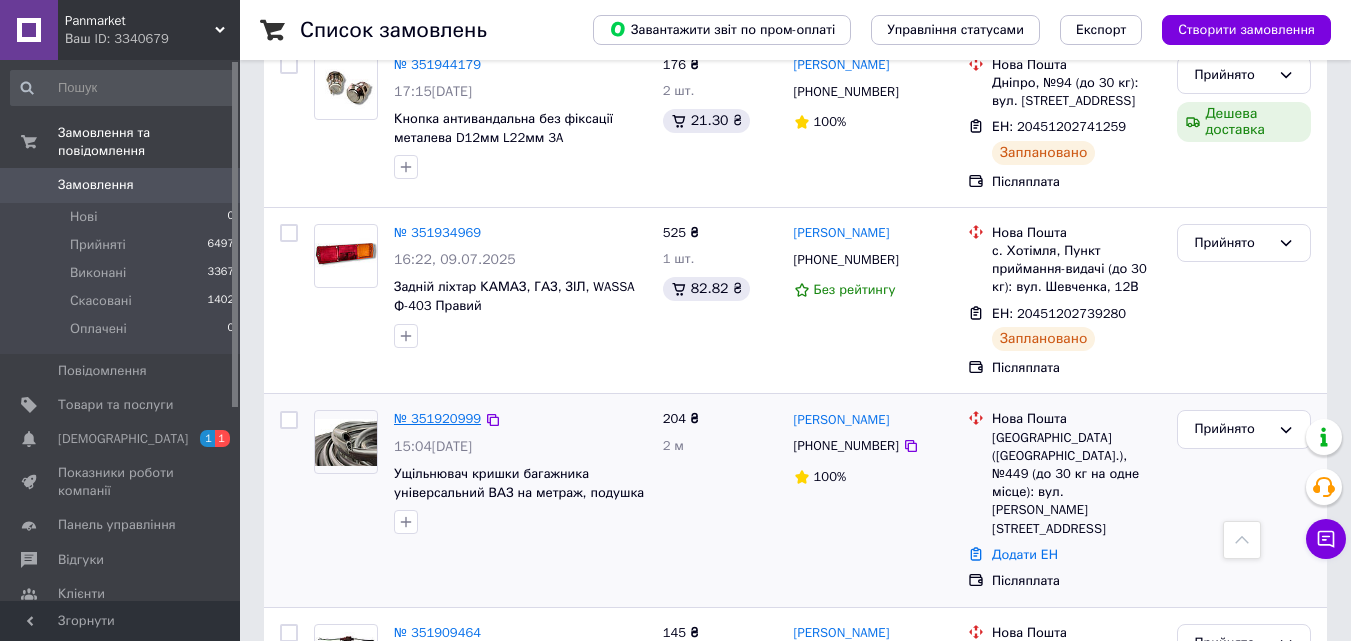 drag, startPoint x: 434, startPoint y: 245, endPoint x: 411, endPoint y: 238, distance: 24.04163 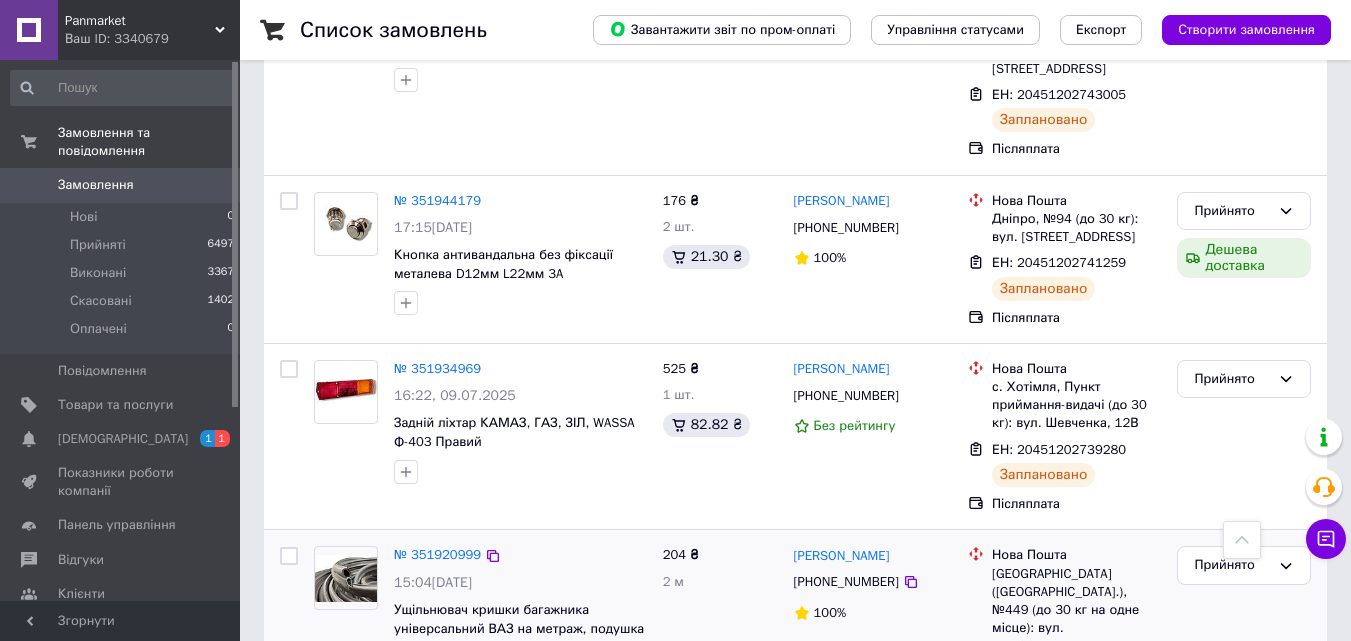 scroll, scrollTop: 3300, scrollLeft: 0, axis: vertical 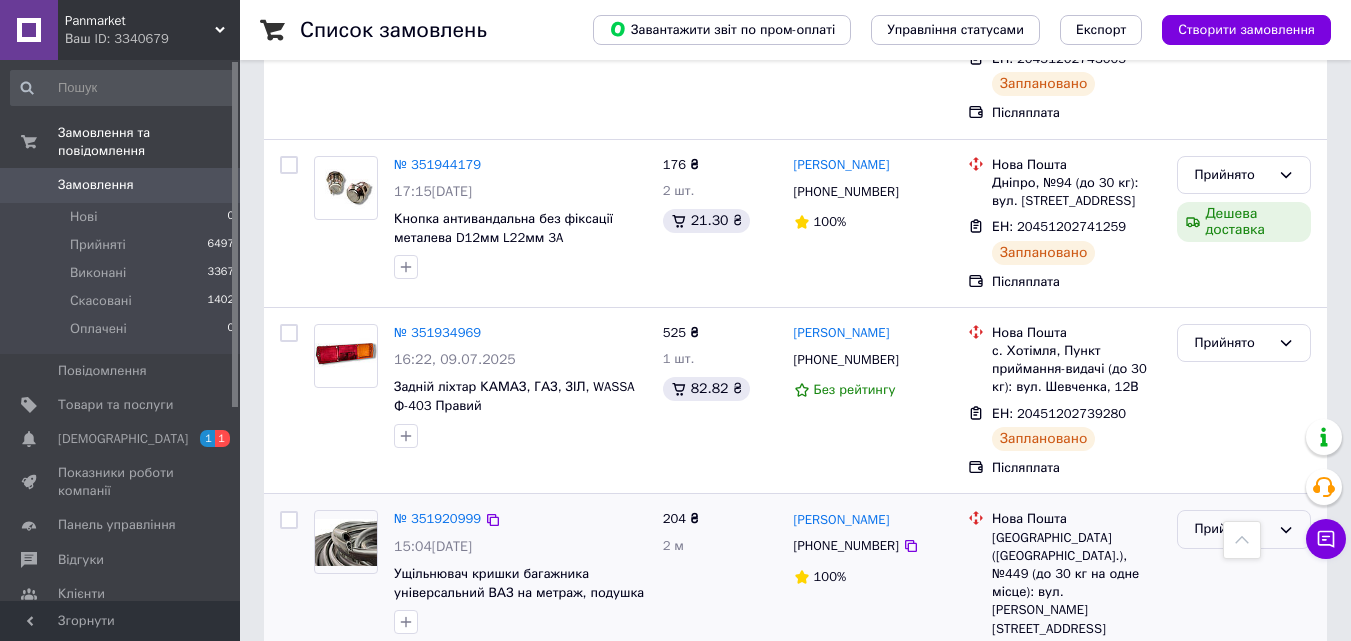 click on "Прийнято" at bounding box center (1232, 529) 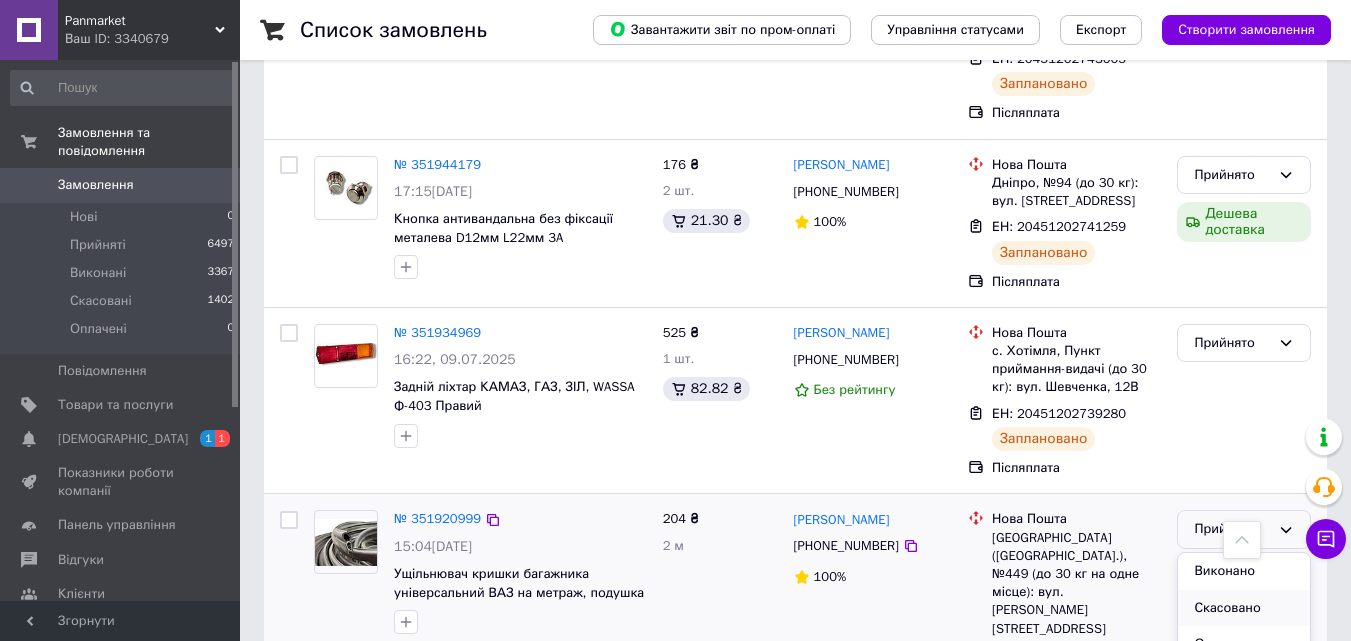 click on "Скасовано" at bounding box center [1244, 608] 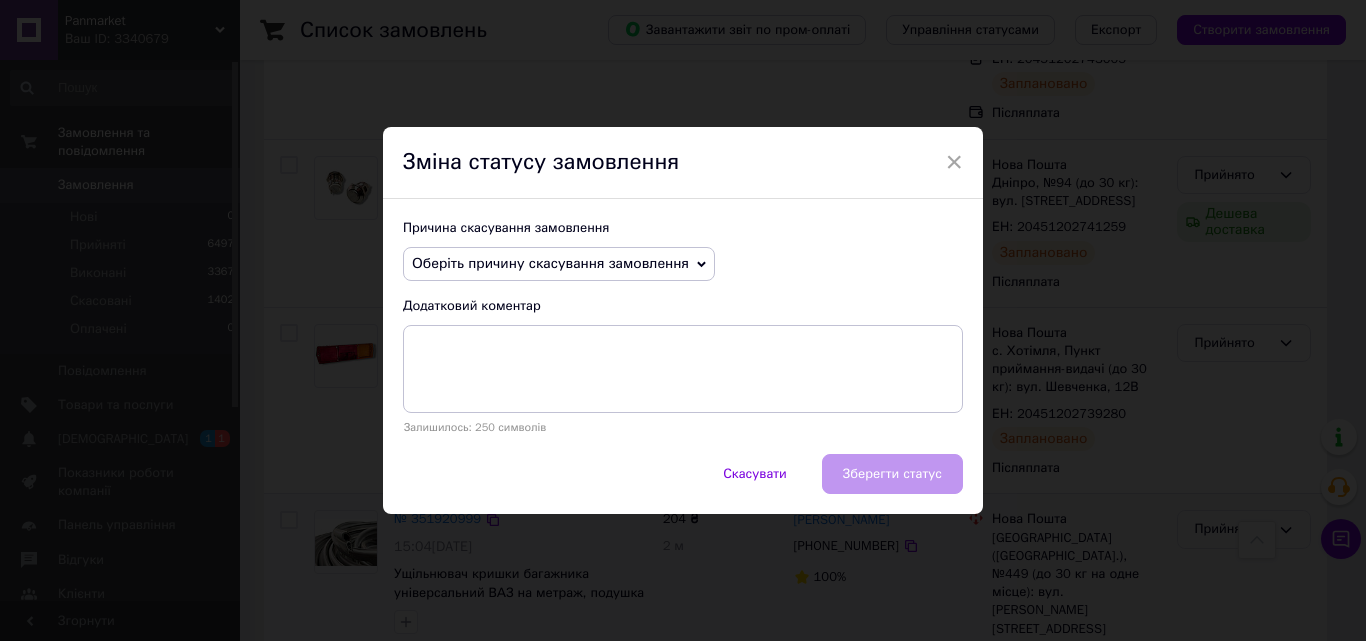 click on "Оберіть причину скасування замовлення" at bounding box center [559, 264] 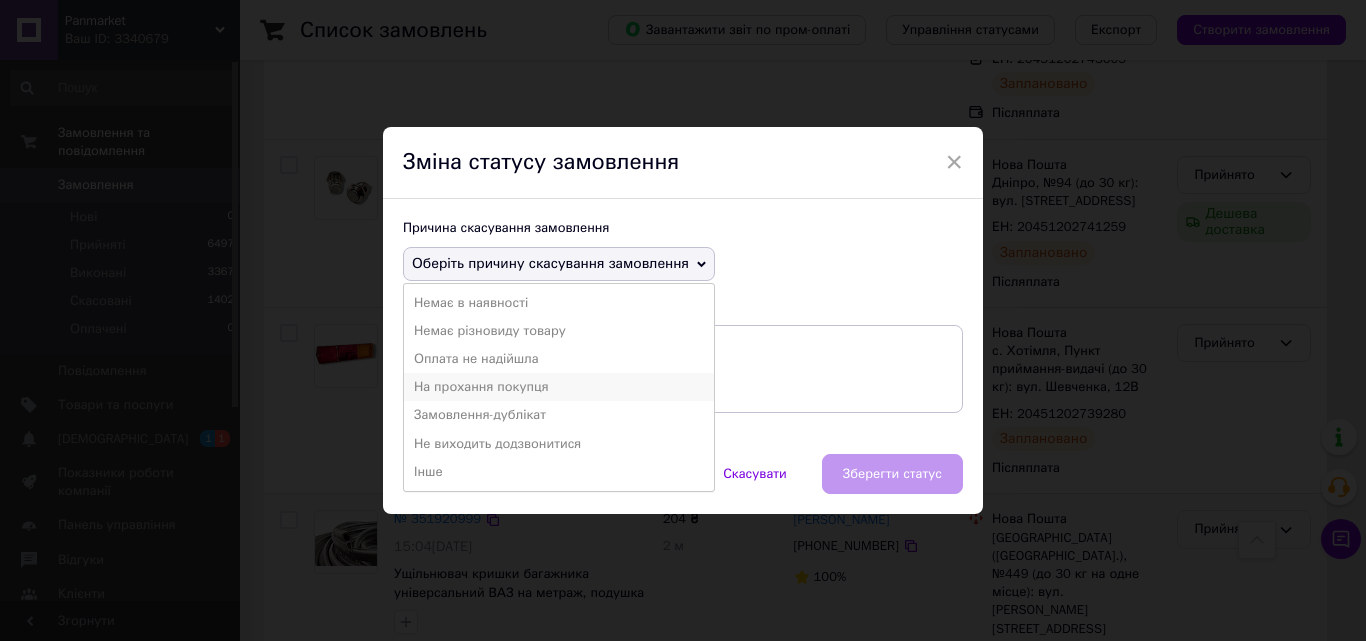 click on "На прохання покупця" at bounding box center [559, 387] 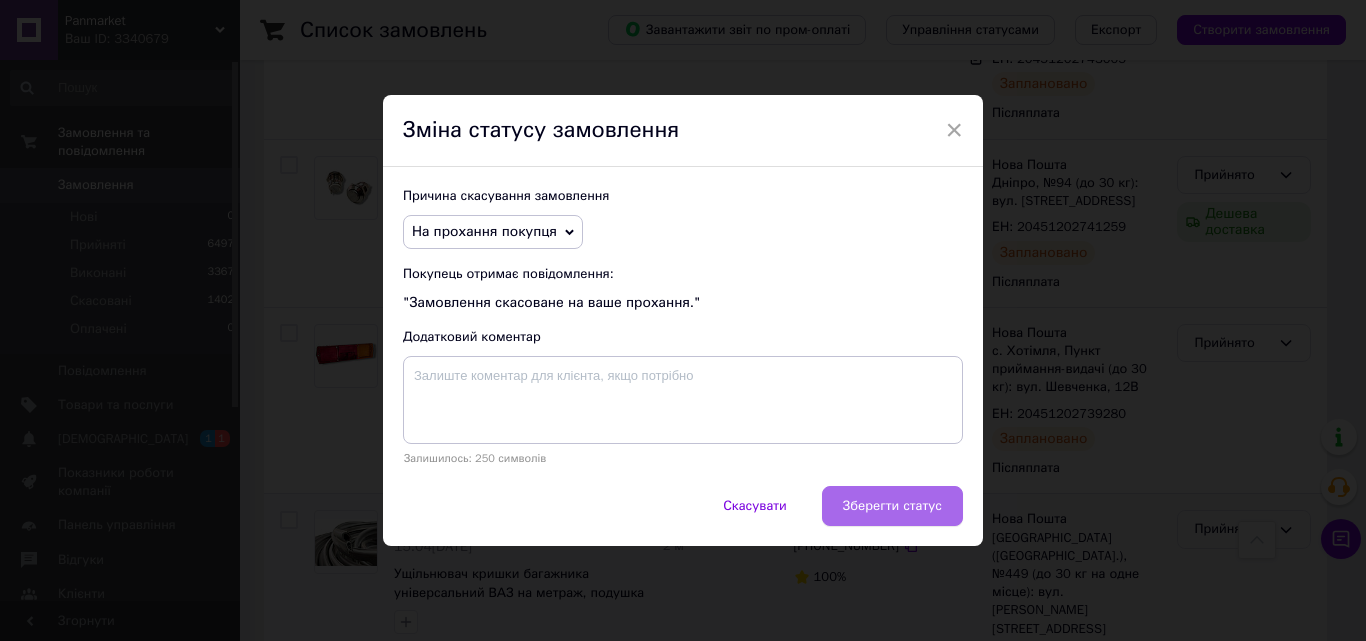 click on "Зберегти статус" at bounding box center (892, 506) 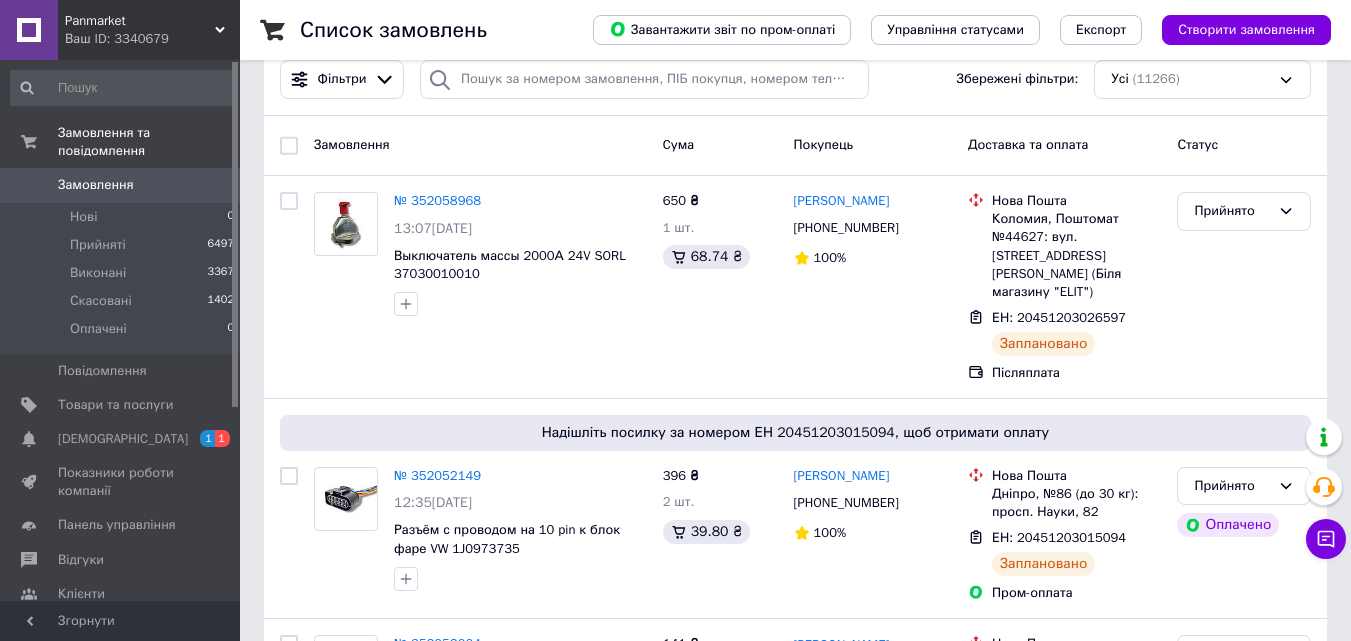 scroll, scrollTop: 0, scrollLeft: 0, axis: both 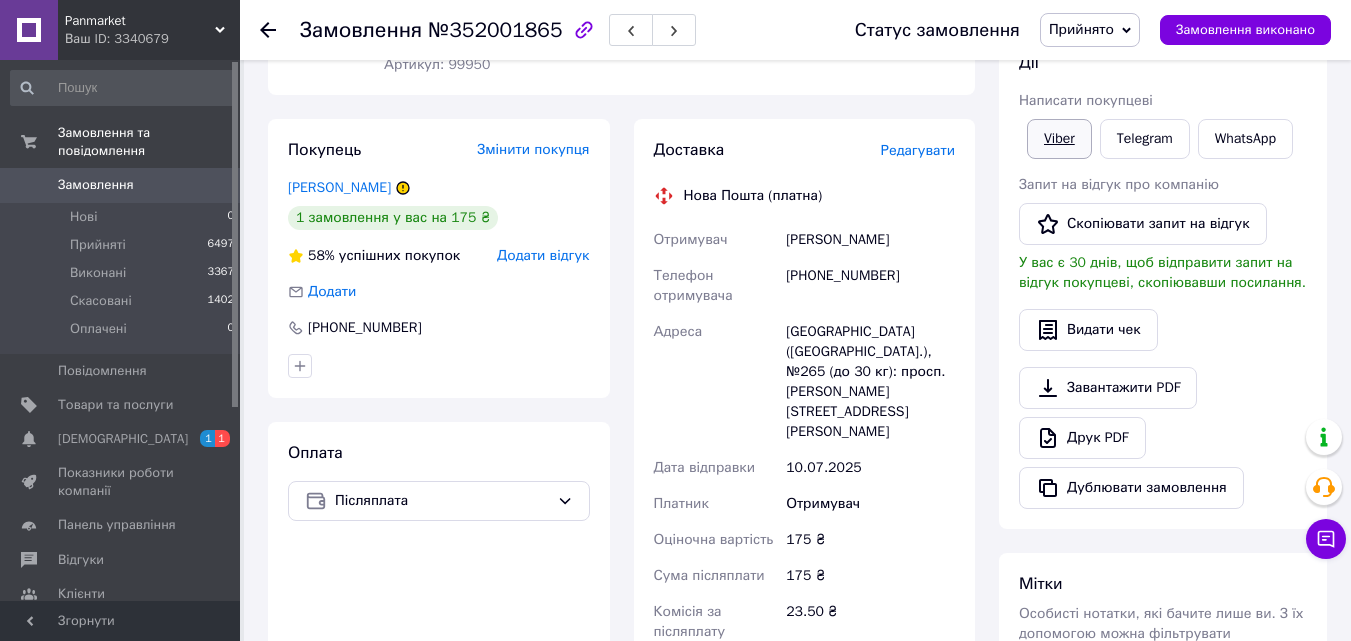 click on "Viber" at bounding box center (1059, 139) 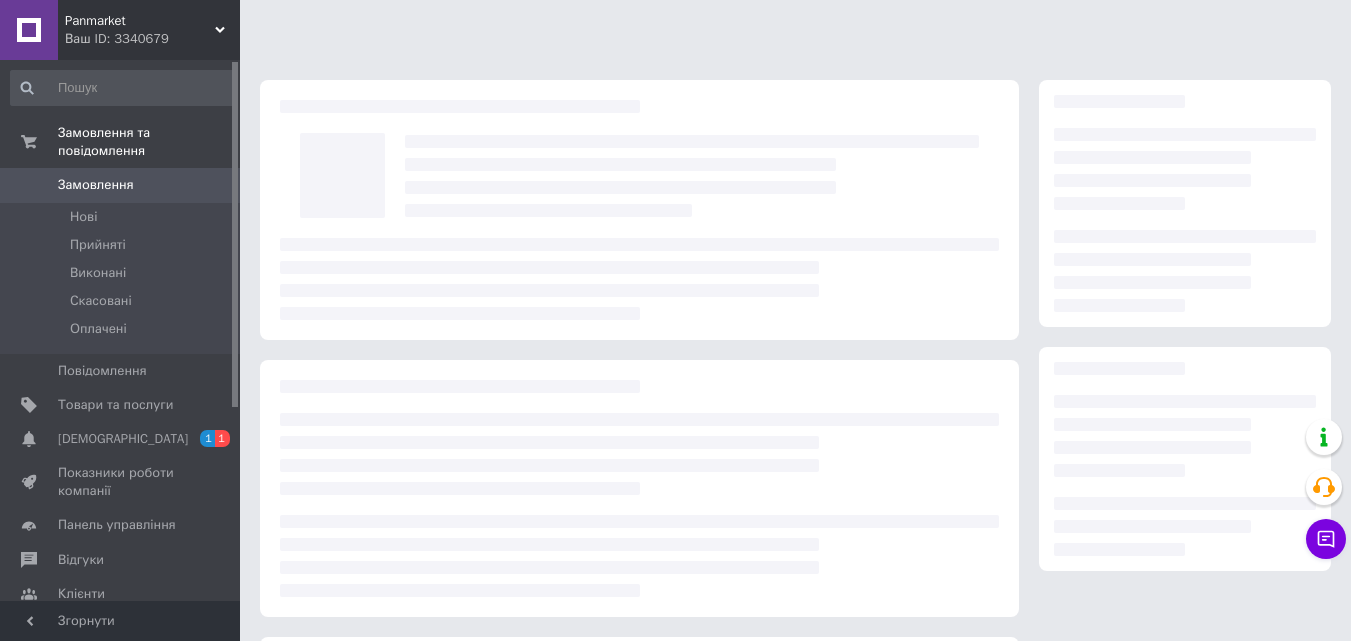 scroll, scrollTop: 0, scrollLeft: 0, axis: both 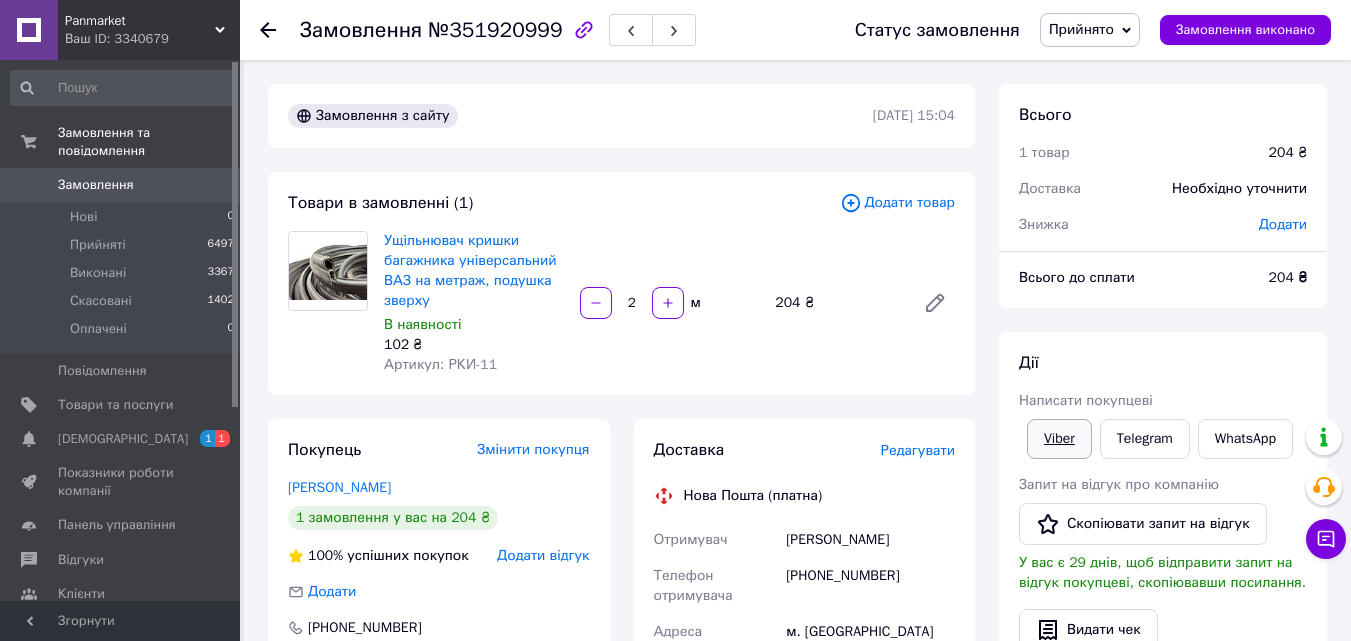 click on "Viber" at bounding box center [1059, 439] 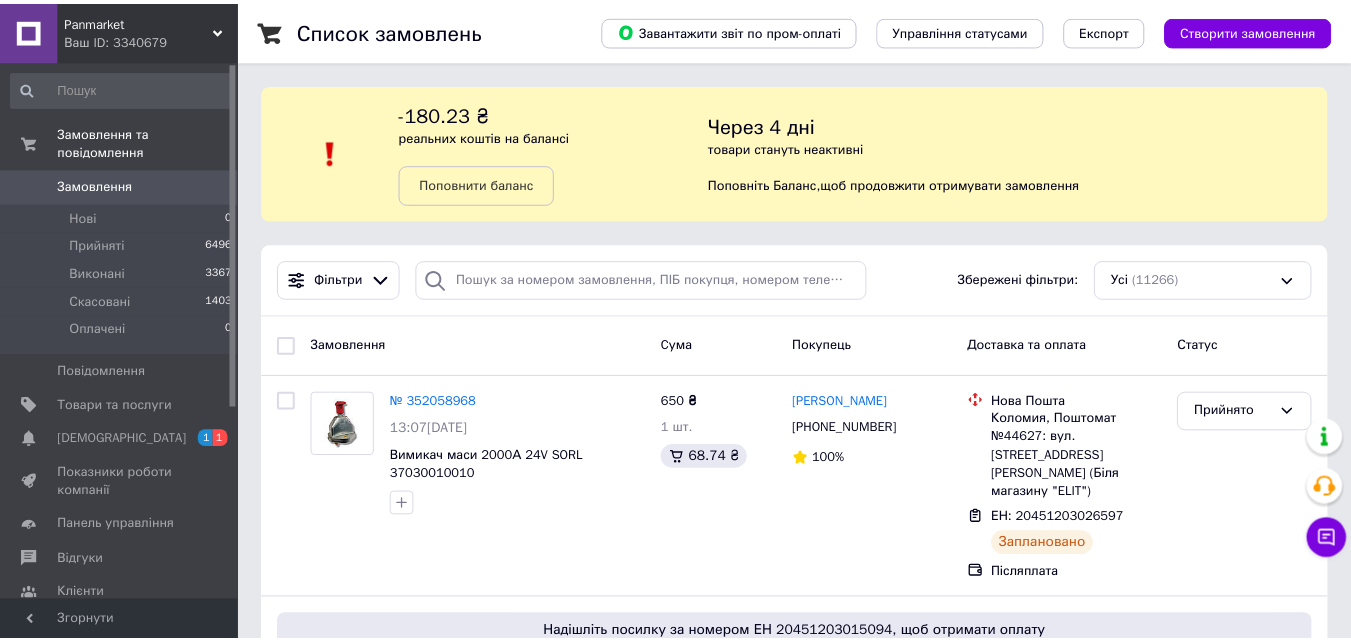 scroll, scrollTop: 0, scrollLeft: 0, axis: both 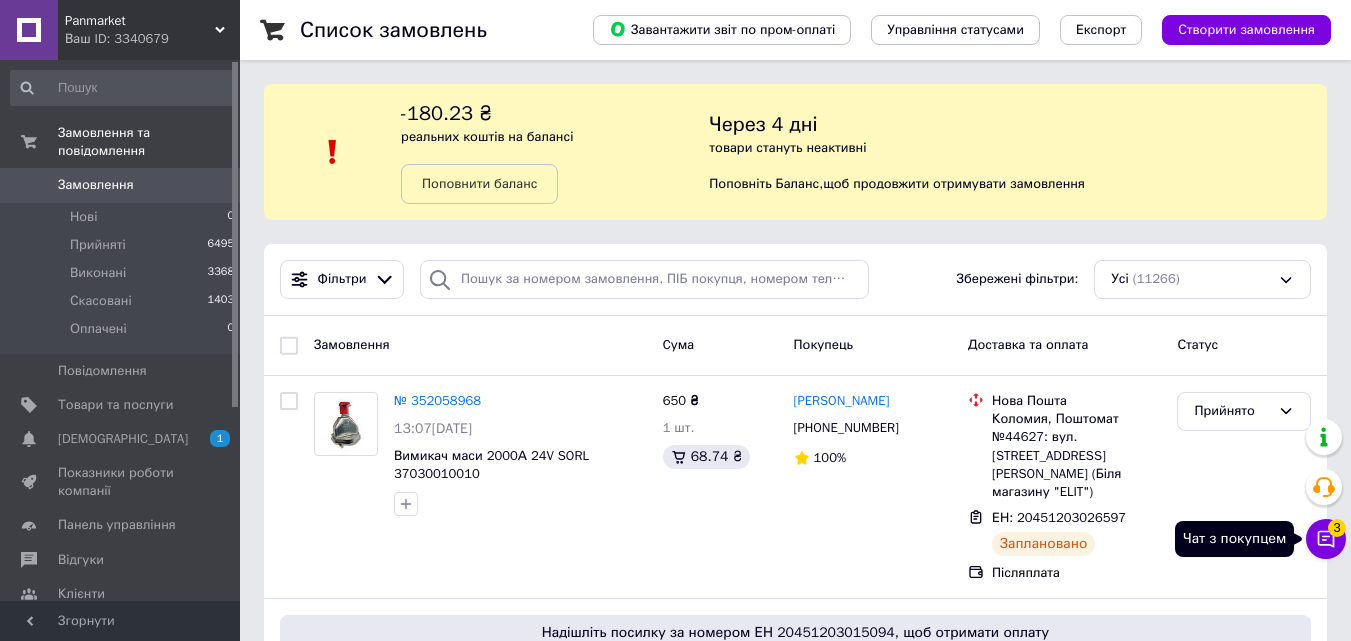 click on "3" at bounding box center [1337, 528] 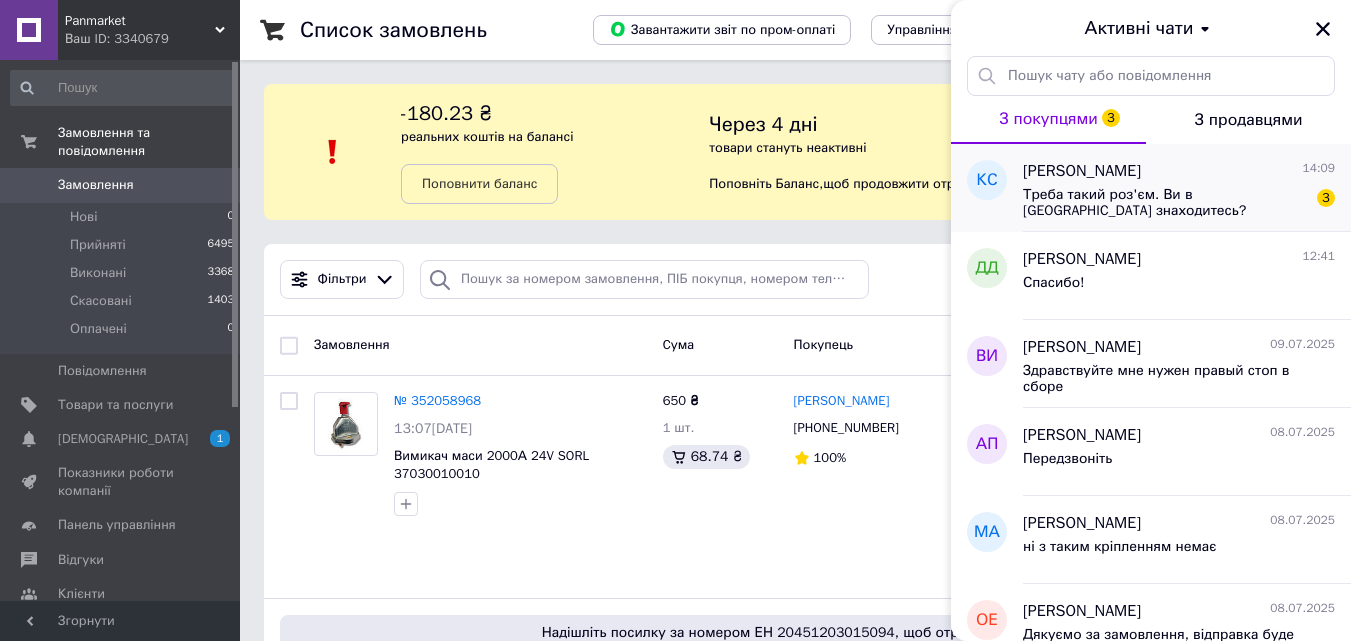 click on "Треба такий роз'єм. Ви в [GEOGRAPHIC_DATA] знаходитесь?" at bounding box center (1165, 203) 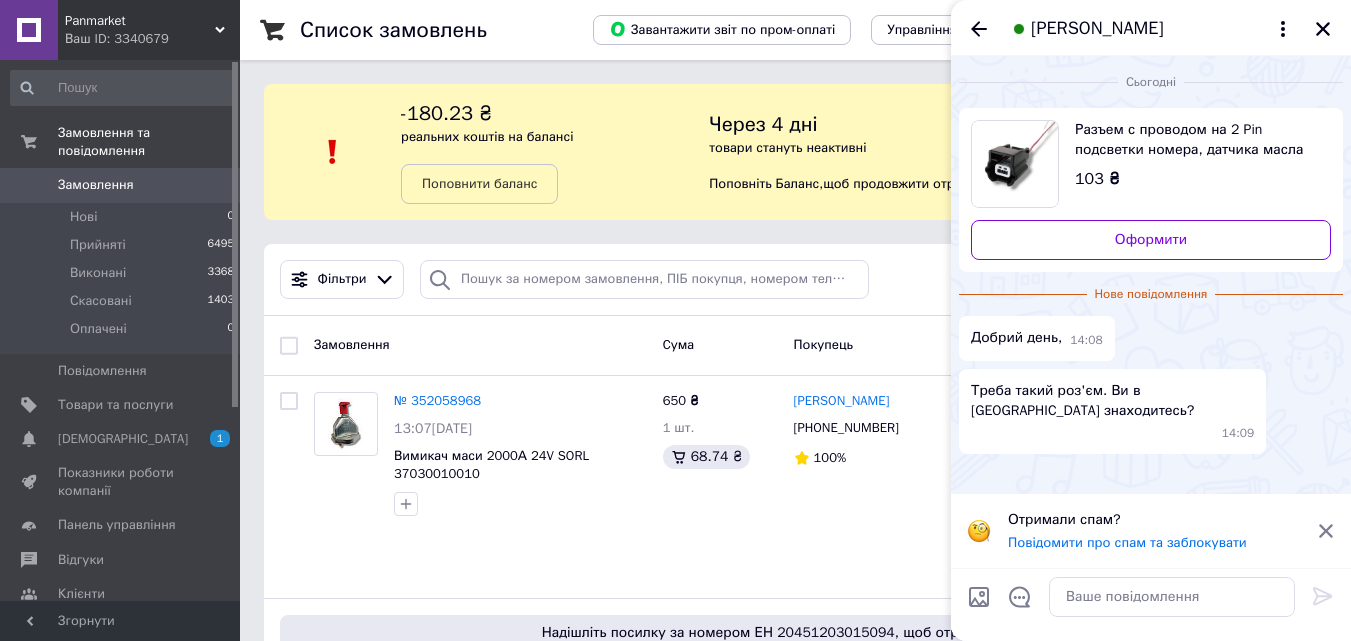 click 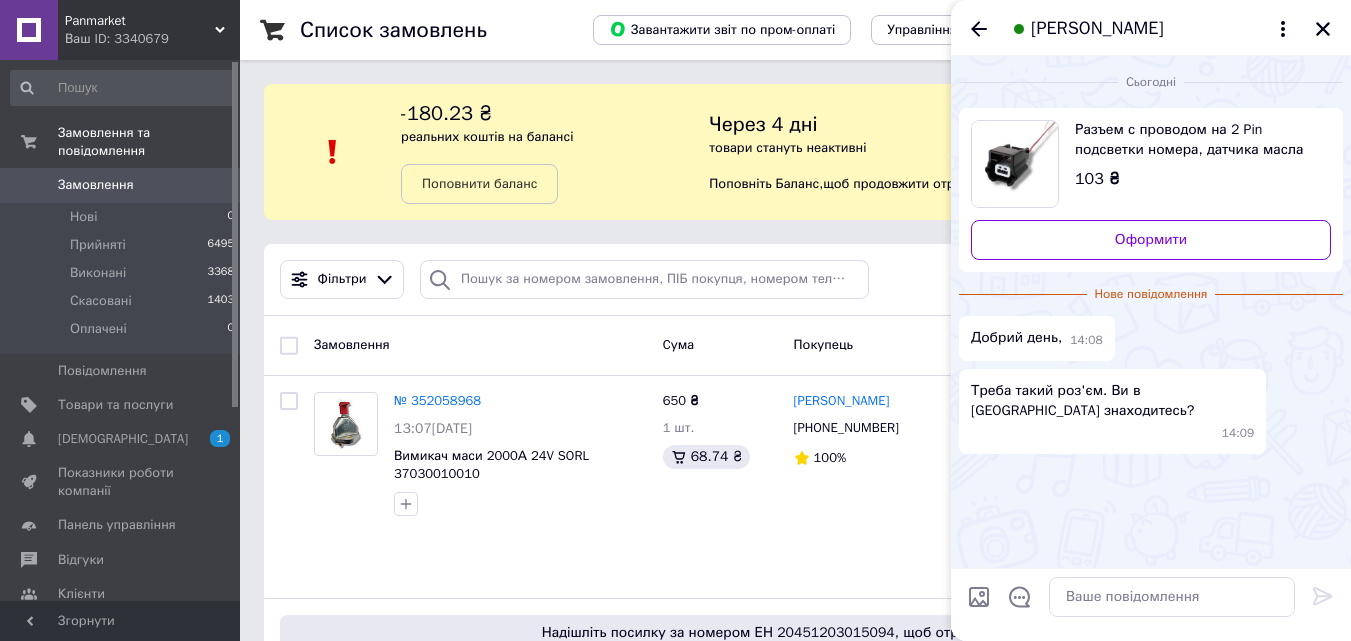 click at bounding box center [1172, 597] 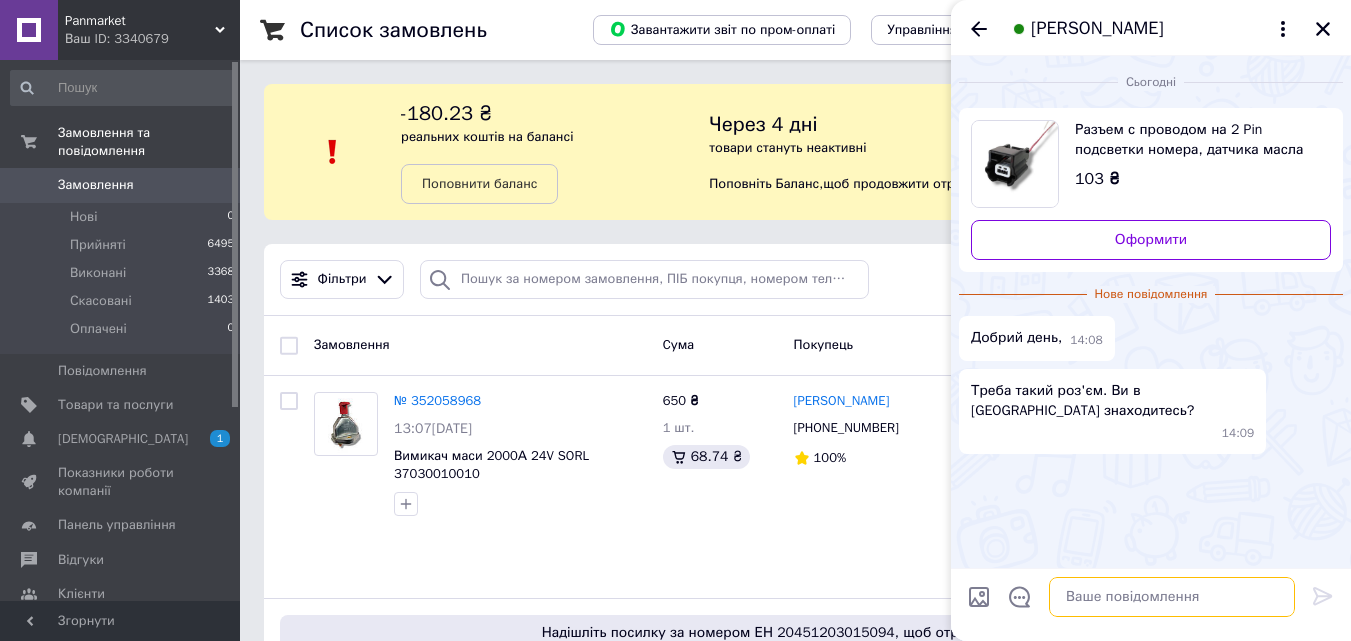 click at bounding box center [1172, 597] 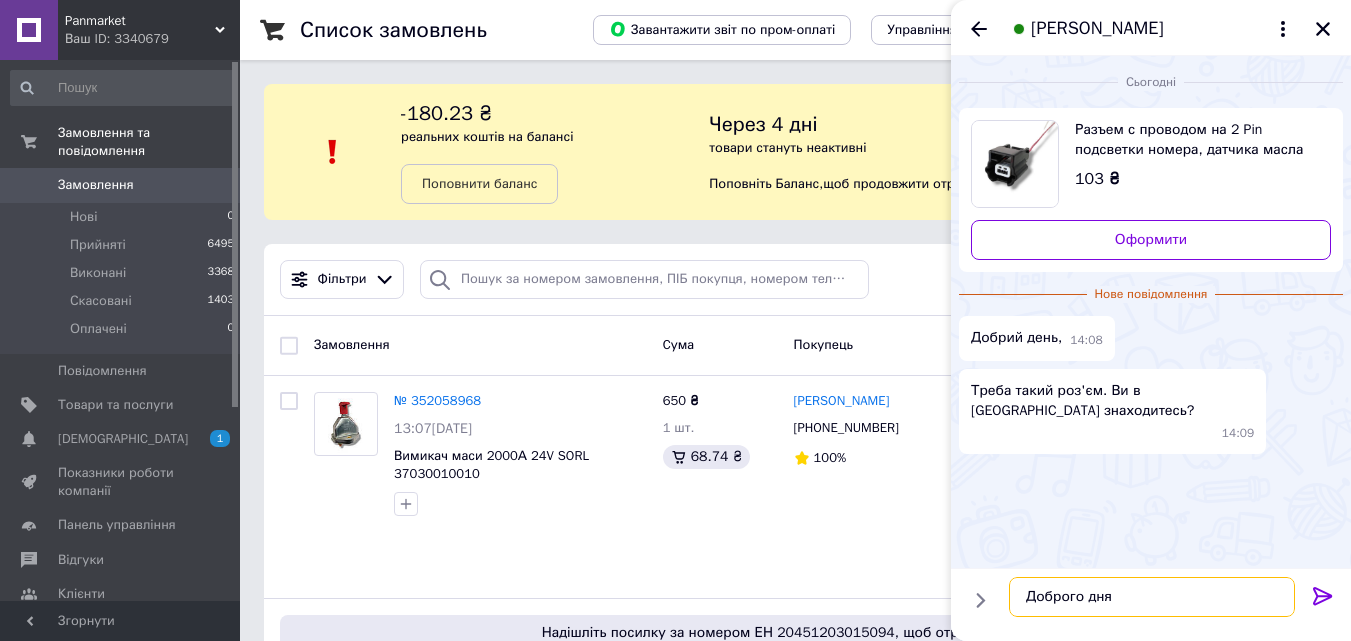 type on "Доброго дня!" 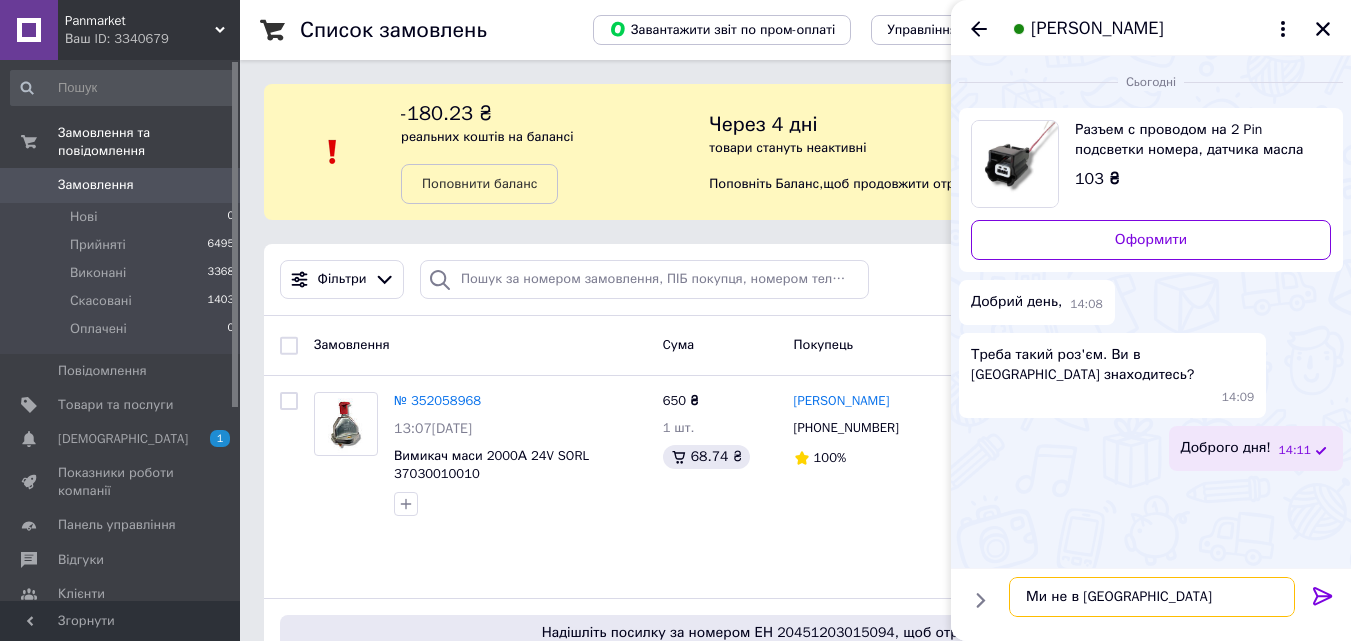 type on "Ми не в Києві" 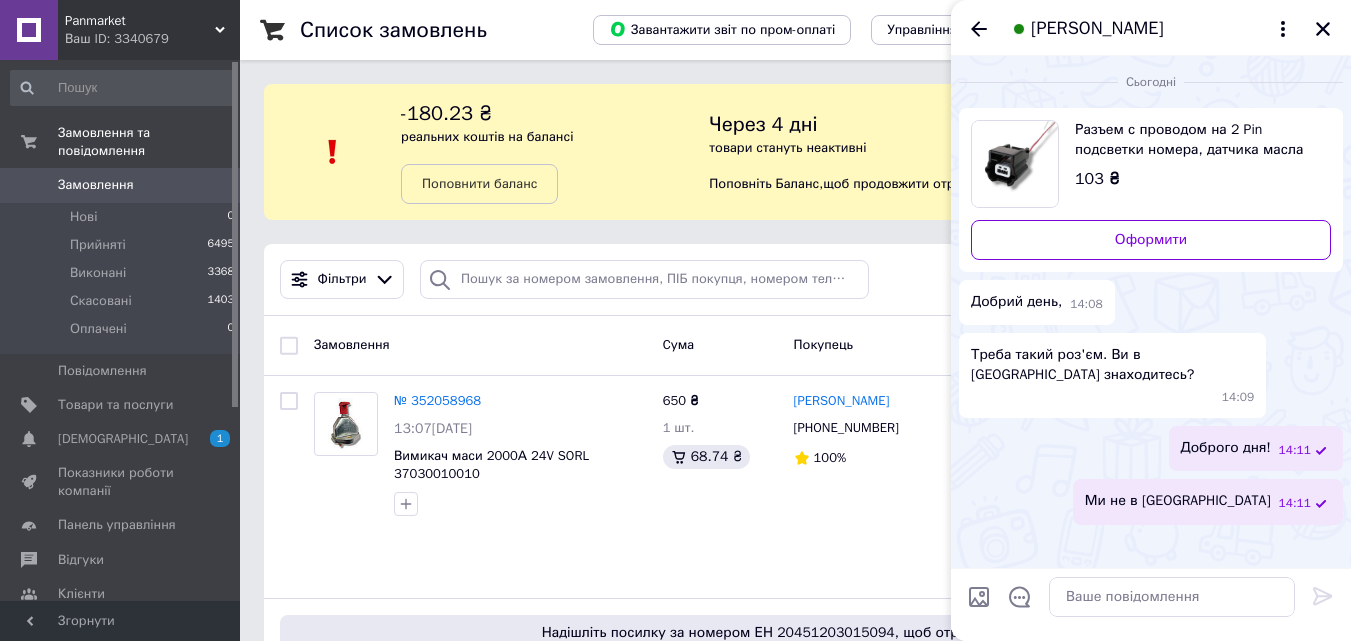 click on "Костянтин Судос" at bounding box center [1151, 28] 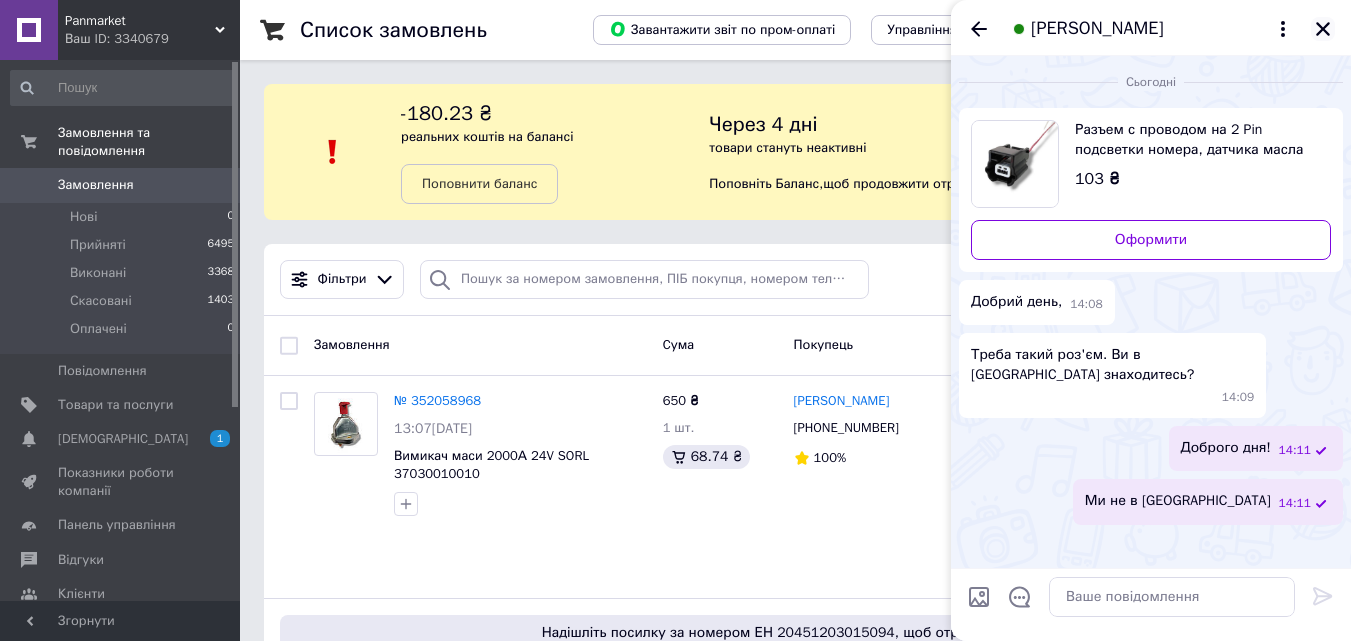 click 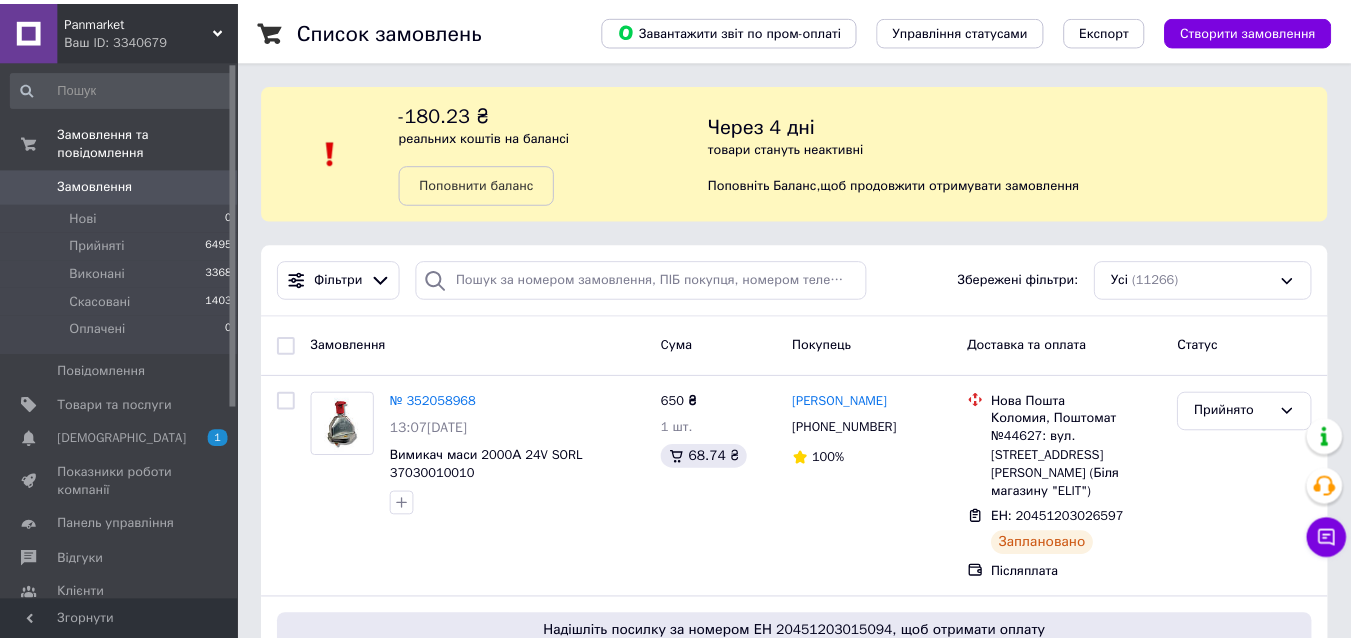 scroll, scrollTop: 0, scrollLeft: 0, axis: both 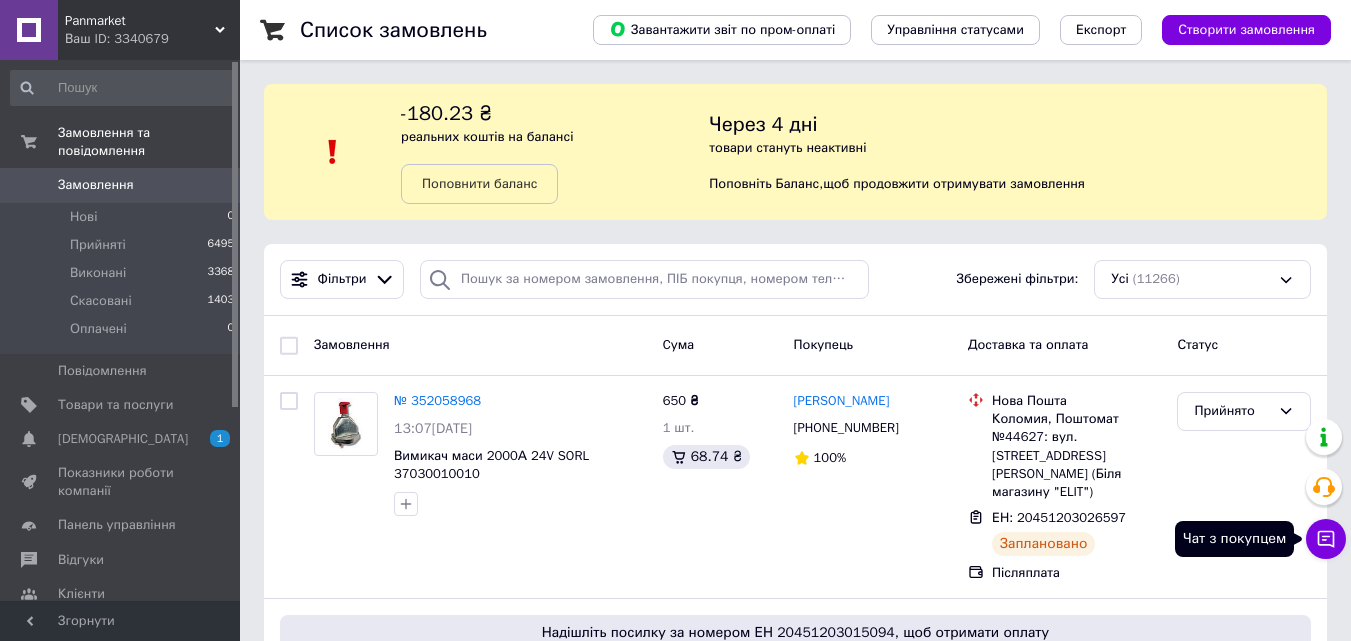 click on "Чат з покупцем" at bounding box center (1326, 539) 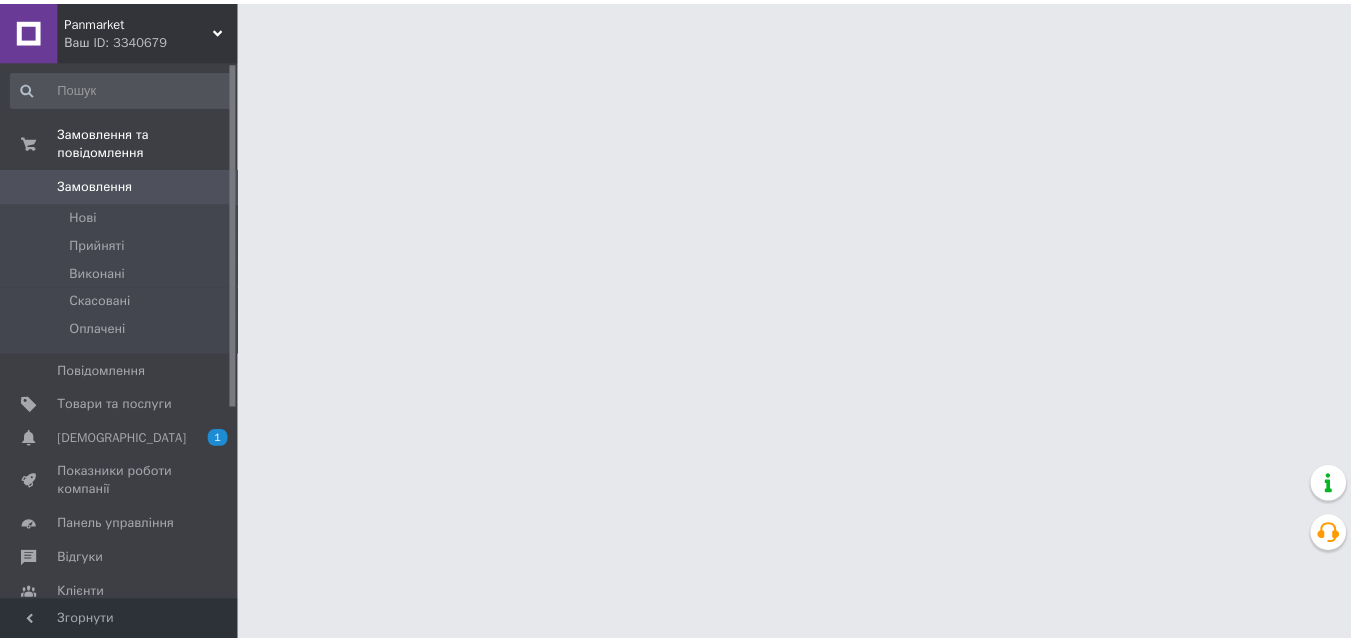 scroll, scrollTop: 0, scrollLeft: 0, axis: both 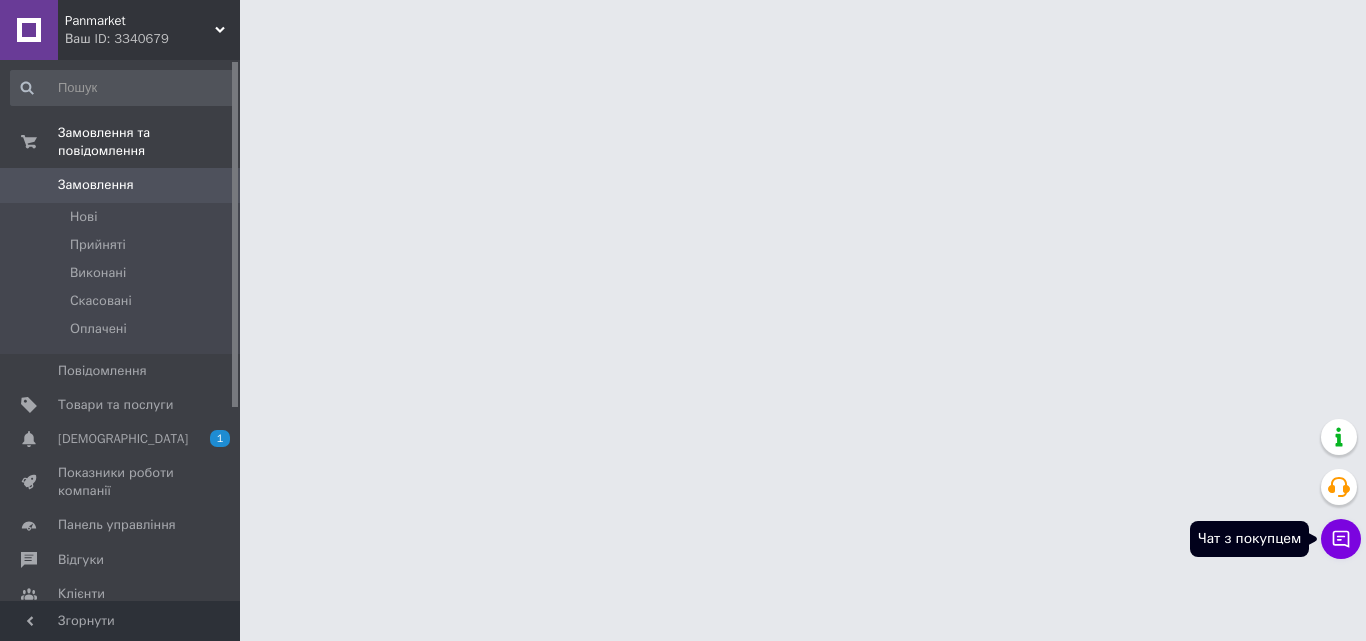 click on "Чат з покупцем" at bounding box center (1341, 539) 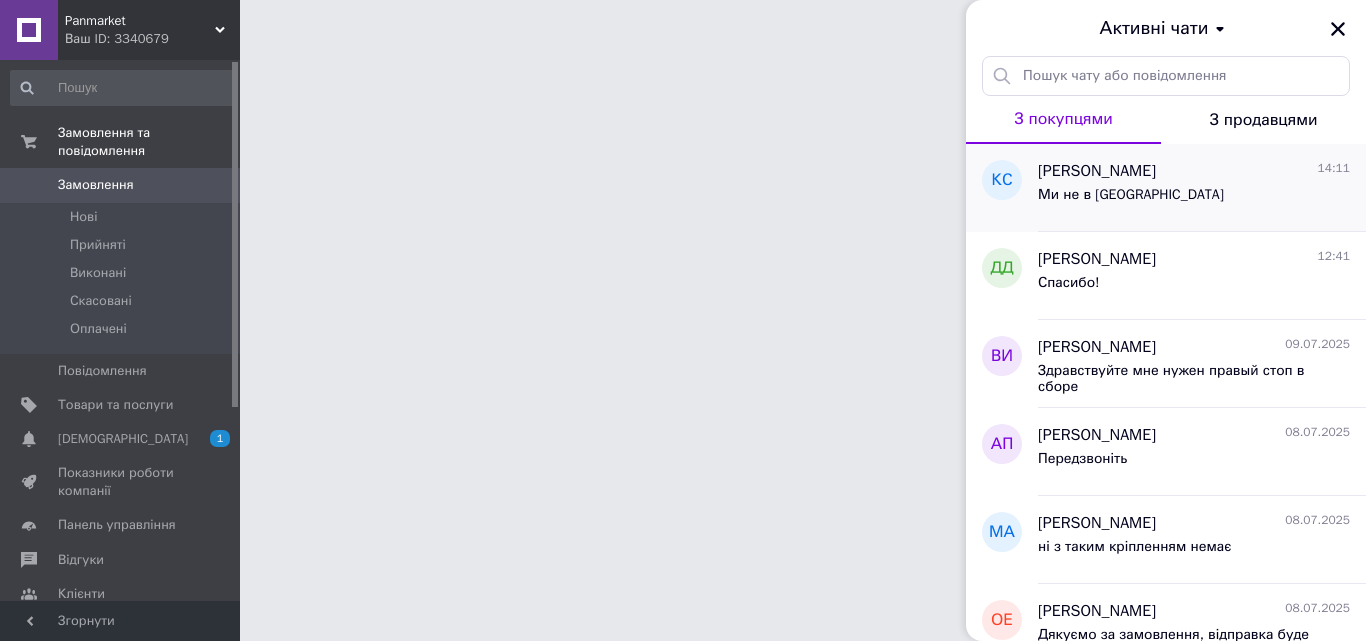 click on "Ми не в [GEOGRAPHIC_DATA]" at bounding box center [1194, 199] 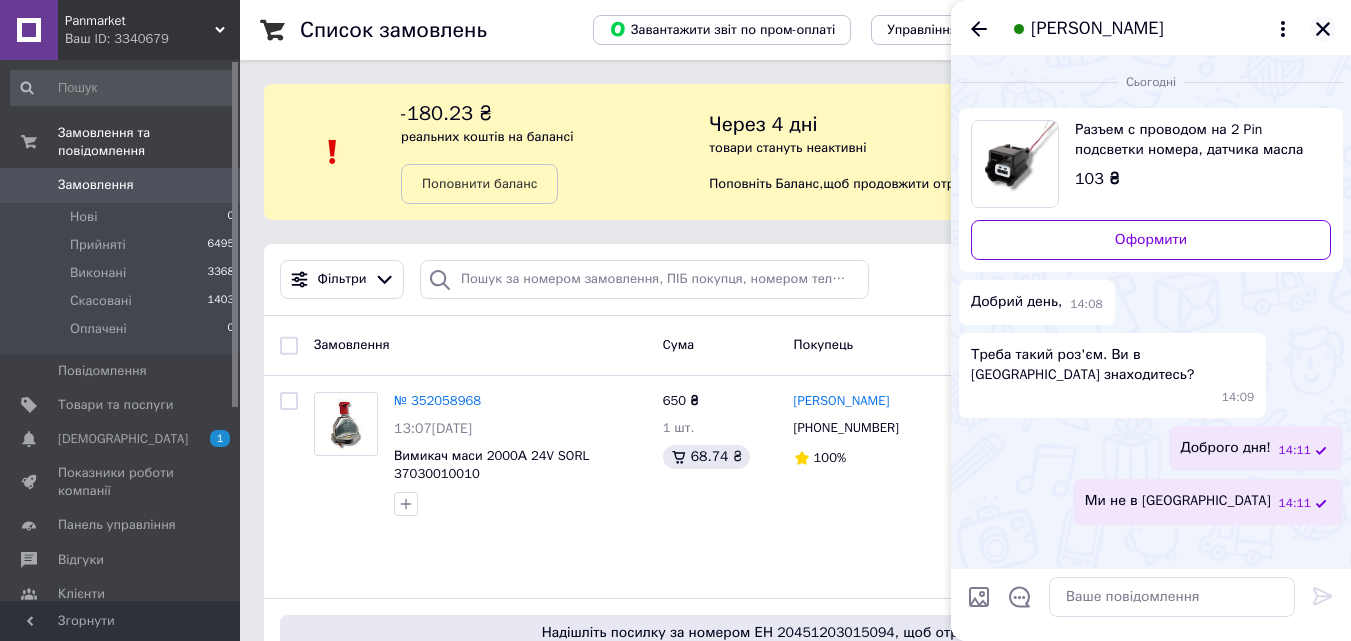 click 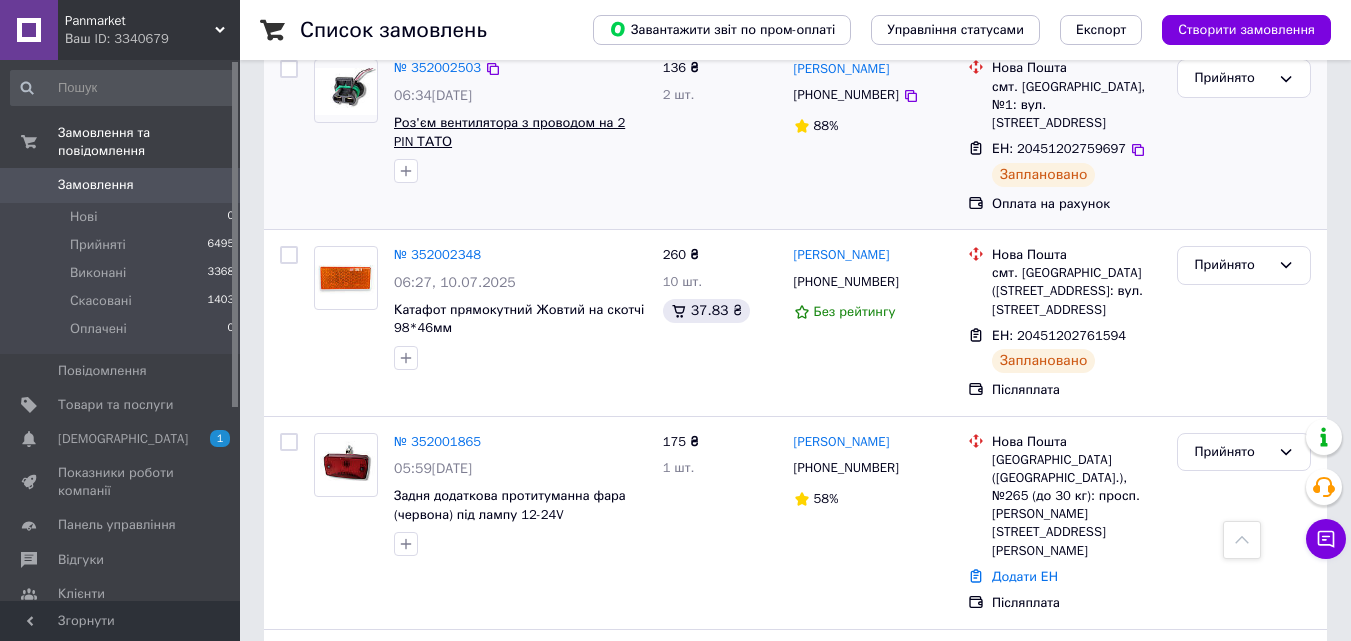 scroll, scrollTop: 1800, scrollLeft: 0, axis: vertical 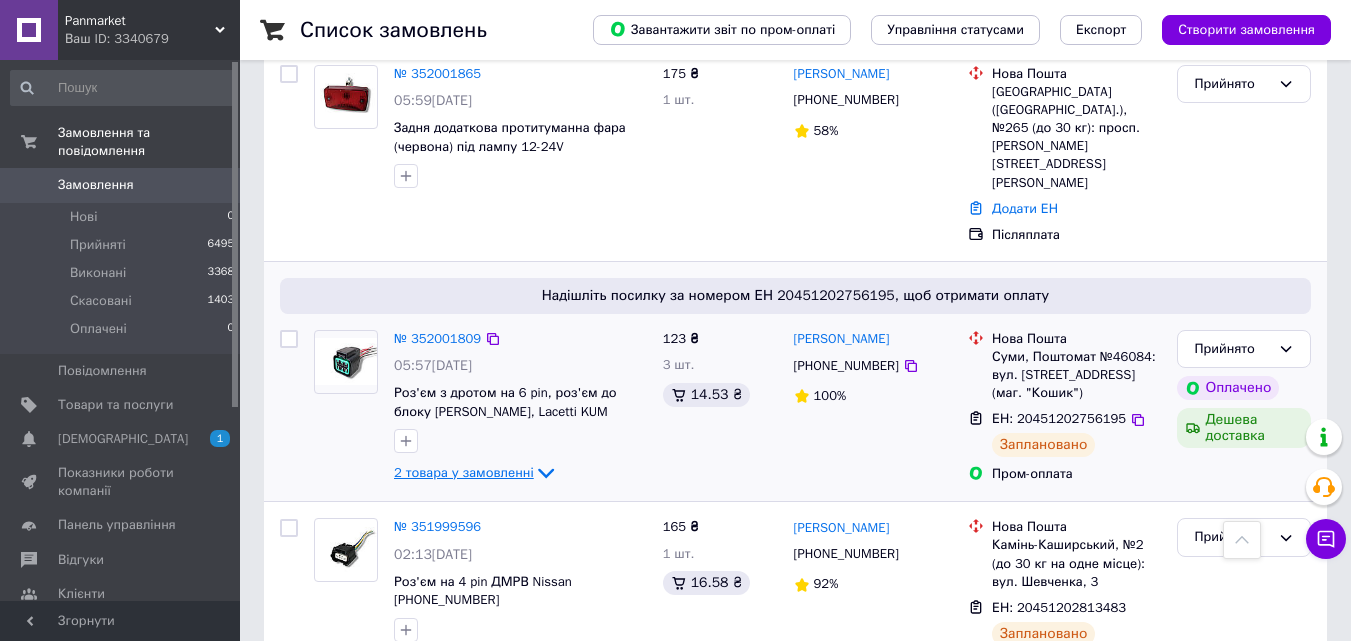 click on "2 товара у замовленні" at bounding box center (464, 472) 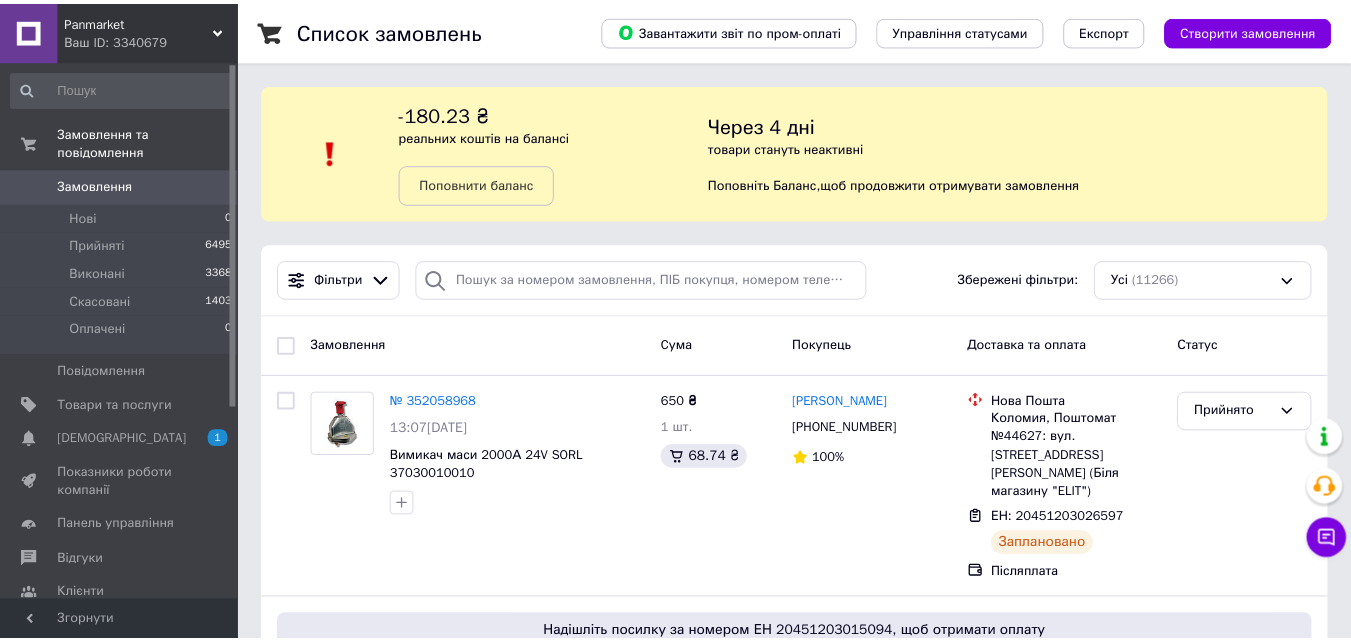scroll, scrollTop: 0, scrollLeft: 0, axis: both 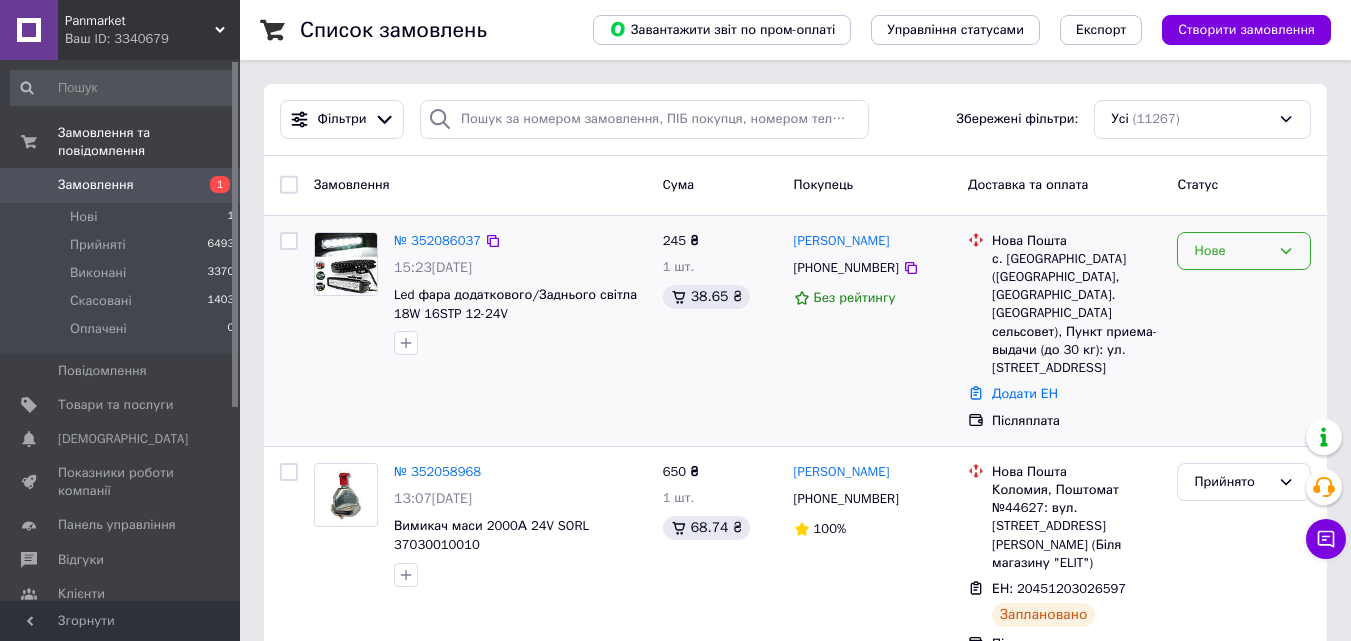 click on "Нове" at bounding box center [1232, 251] 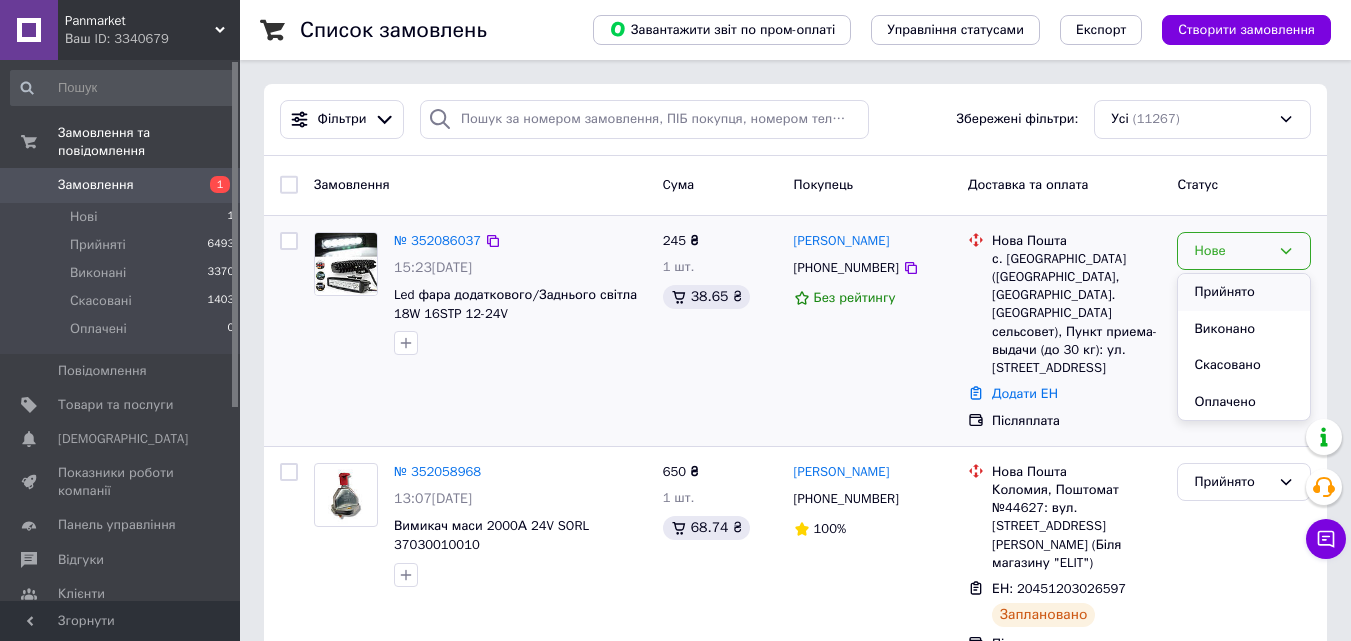 click on "Прийнято" at bounding box center (1244, 292) 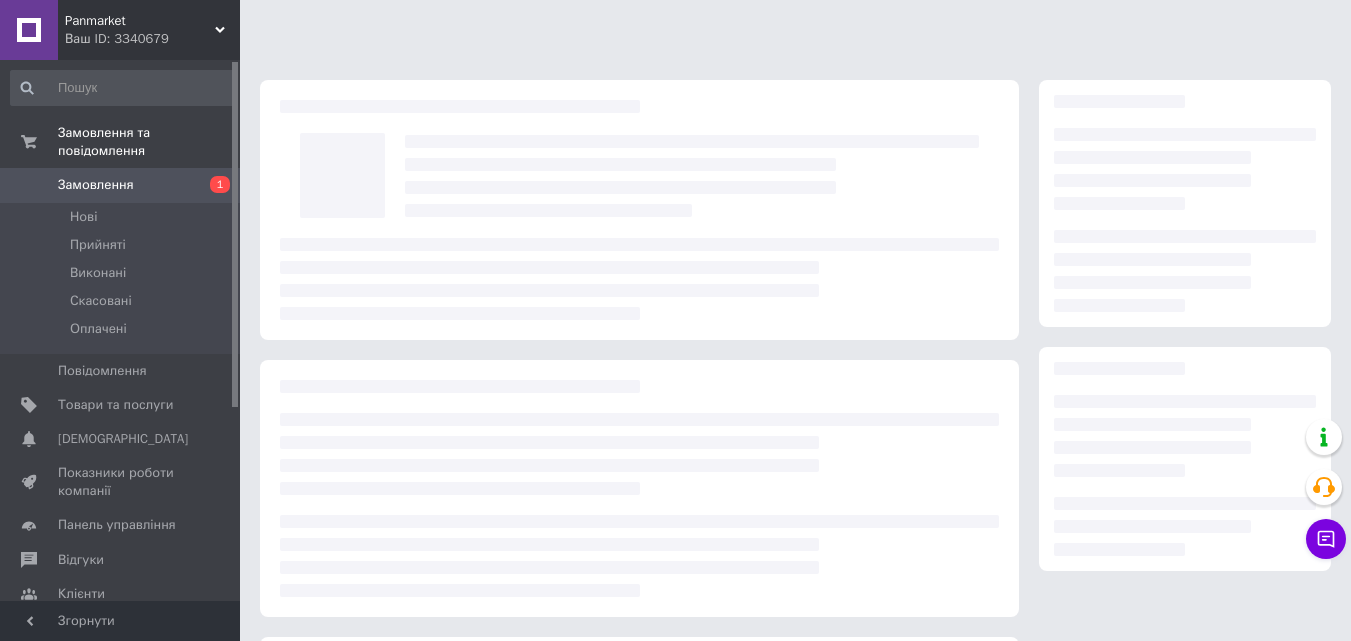 scroll, scrollTop: 0, scrollLeft: 0, axis: both 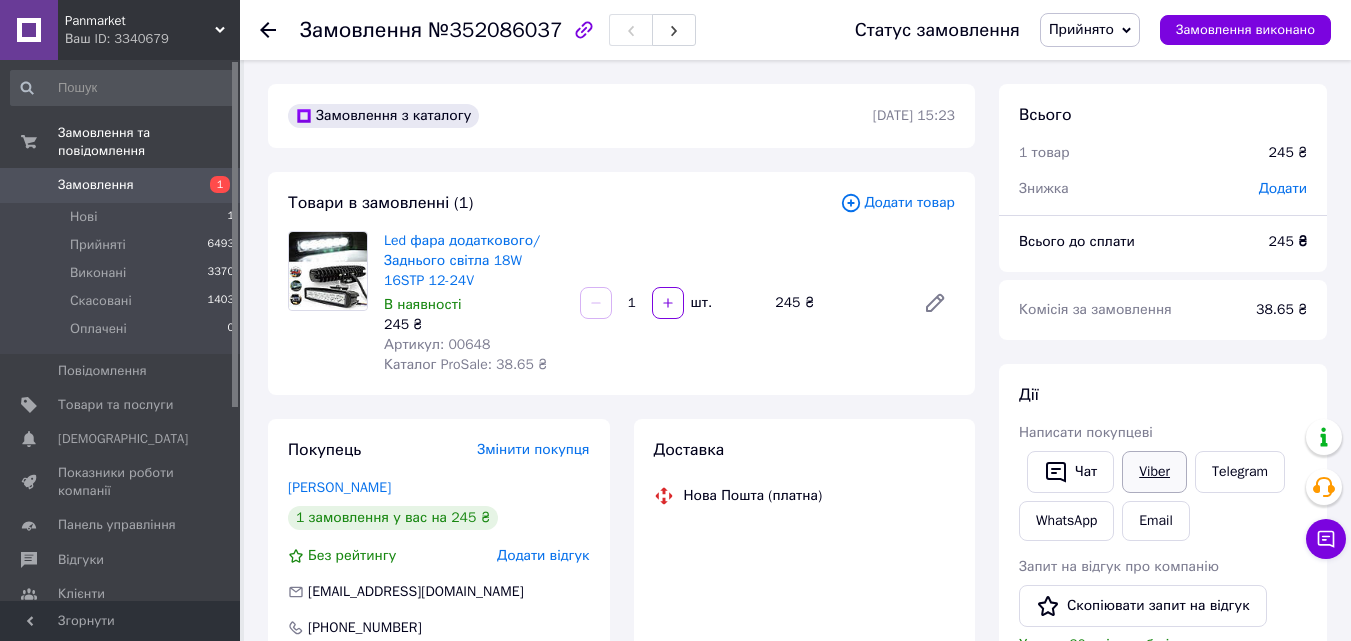 click on "Viber" at bounding box center [1154, 472] 